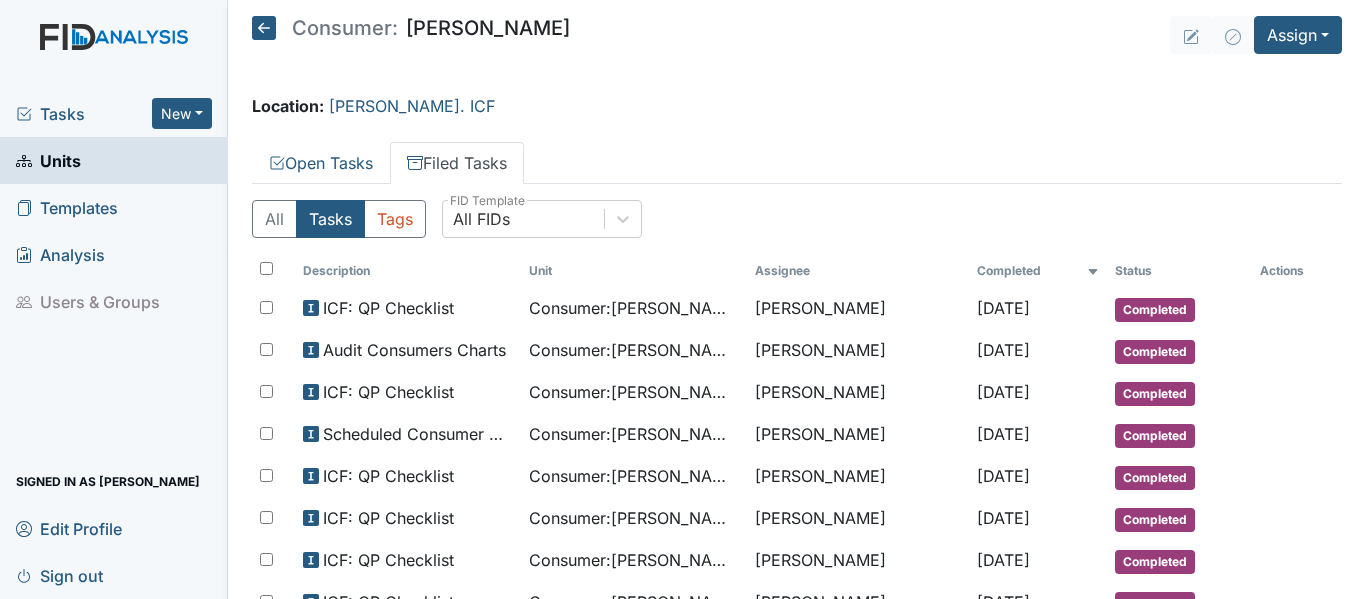 scroll, scrollTop: 0, scrollLeft: 0, axis: both 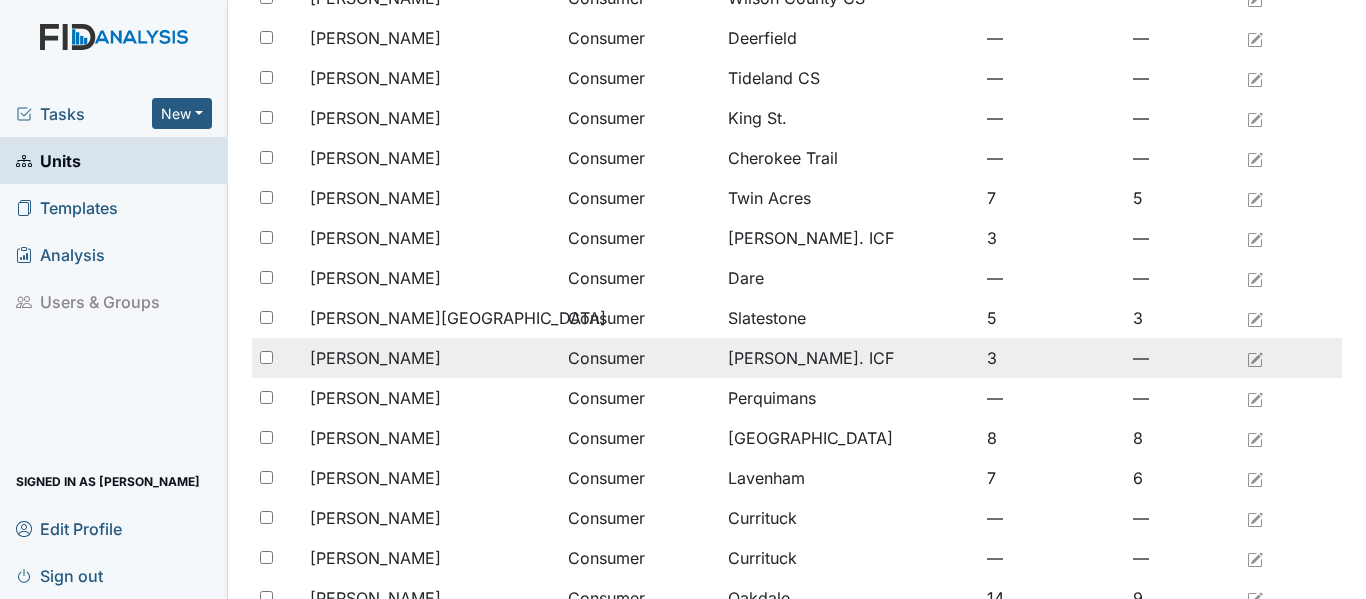 click on "[PERSON_NAME]" at bounding box center [375, 358] 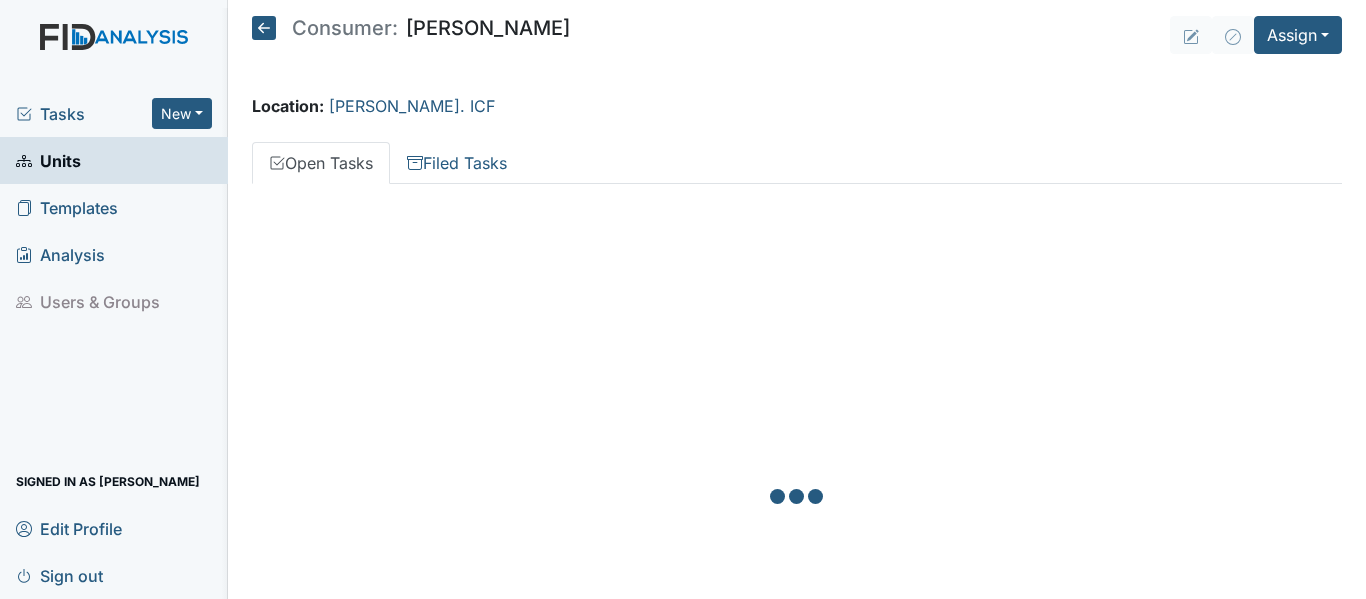 scroll, scrollTop: 0, scrollLeft: 0, axis: both 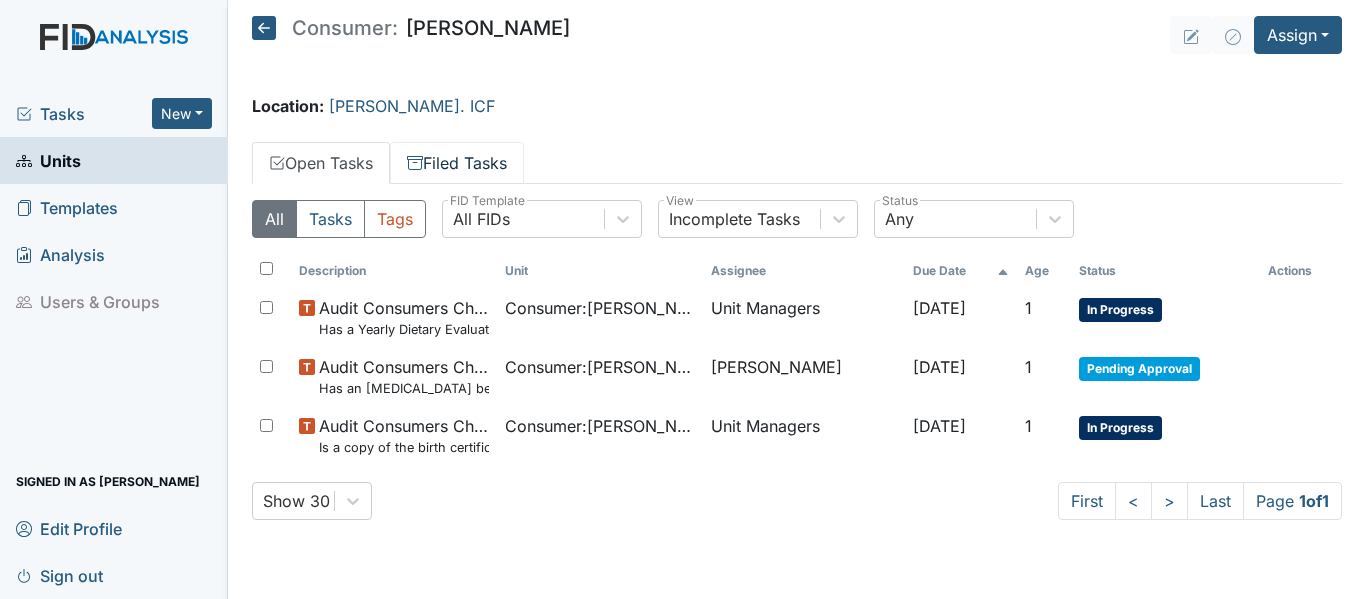 click on "Filed Tasks" at bounding box center (457, 163) 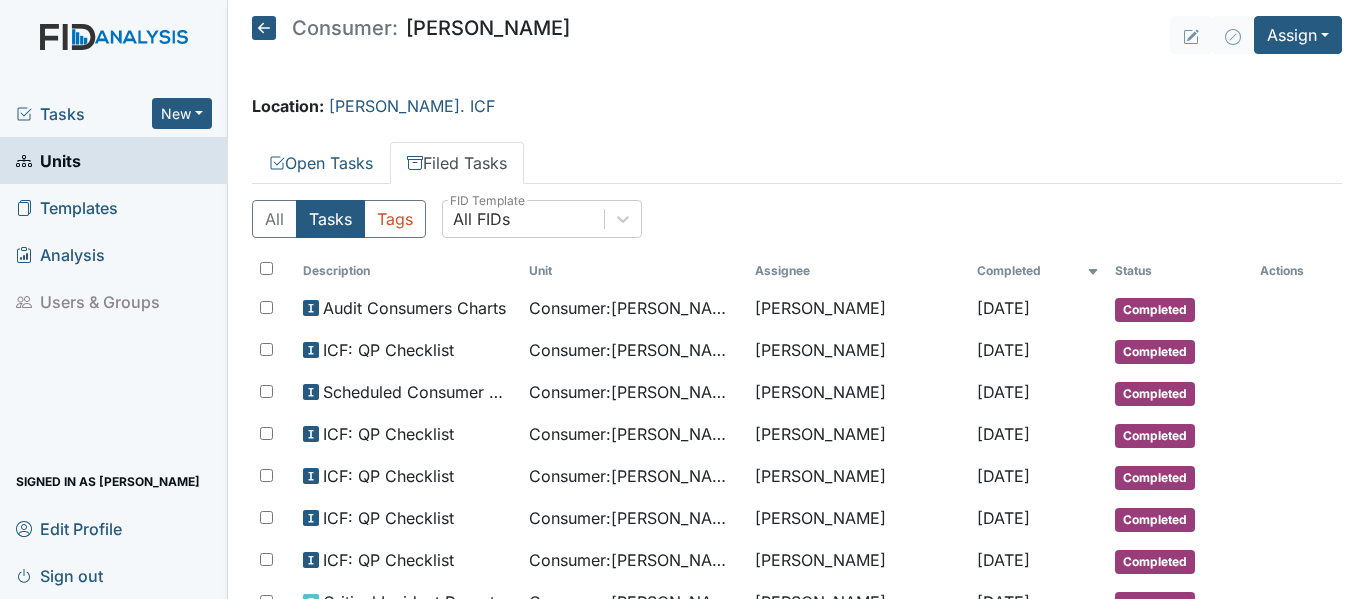 click 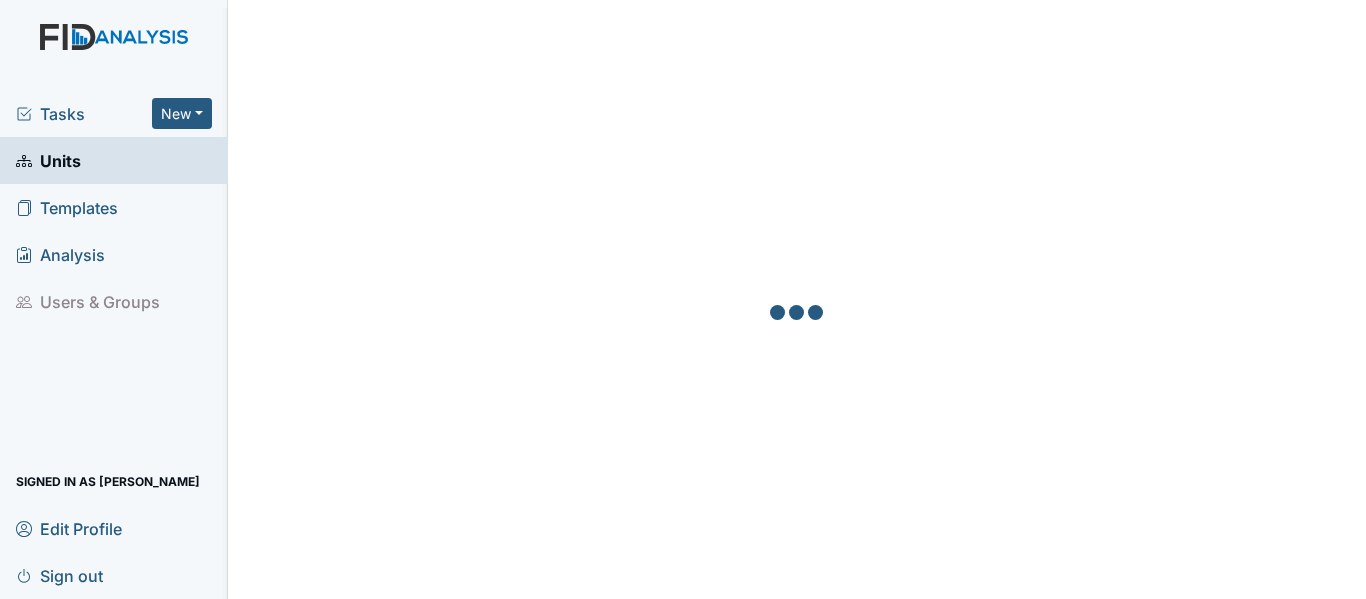 scroll, scrollTop: 0, scrollLeft: 0, axis: both 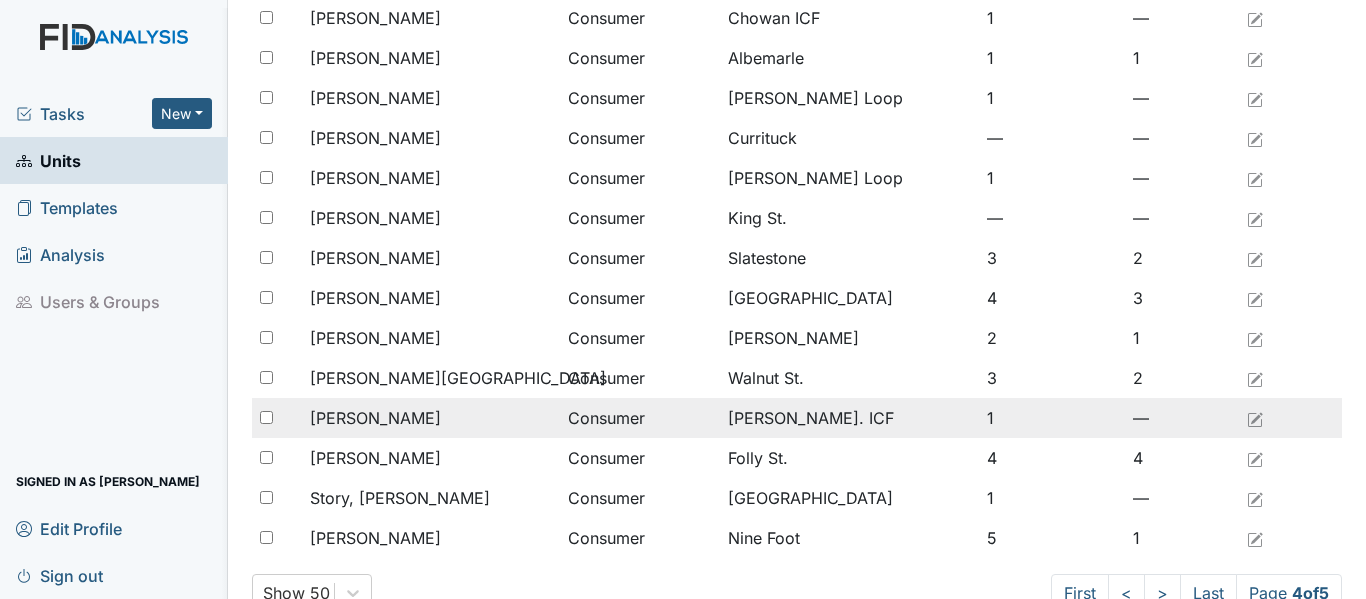 click on "[PERSON_NAME]" at bounding box center (431, 418) 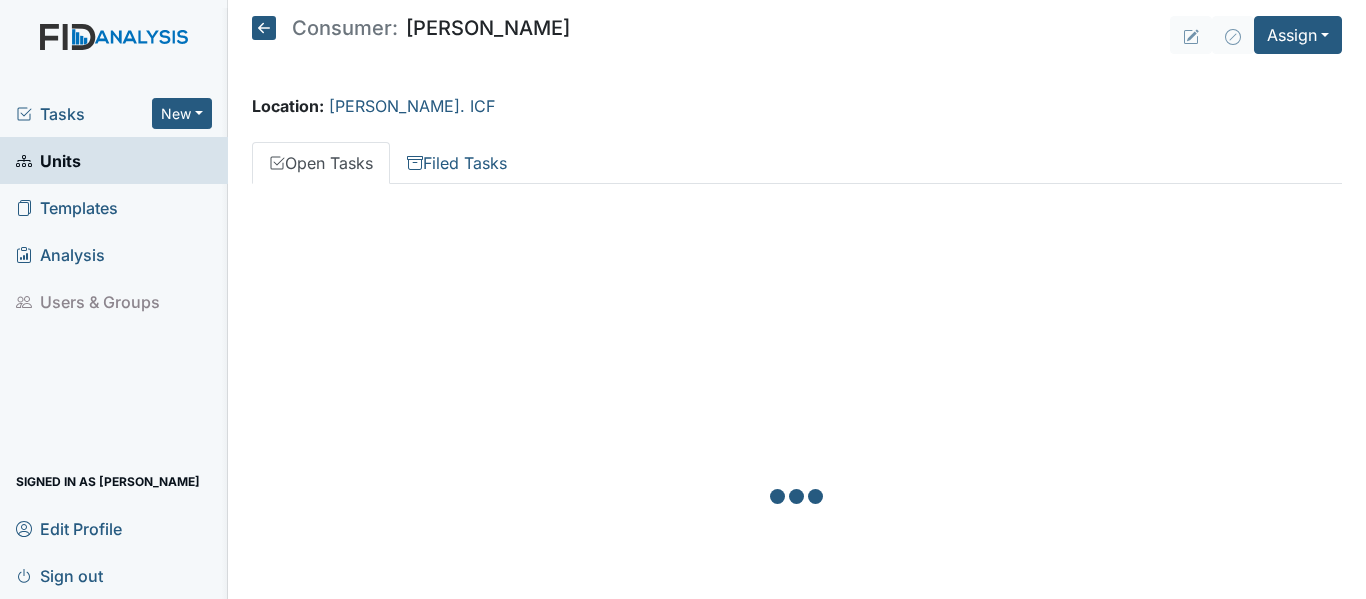 scroll, scrollTop: 0, scrollLeft: 0, axis: both 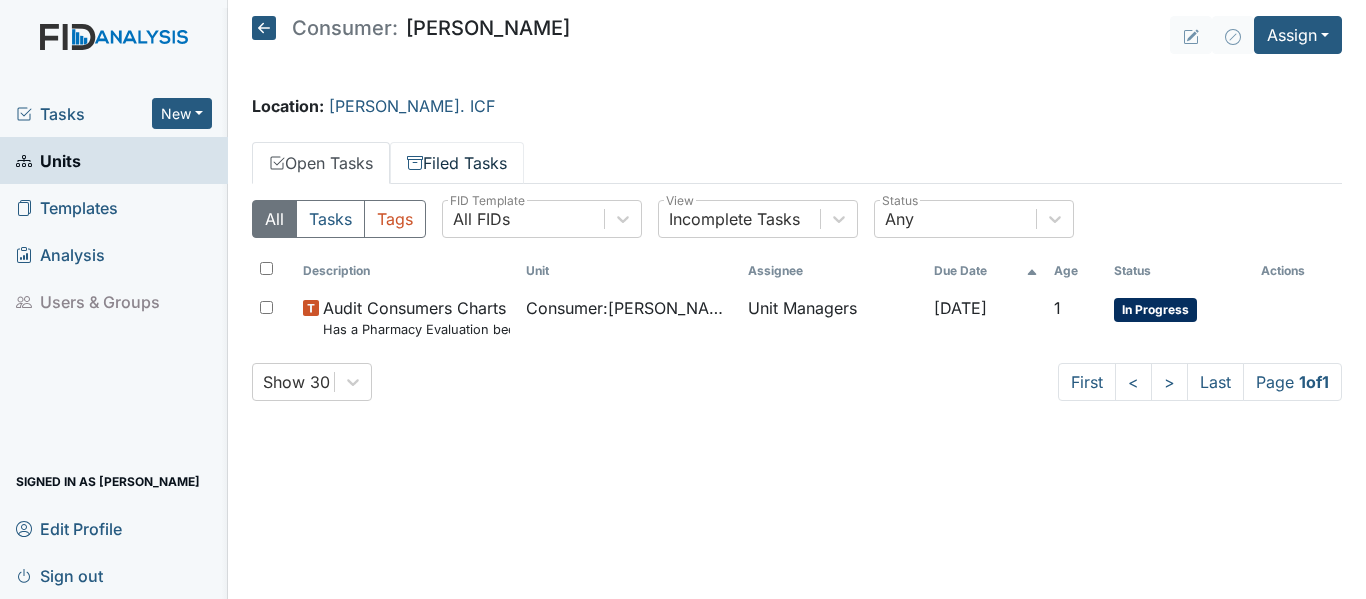 click on "Filed Tasks" at bounding box center (457, 163) 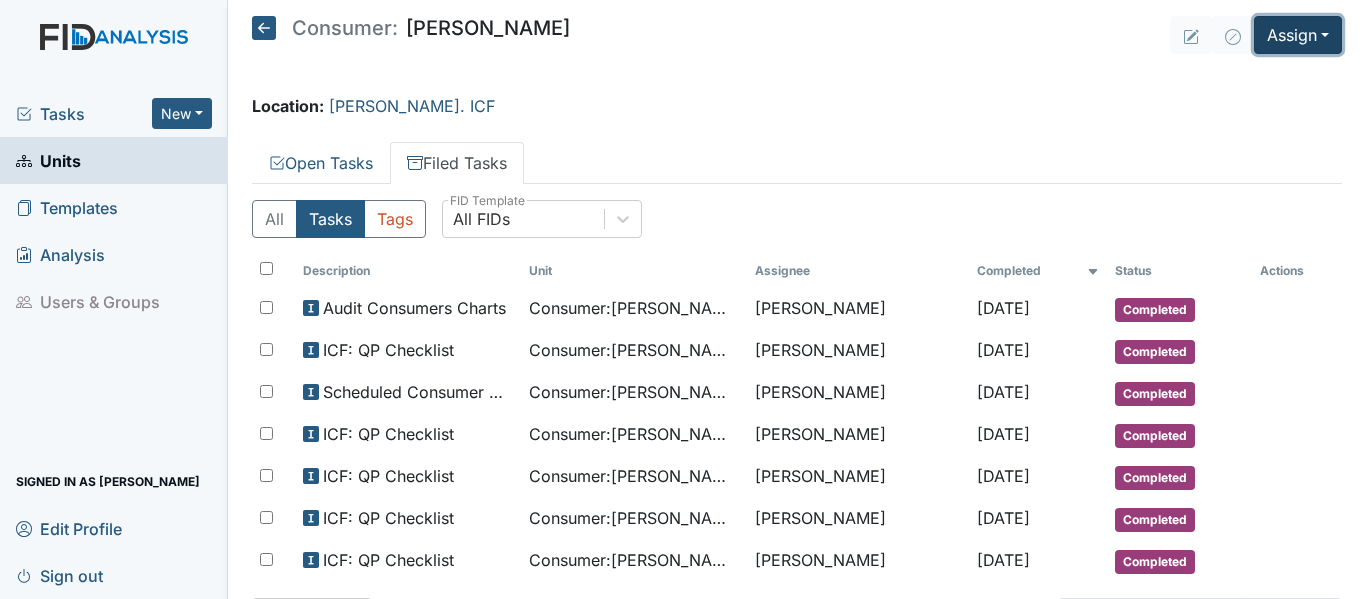 click on "Assign" at bounding box center [1298, 35] 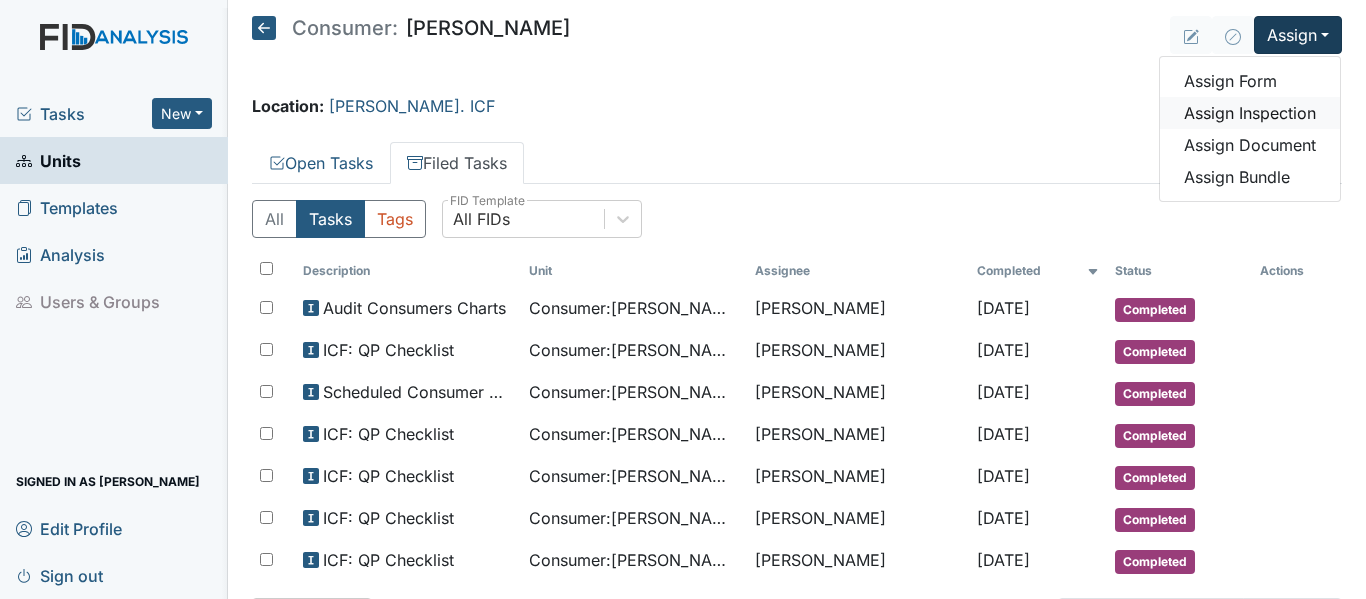 click on "Assign Inspection" at bounding box center (1250, 113) 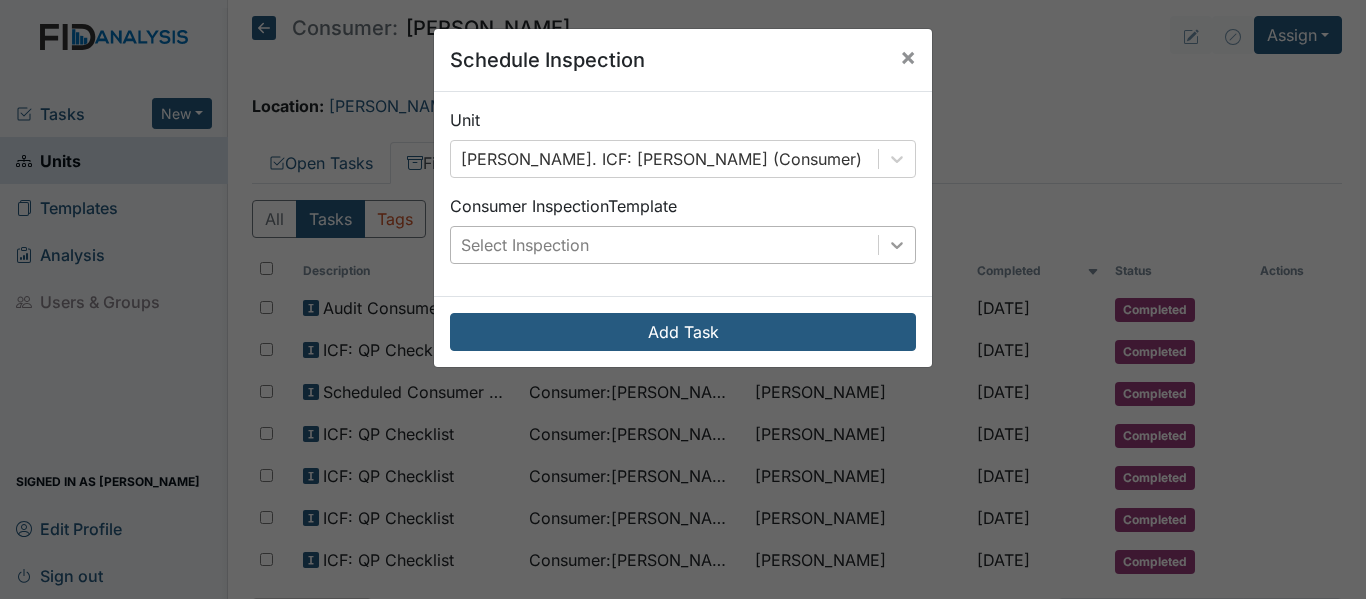 click 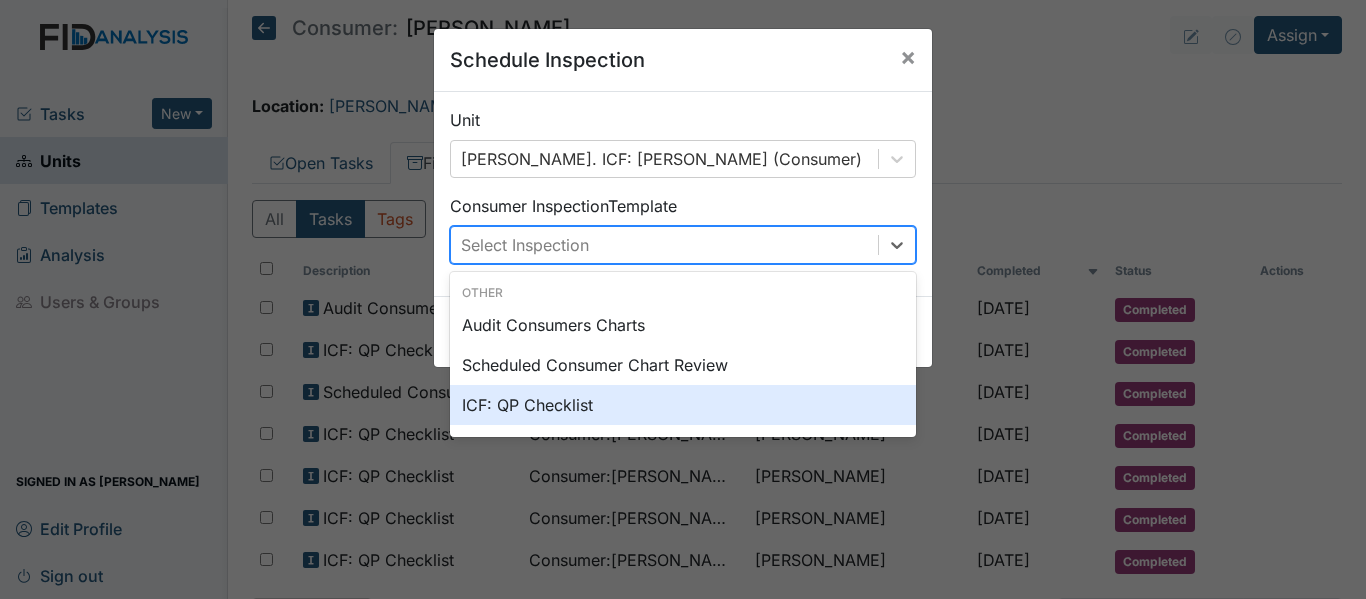 click on "ICF: QP Checklist" at bounding box center [683, 405] 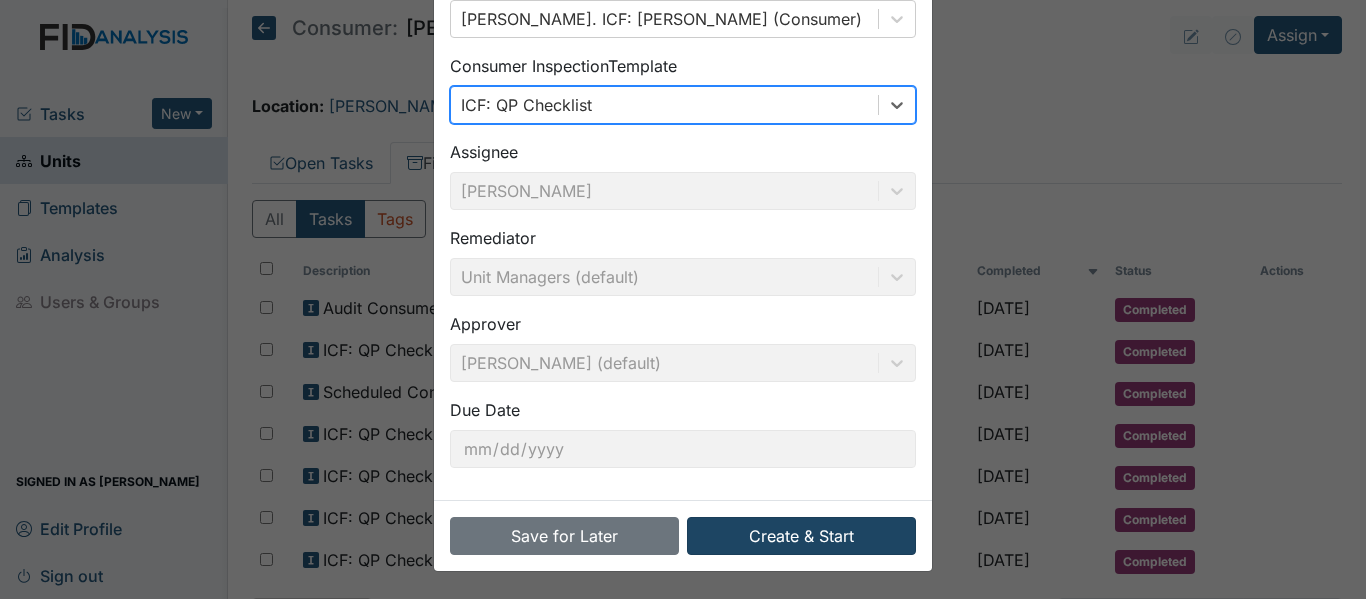 scroll, scrollTop: 141, scrollLeft: 0, axis: vertical 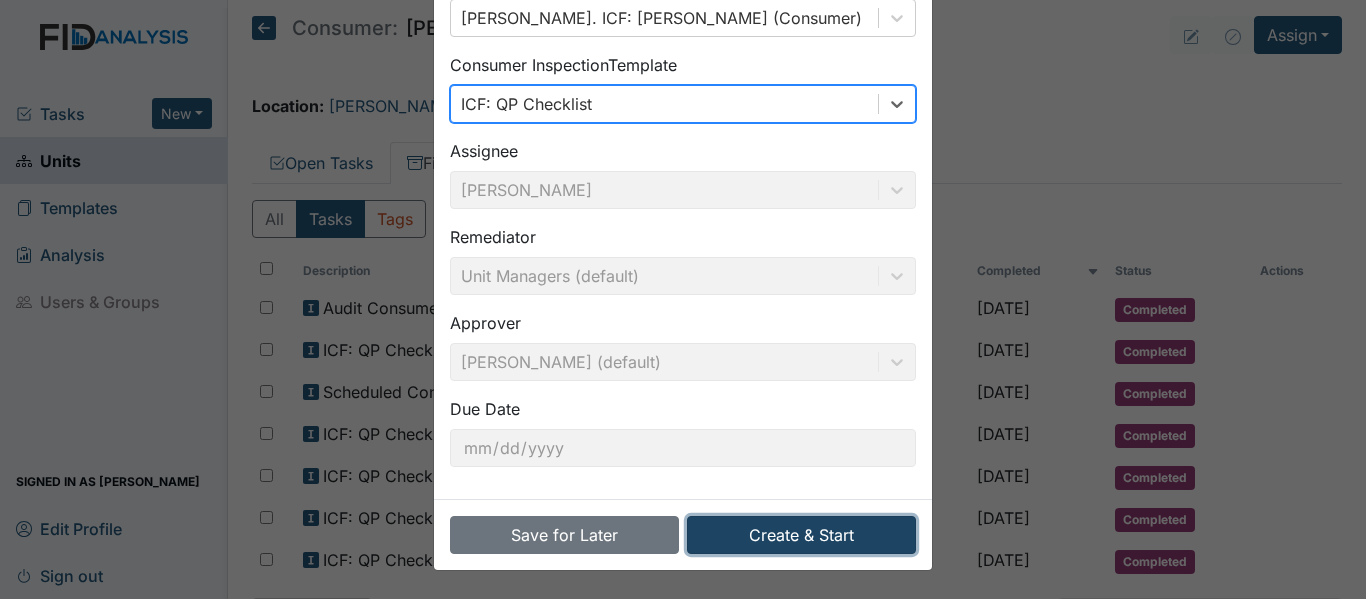 click on "Create & Start" at bounding box center [801, 535] 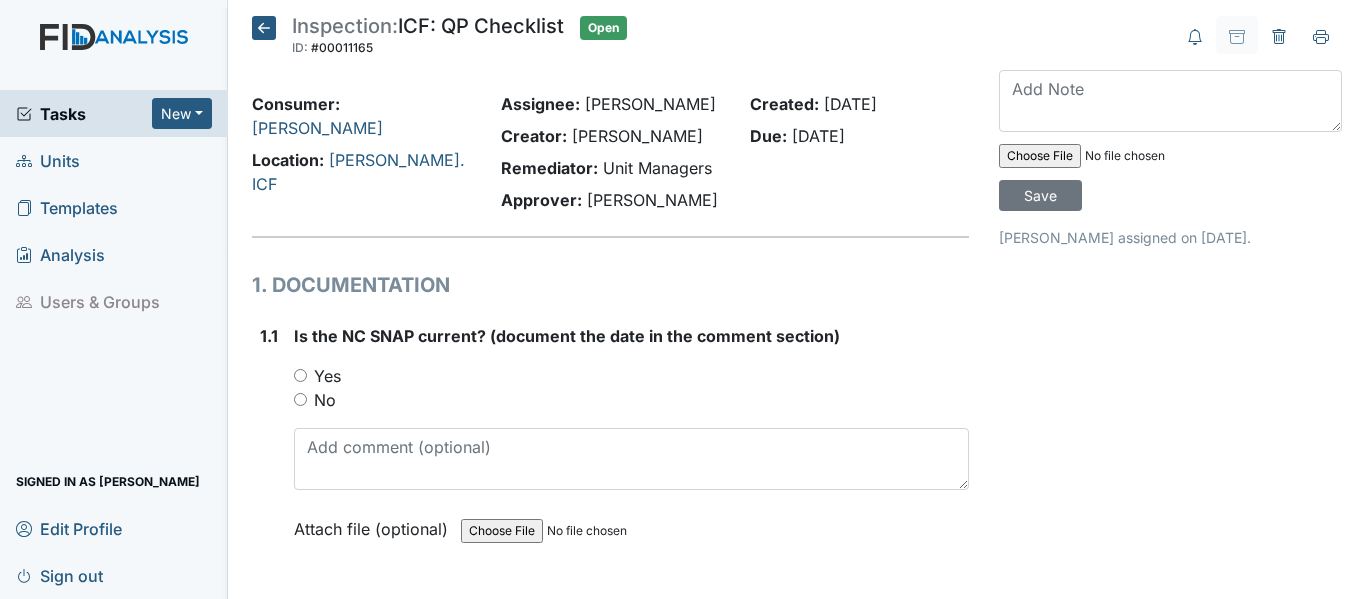scroll, scrollTop: 0, scrollLeft: 0, axis: both 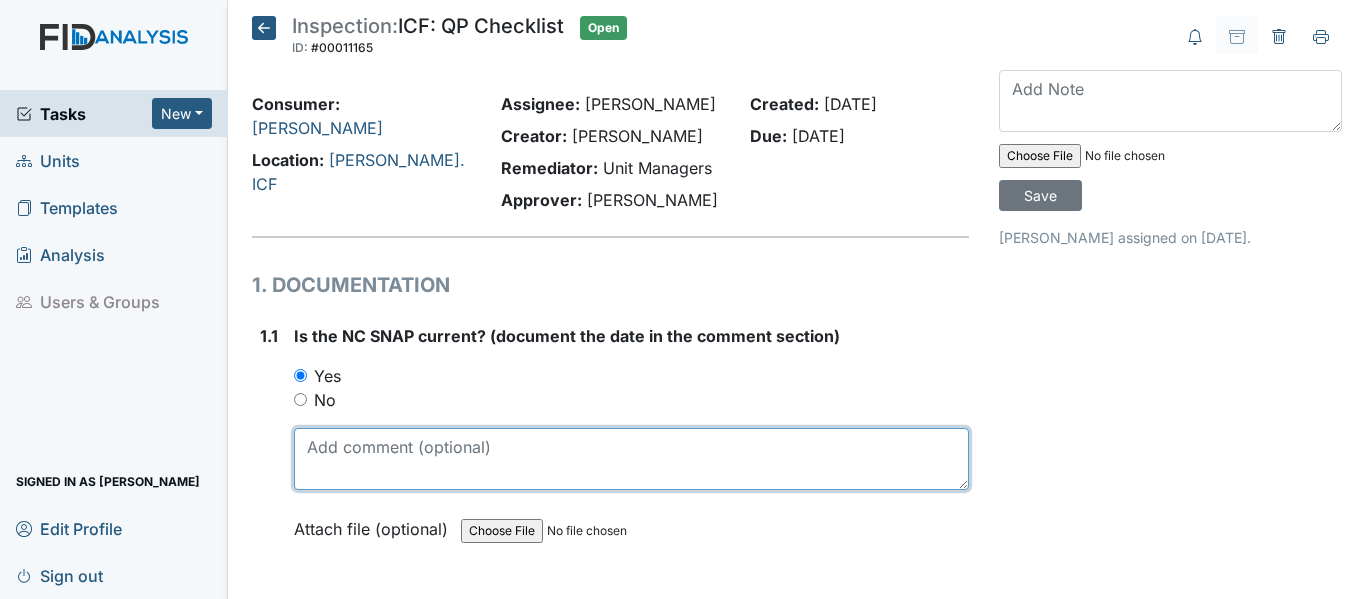 click at bounding box center (631, 459) 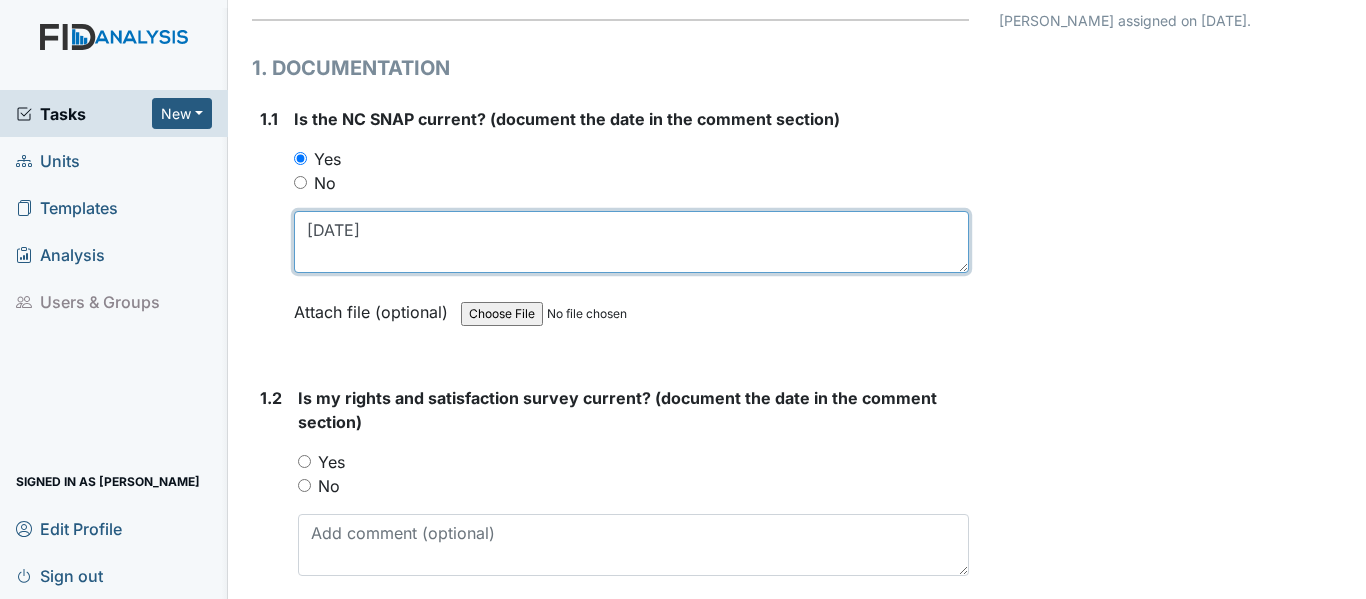 scroll, scrollTop: 300, scrollLeft: 0, axis: vertical 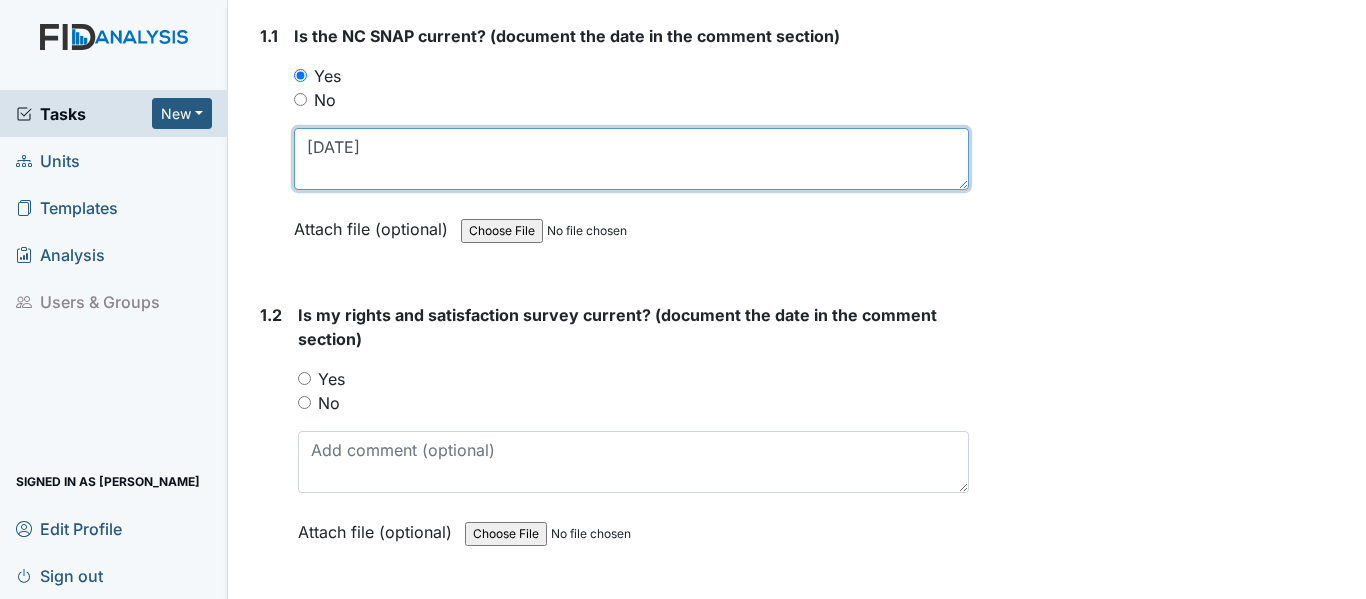 drag, startPoint x: 308, startPoint y: 150, endPoint x: 365, endPoint y: 139, distance: 58.0517 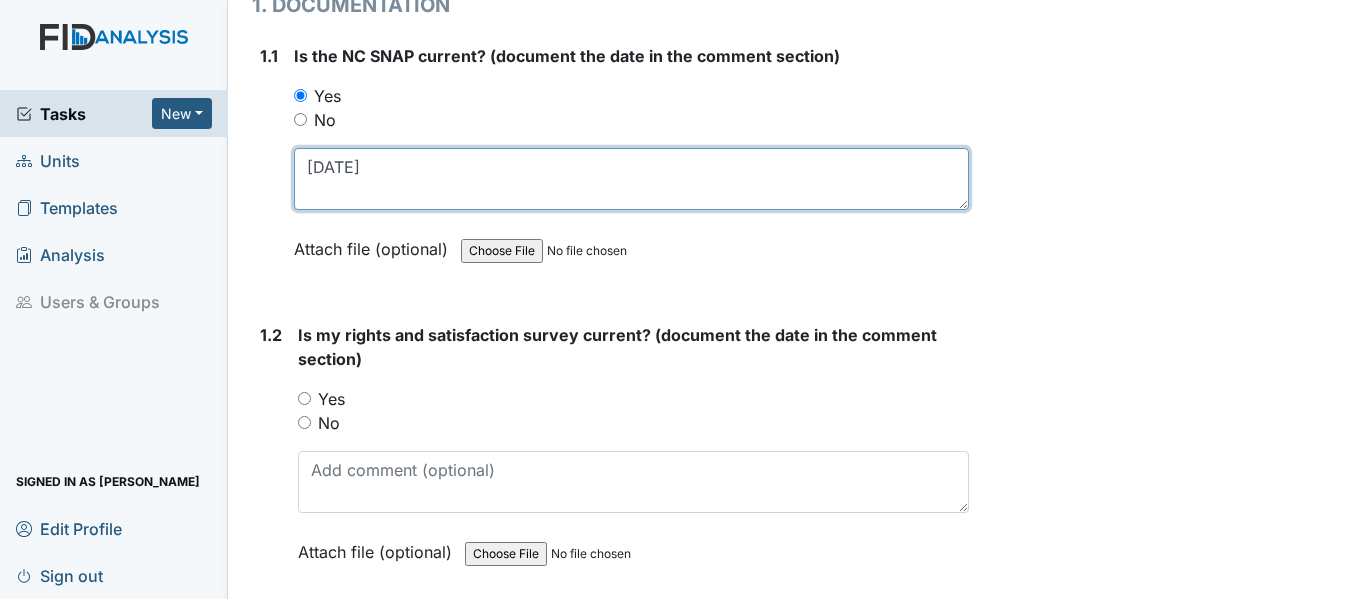 scroll, scrollTop: 300, scrollLeft: 0, axis: vertical 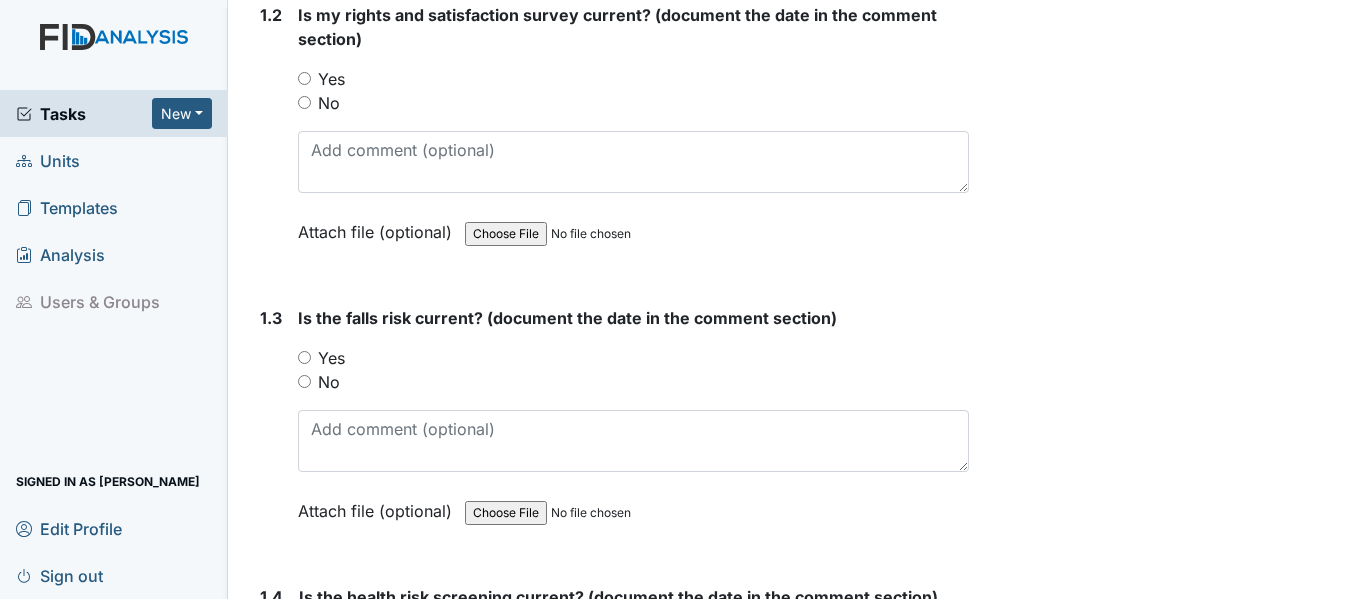 type on "9/17/24" 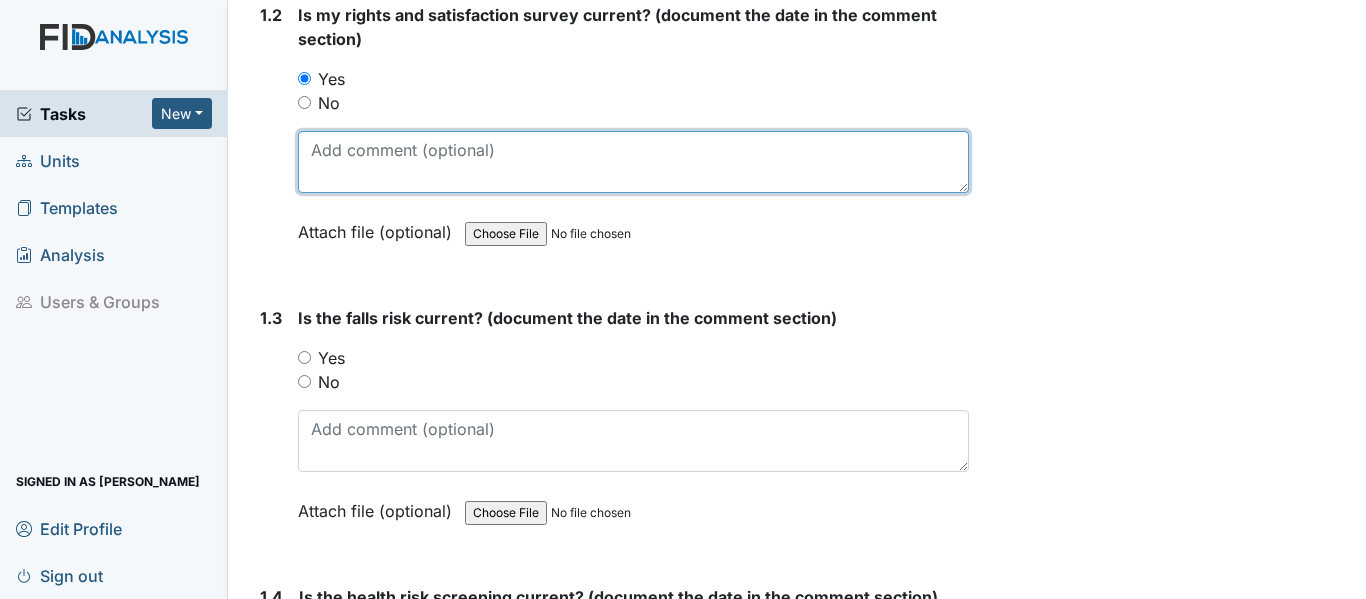 click at bounding box center [633, 162] 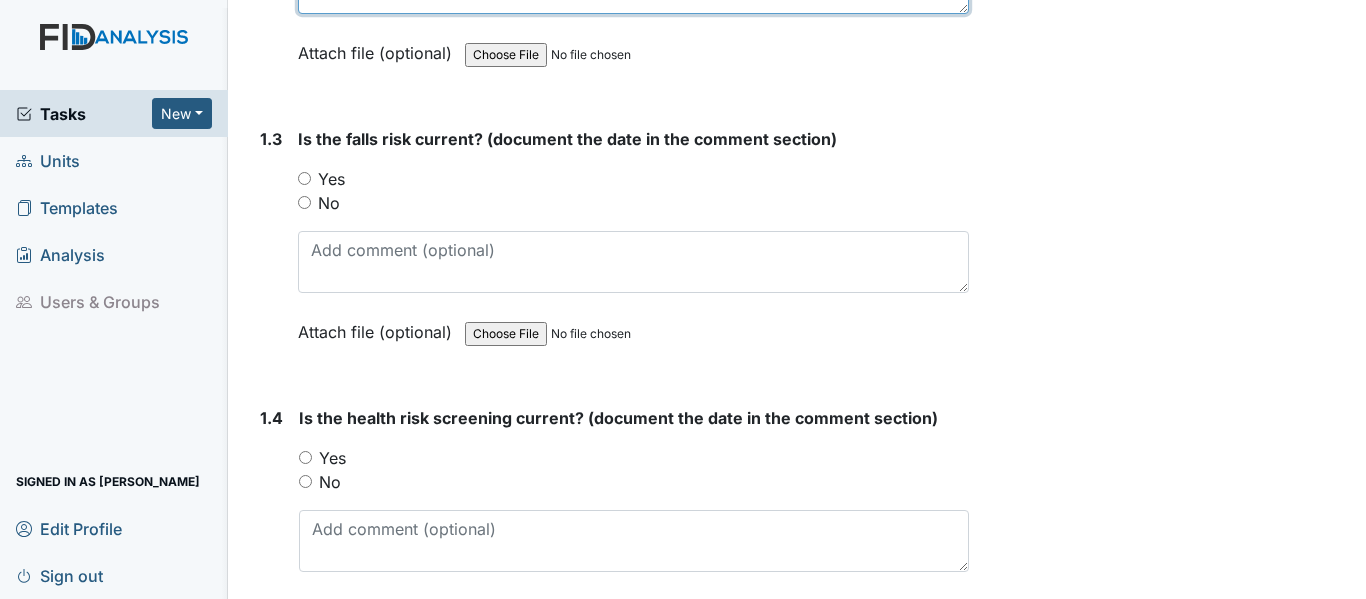scroll, scrollTop: 800, scrollLeft: 0, axis: vertical 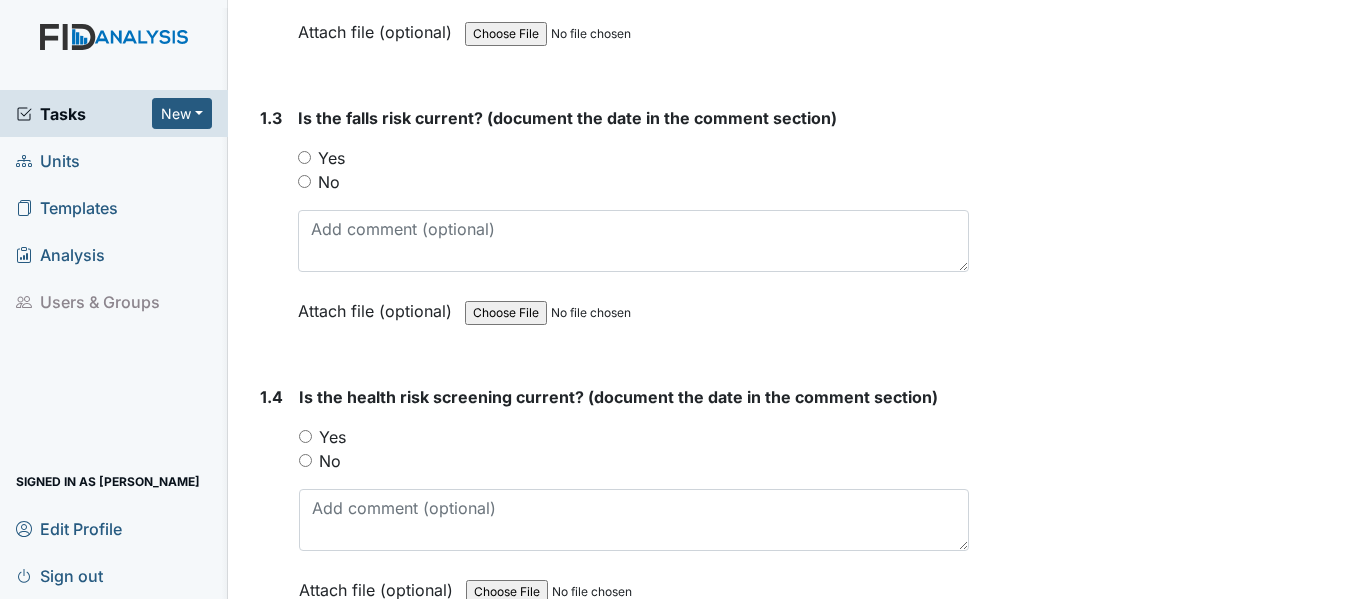 type on "9/17/24" 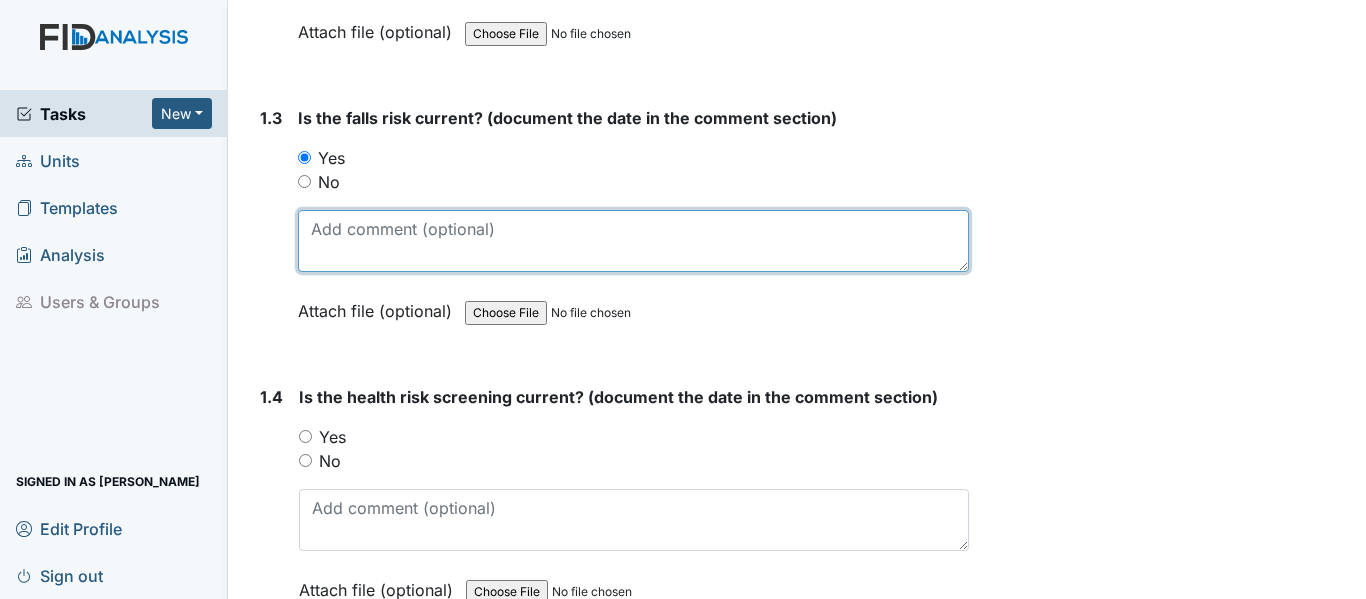 click at bounding box center [633, 241] 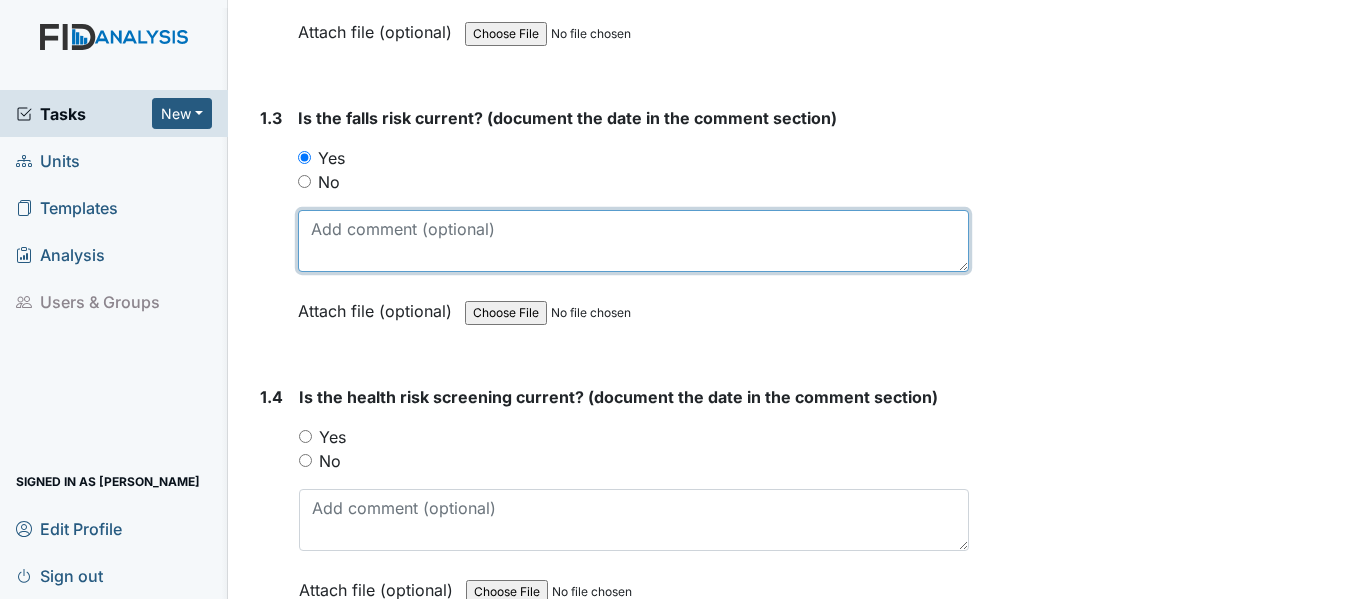 paste on "9/17/24" 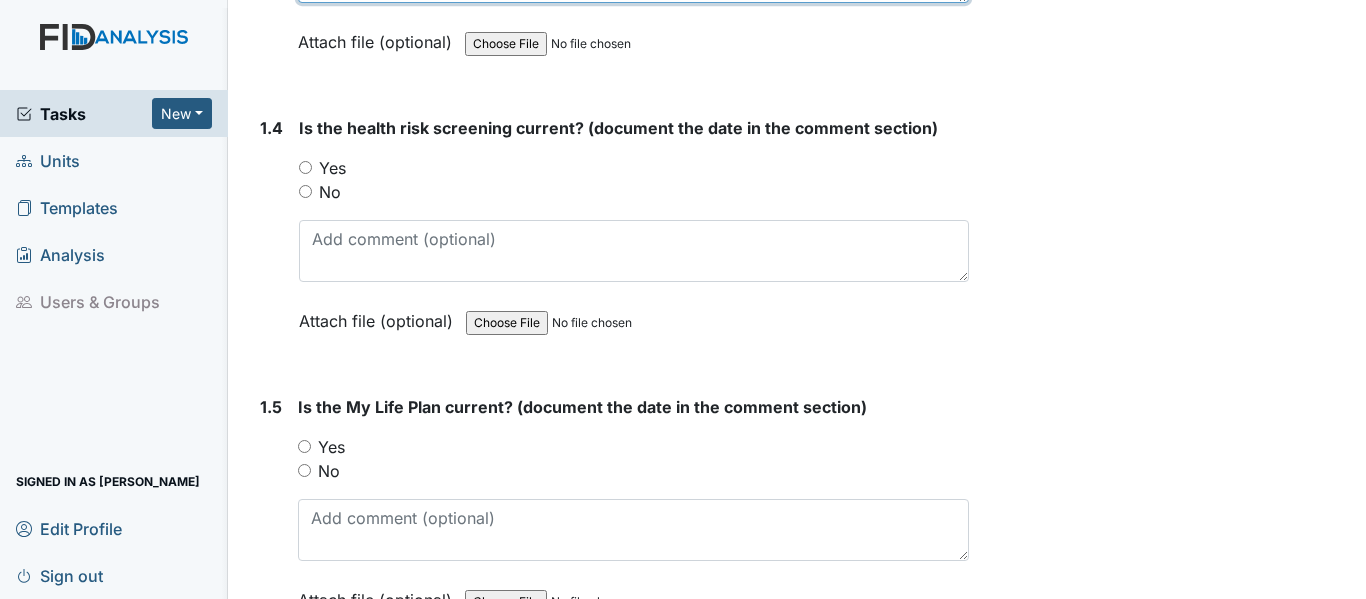 scroll, scrollTop: 1100, scrollLeft: 0, axis: vertical 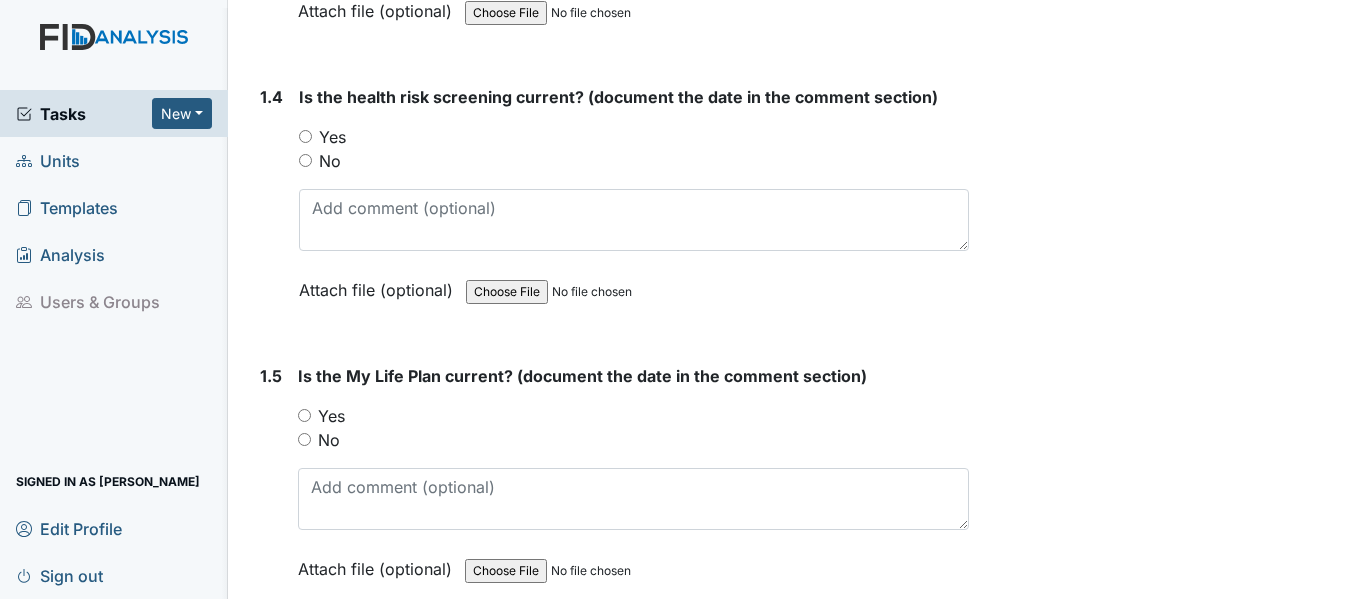 type on "9/17/24" 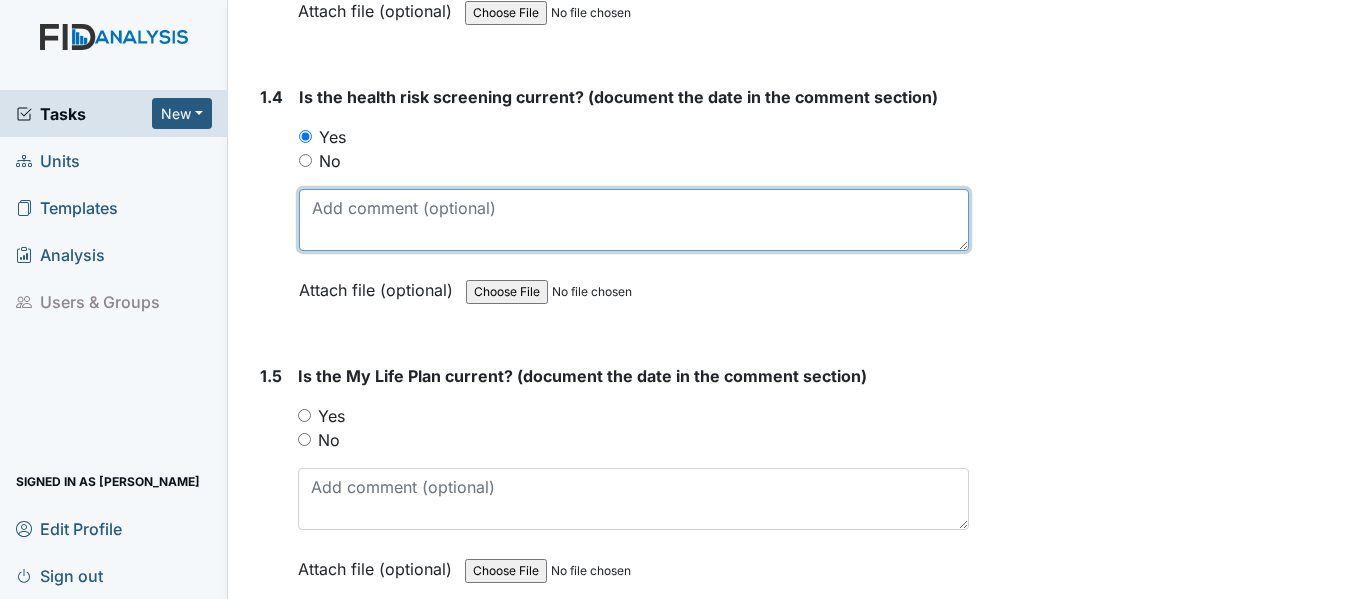 click at bounding box center (634, 220) 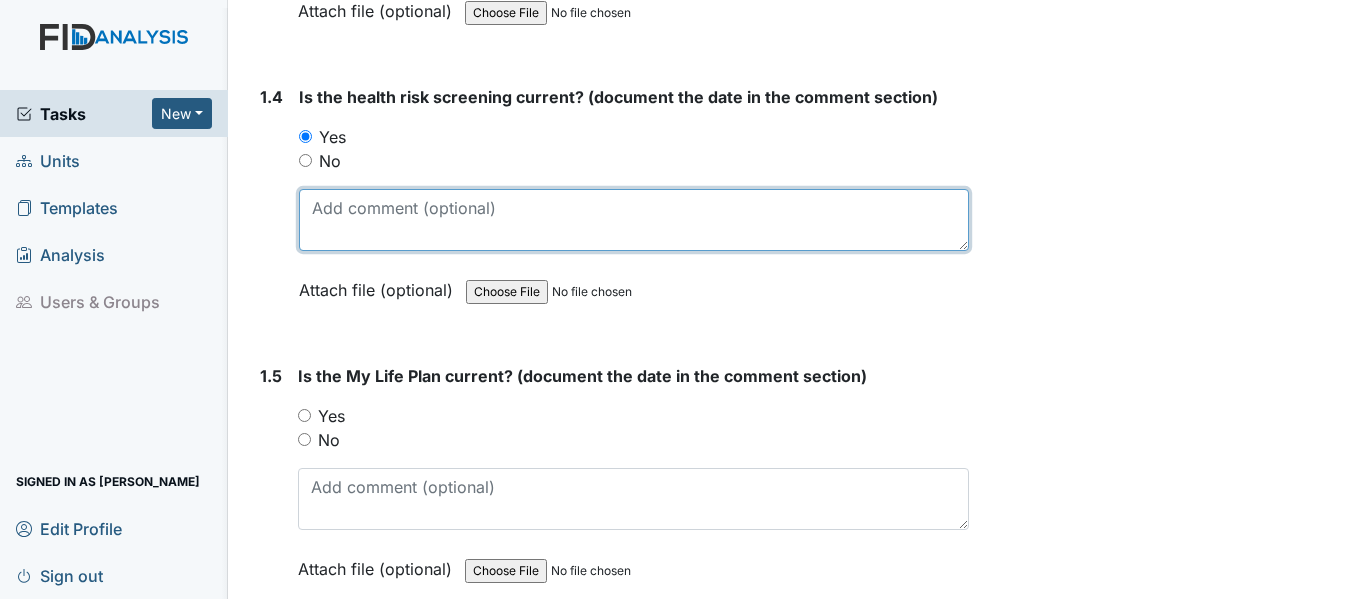 paste on "9/17/24" 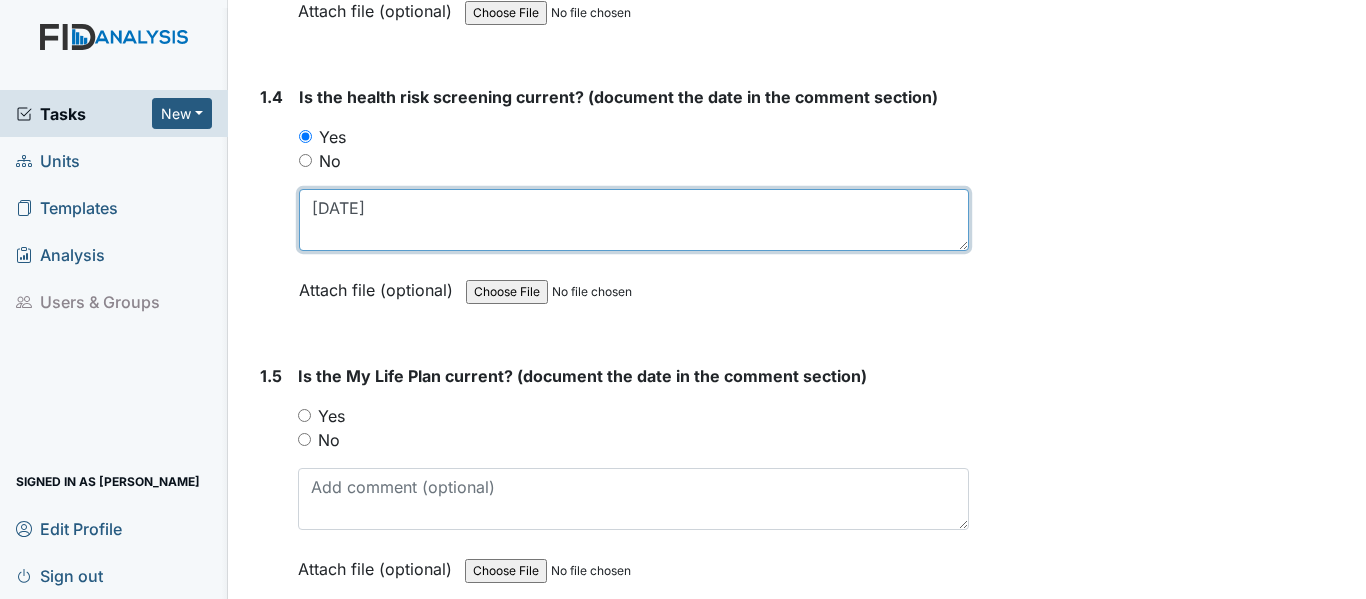 type on "9/17/24" 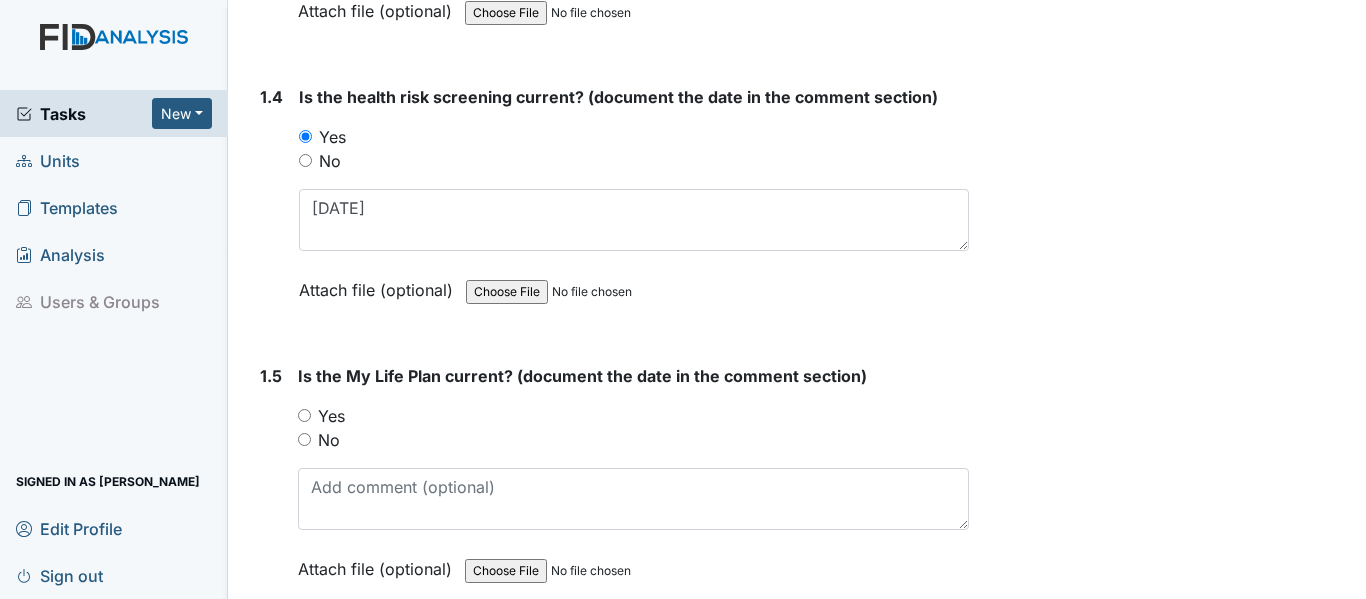 click on "Yes" at bounding box center [304, 415] 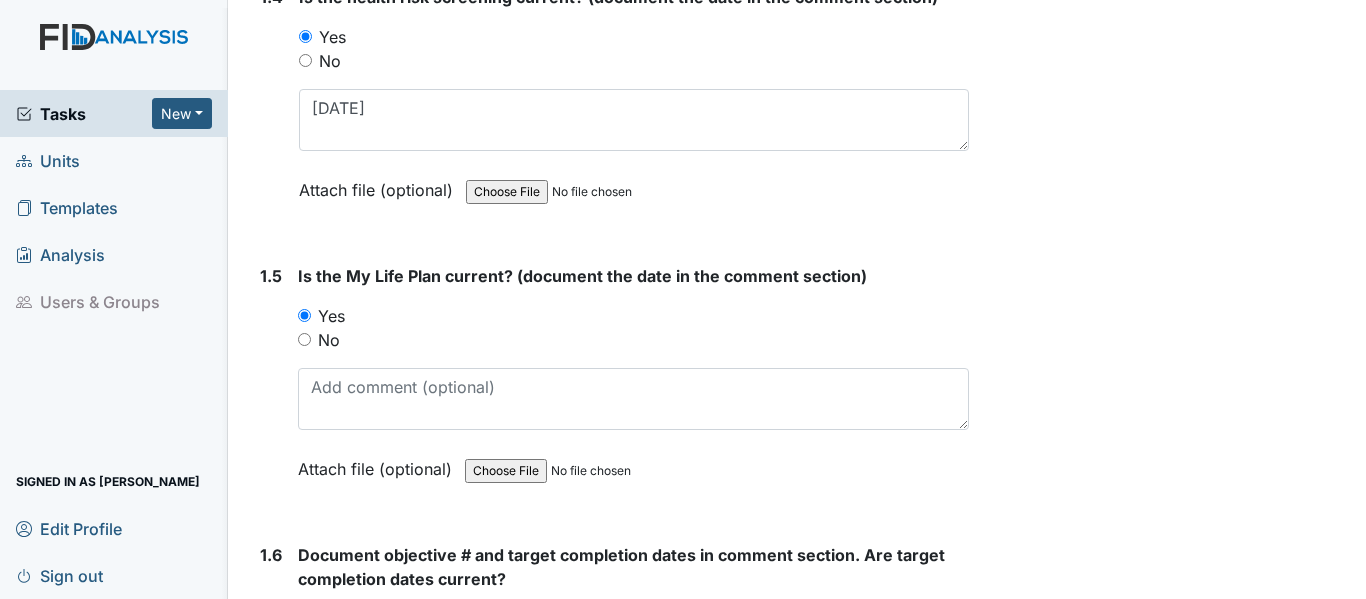 scroll, scrollTop: 1300, scrollLeft: 0, axis: vertical 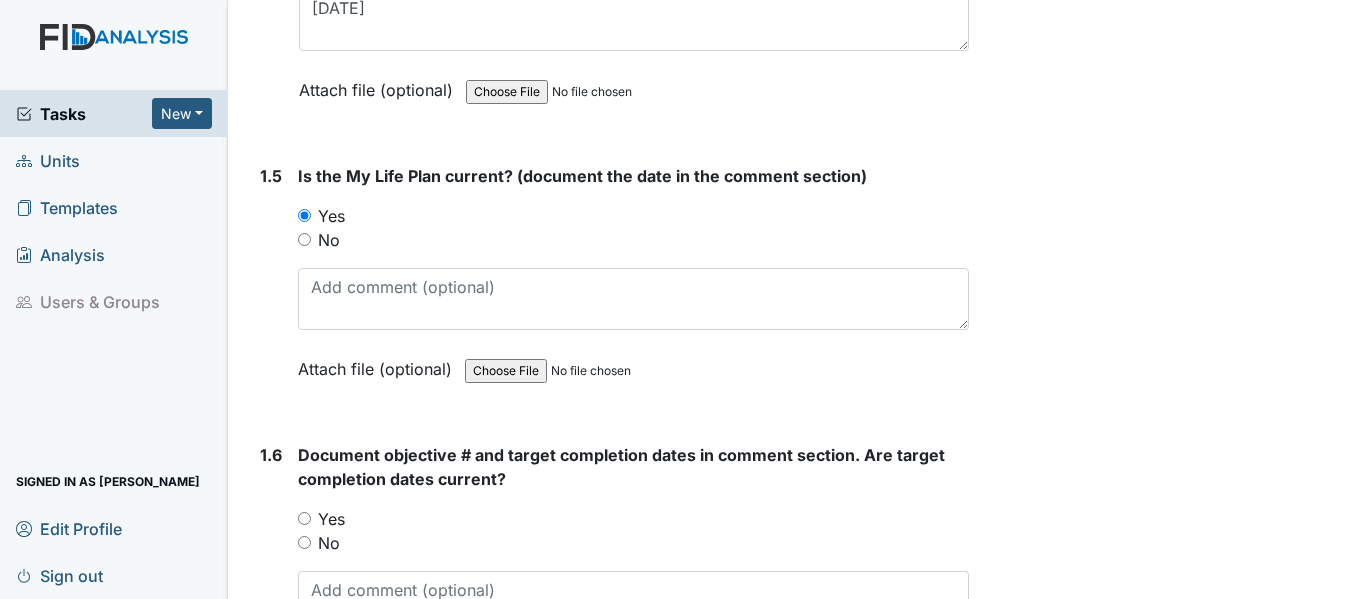 click on "Is the My Life Plan current? (document the date in the comment section)
You must select one of the below options.
Yes
No
Attach file (optional)
You can upload .pdf, .txt, .jpg, .jpeg, .png, .csv, .xls, or .doc files under 100MB." at bounding box center (633, 287) 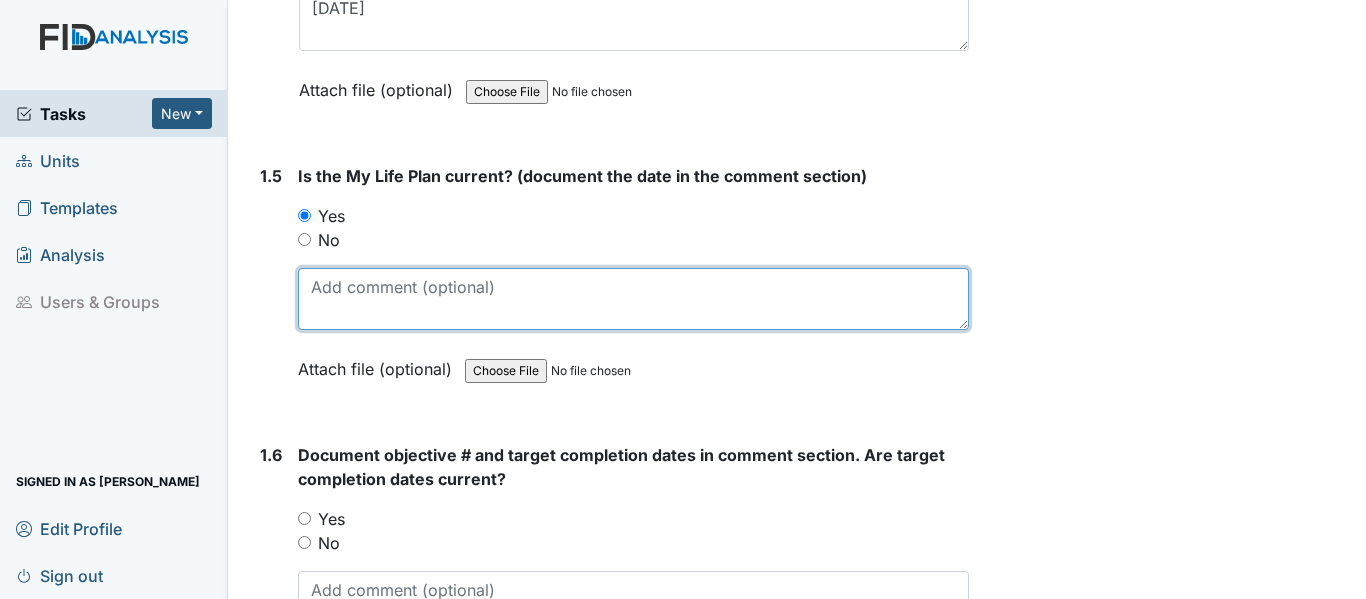 click at bounding box center [633, 299] 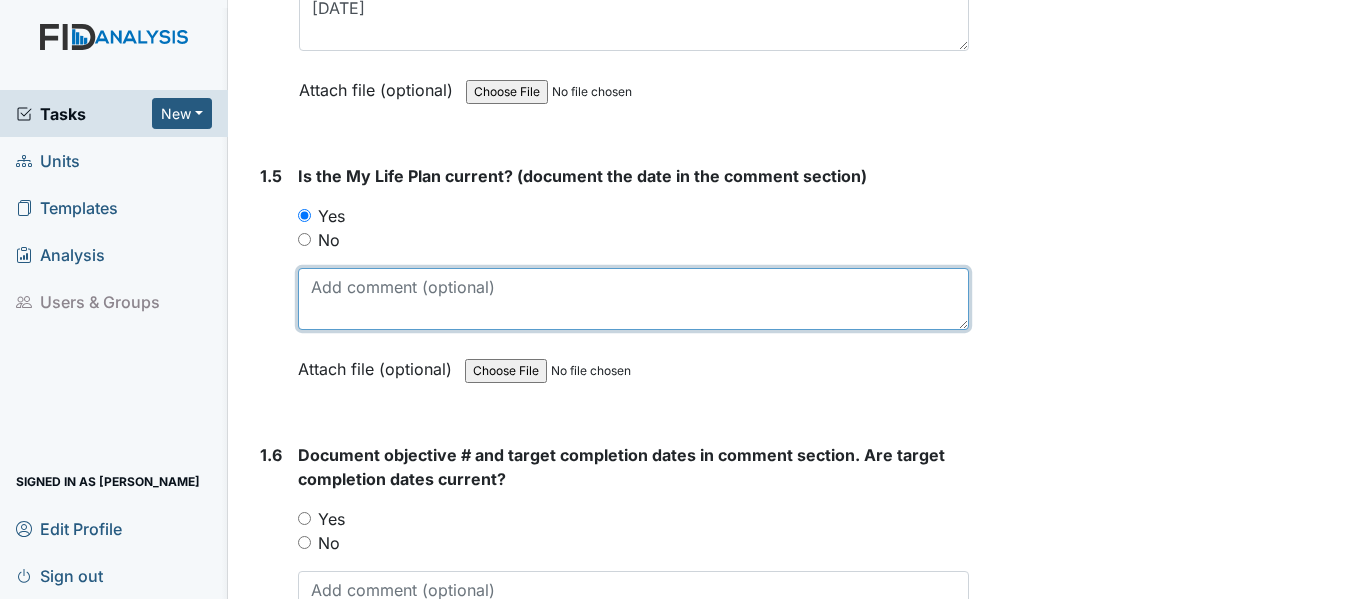 paste on "9/17/24" 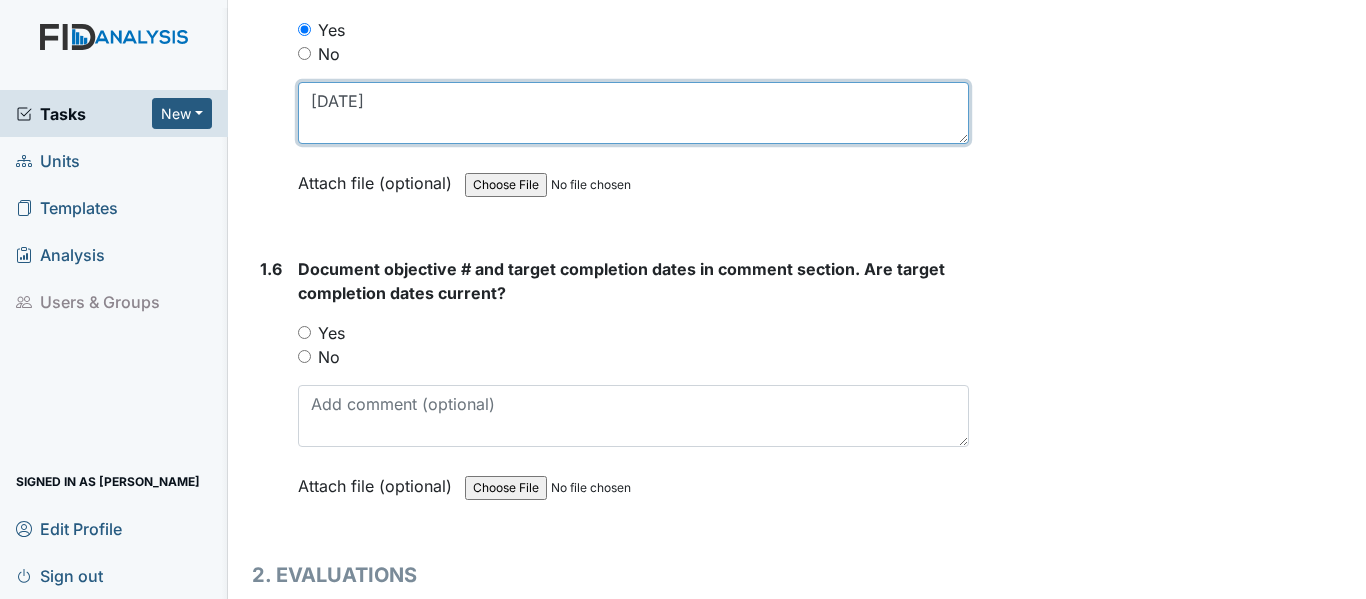 scroll, scrollTop: 1600, scrollLeft: 0, axis: vertical 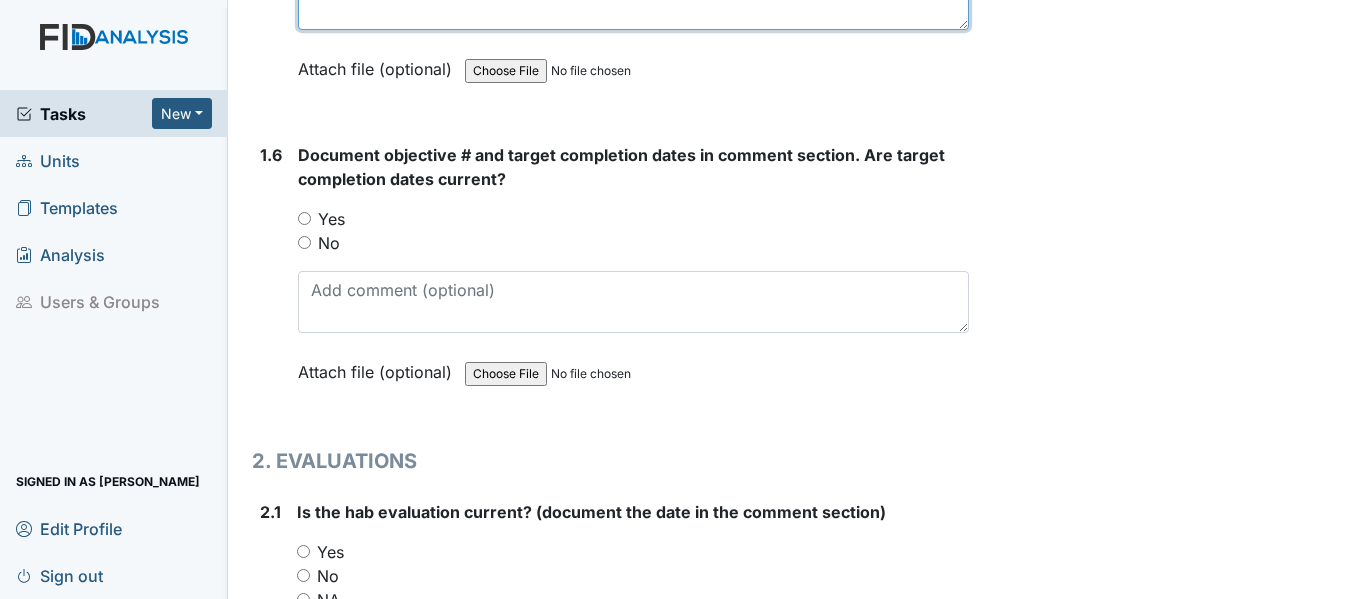type on "9/17/24" 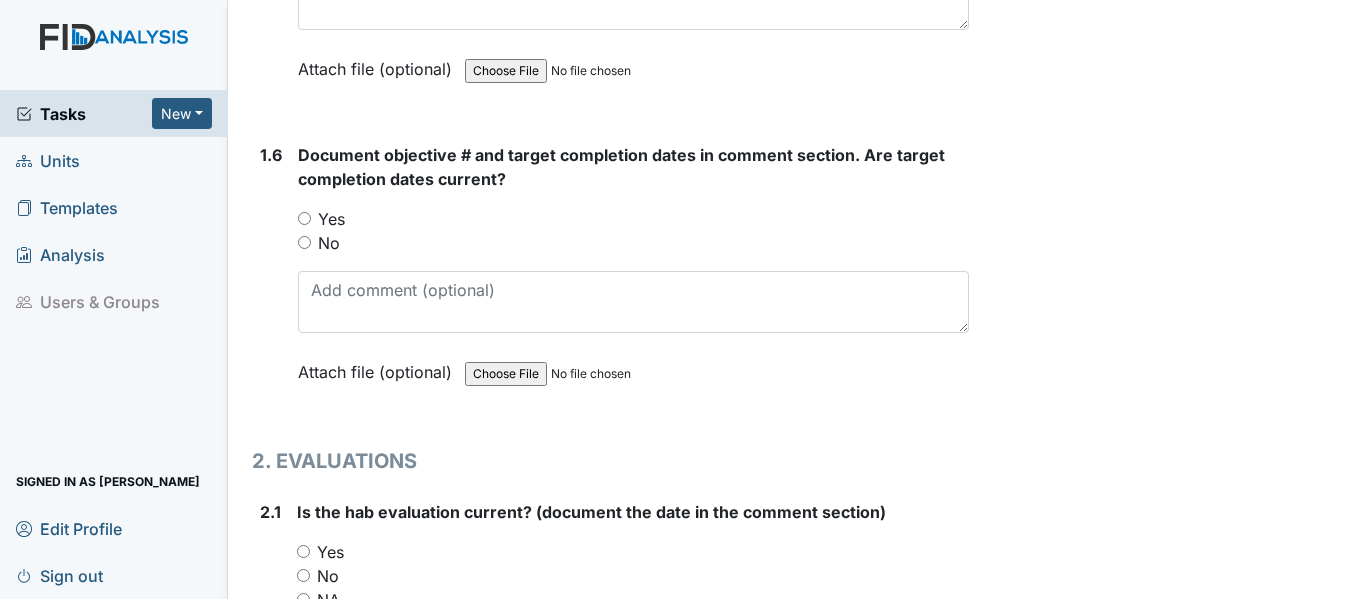 click on "Yes" at bounding box center (304, 218) 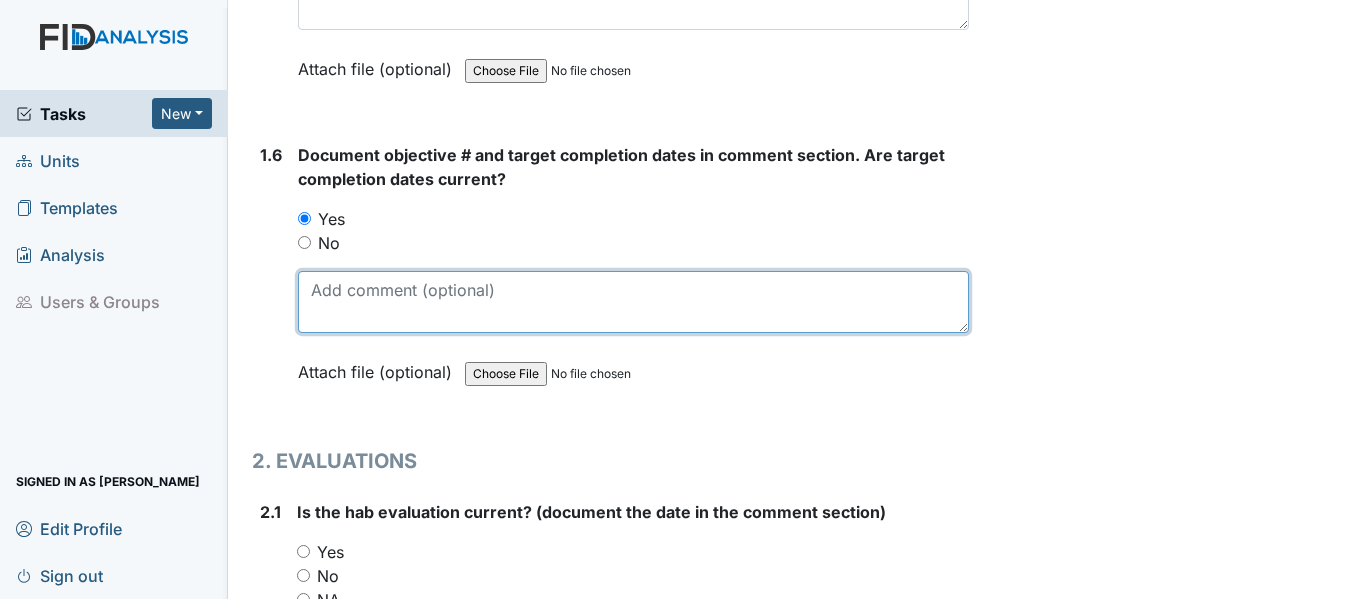 click at bounding box center [633, 302] 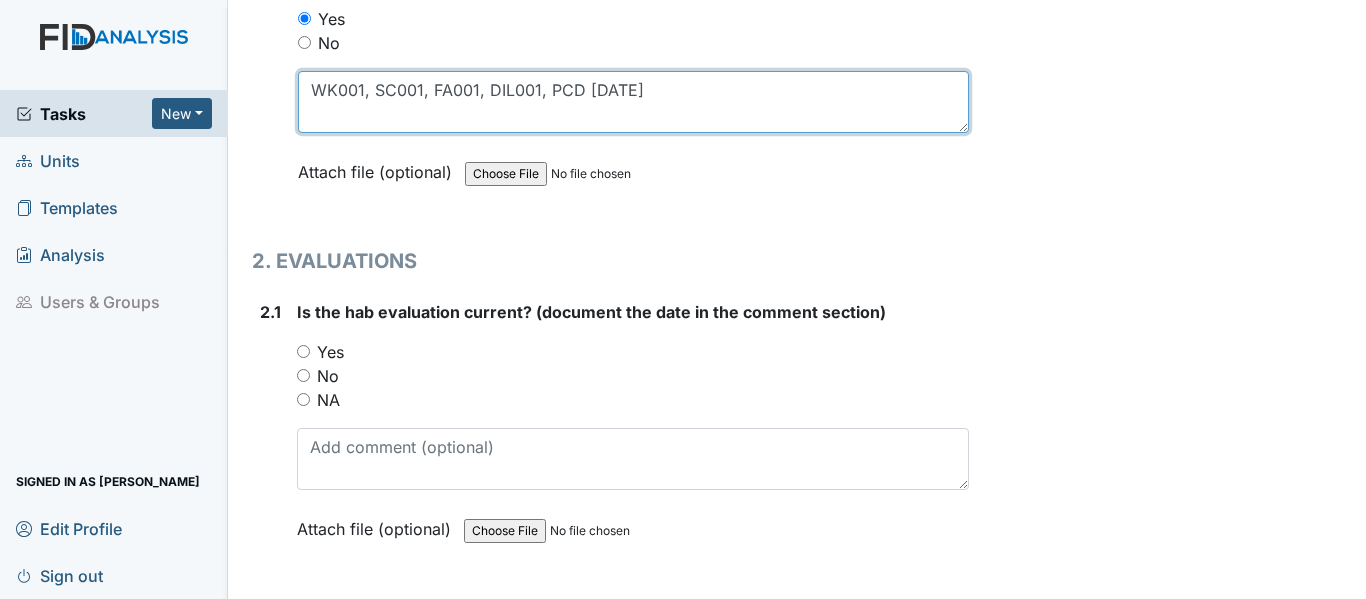 scroll, scrollTop: 1900, scrollLeft: 0, axis: vertical 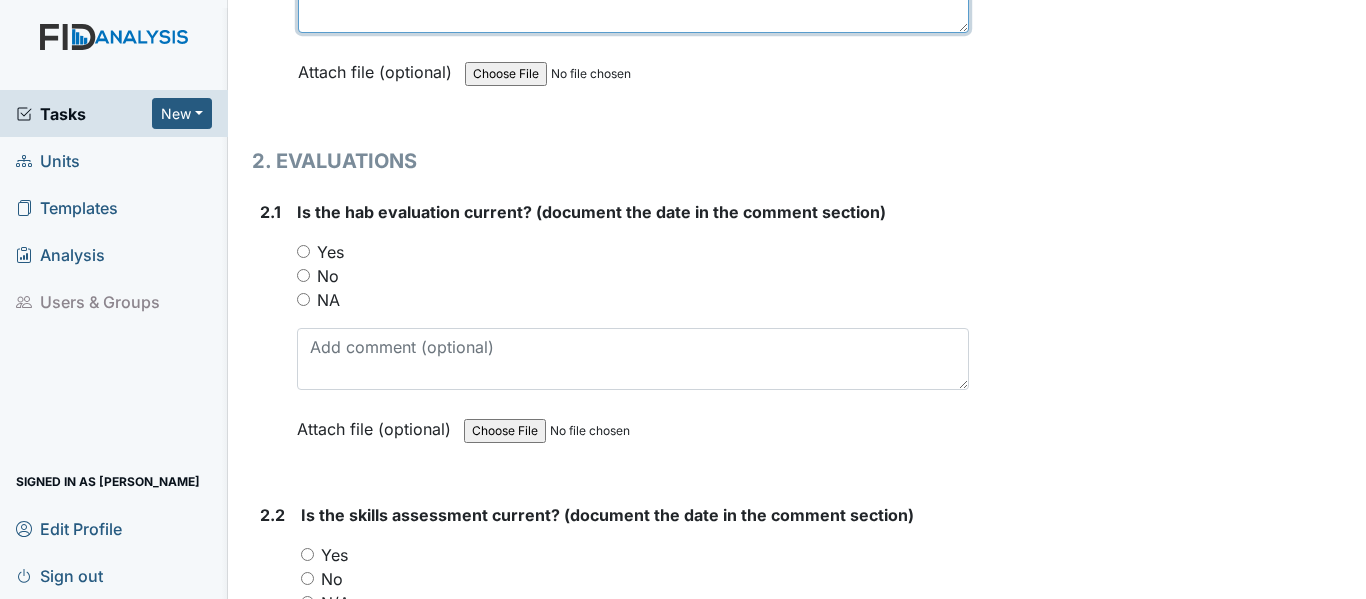type on "WK001, SC001, FA001, DIL001, PCD 9/11/25" 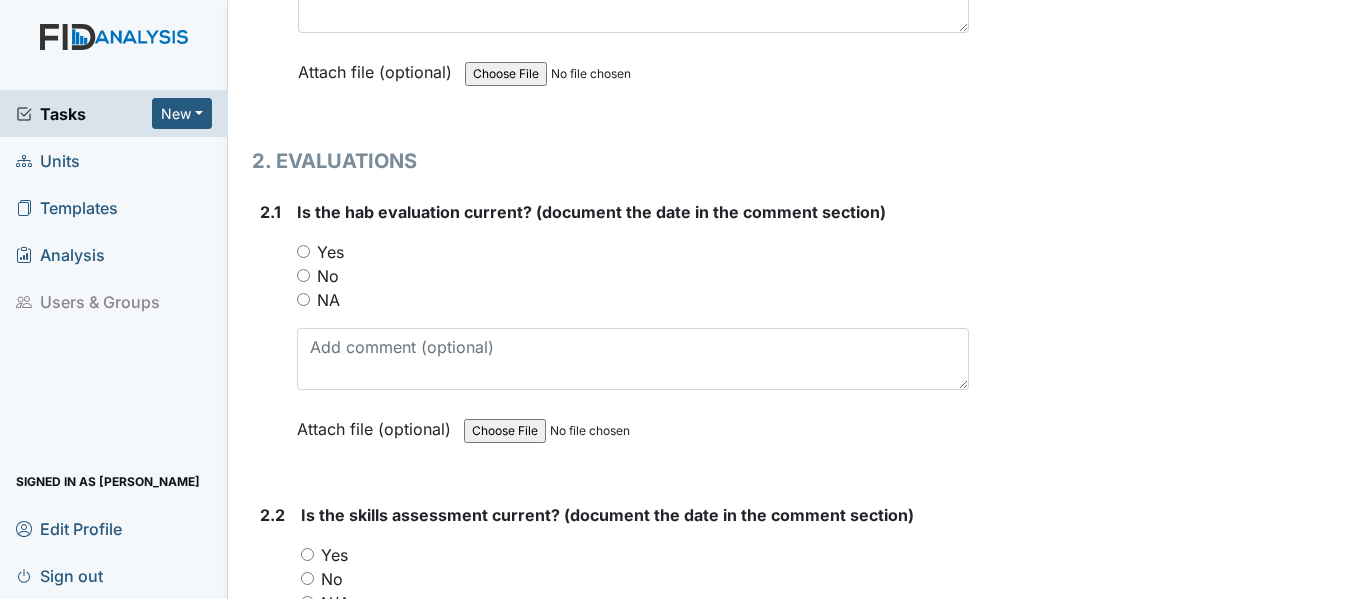 click on "Yes" at bounding box center (303, 251) 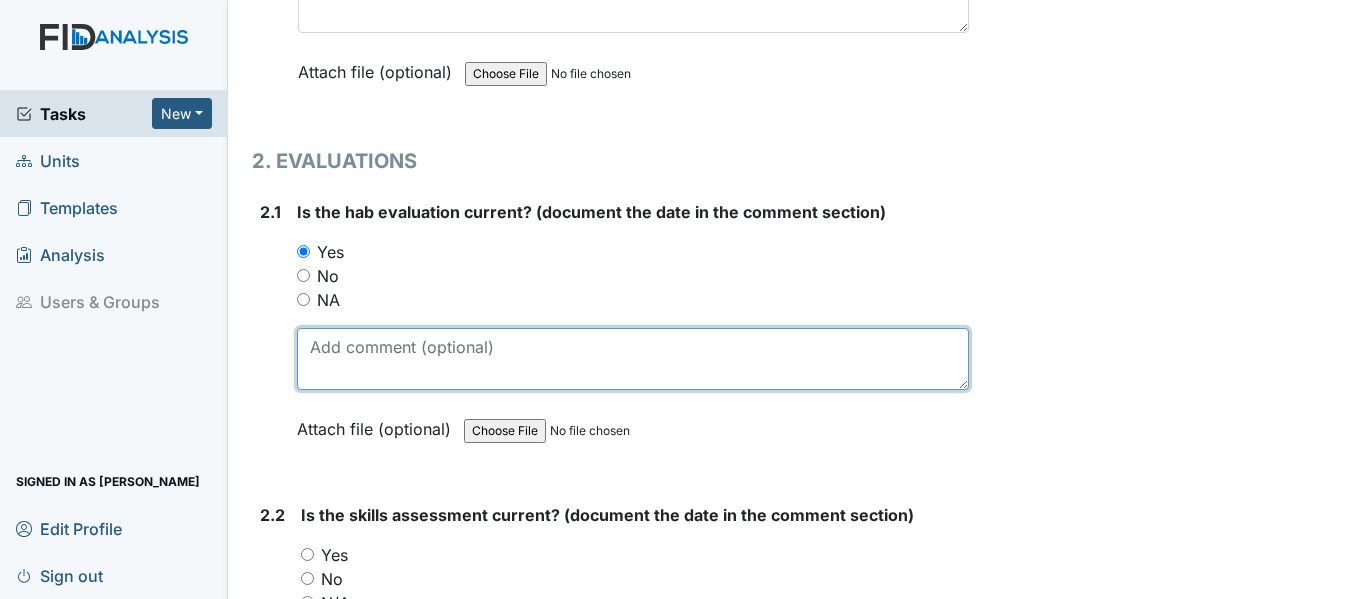 click at bounding box center (633, 359) 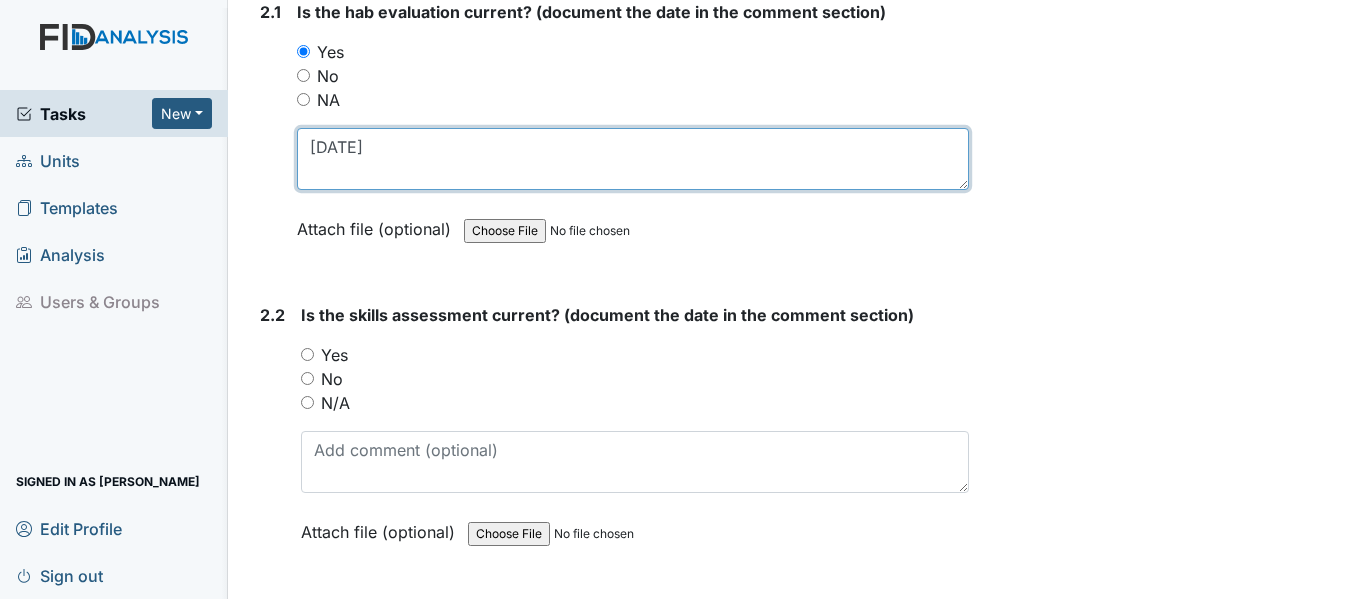 scroll, scrollTop: 2200, scrollLeft: 0, axis: vertical 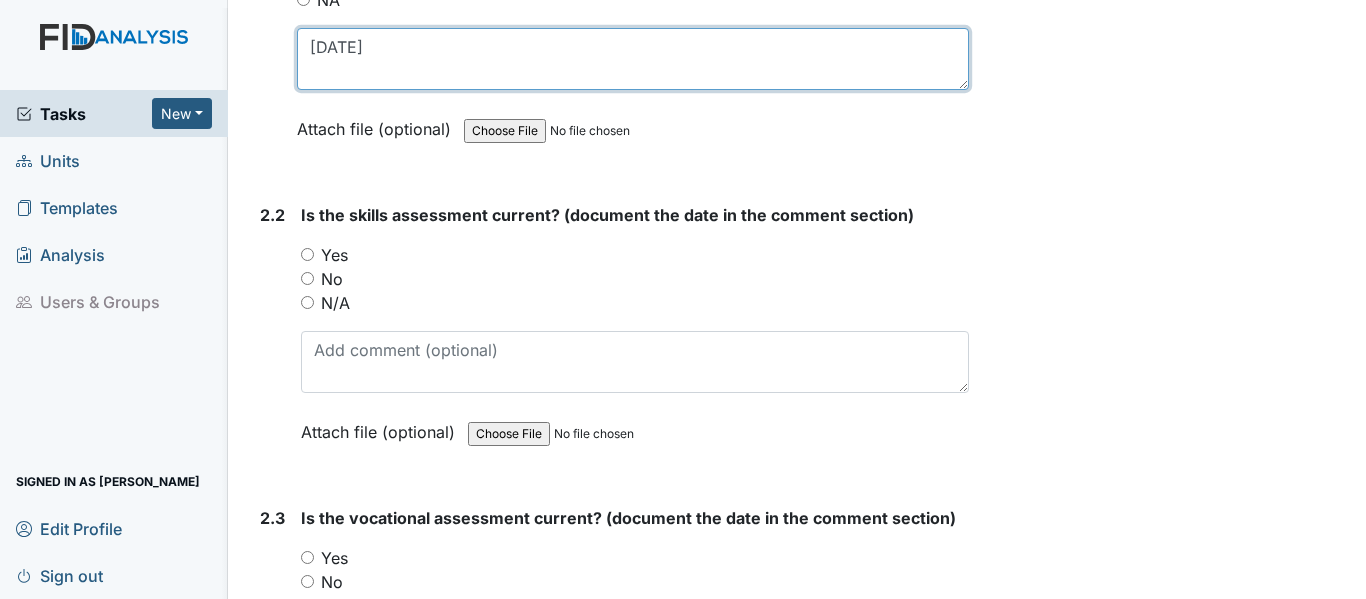 type on "9/17/24" 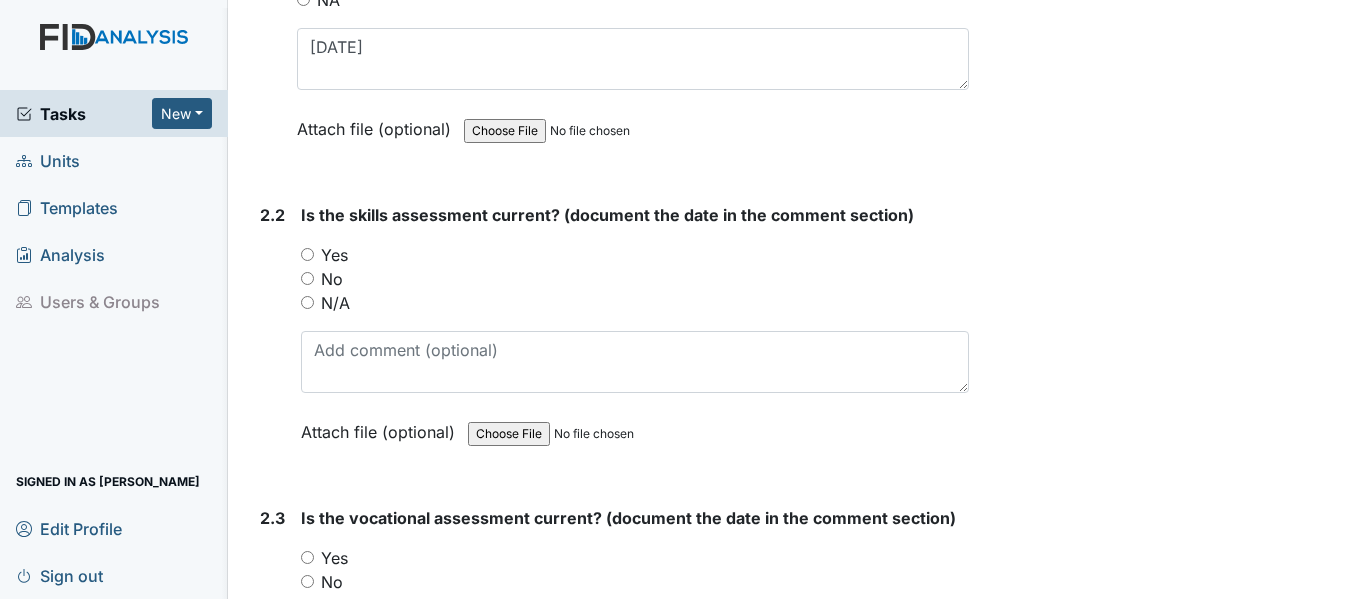 click on "Yes" at bounding box center [307, 254] 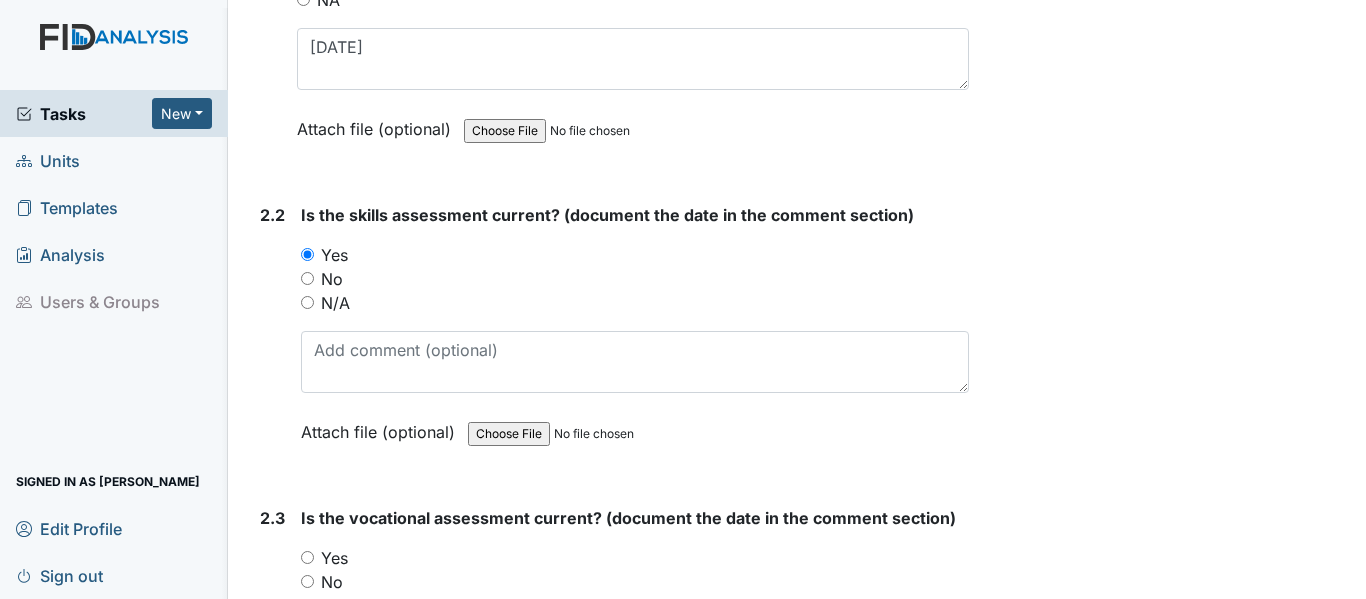 scroll, scrollTop: 2300, scrollLeft: 0, axis: vertical 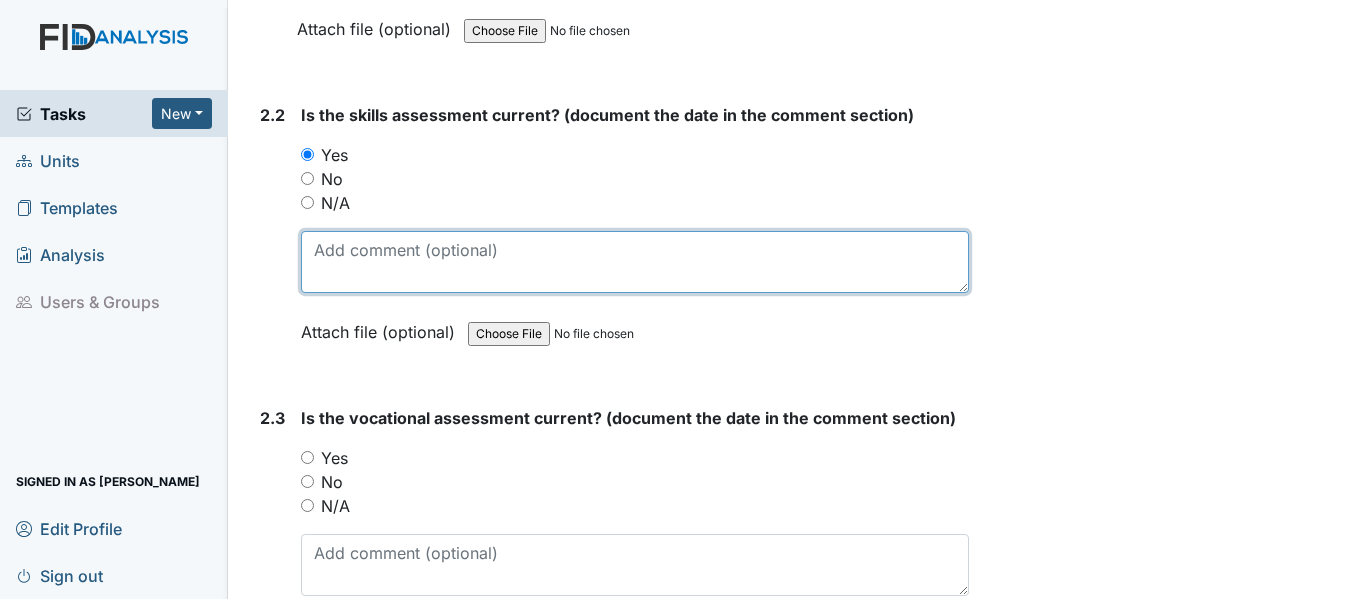 click at bounding box center [635, 262] 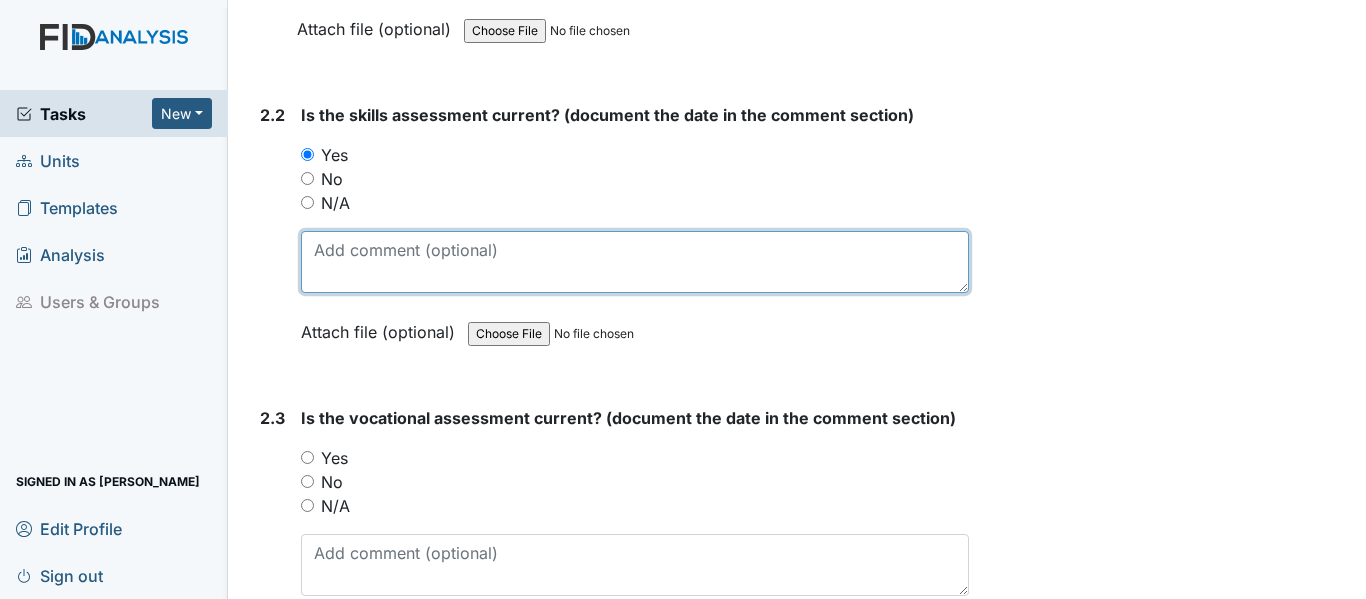 paste on "9/17/24" 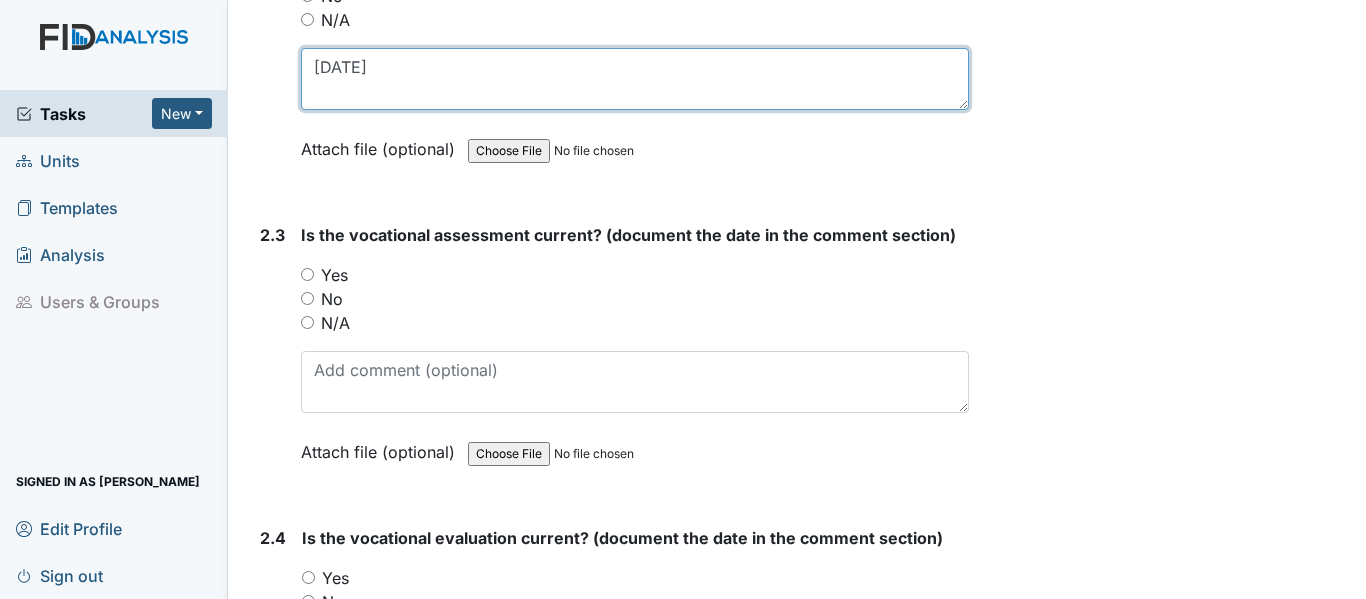 scroll, scrollTop: 2500, scrollLeft: 0, axis: vertical 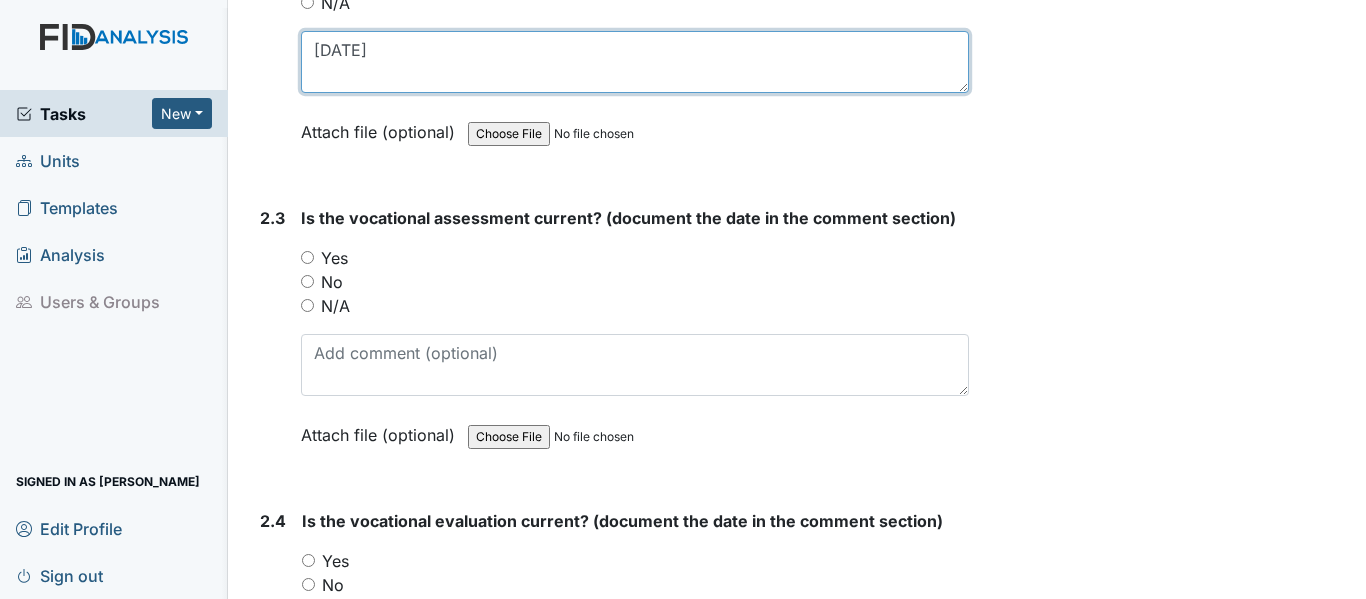 type on "9/17/24" 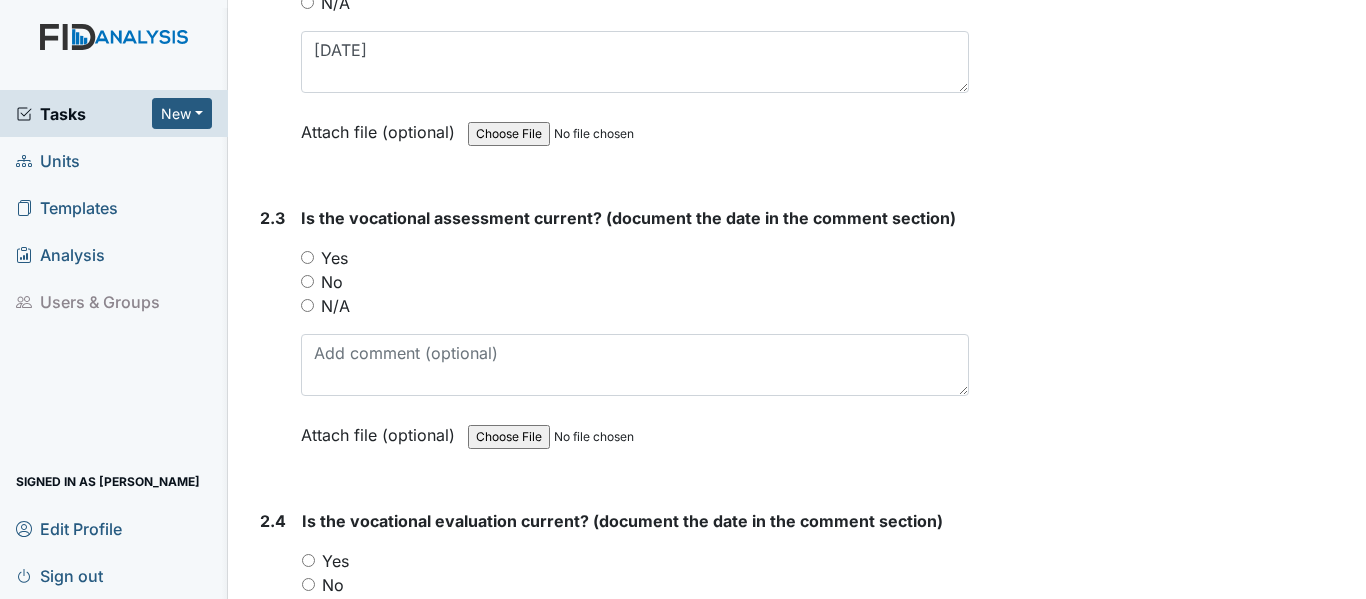 click on "Yes" at bounding box center (307, 257) 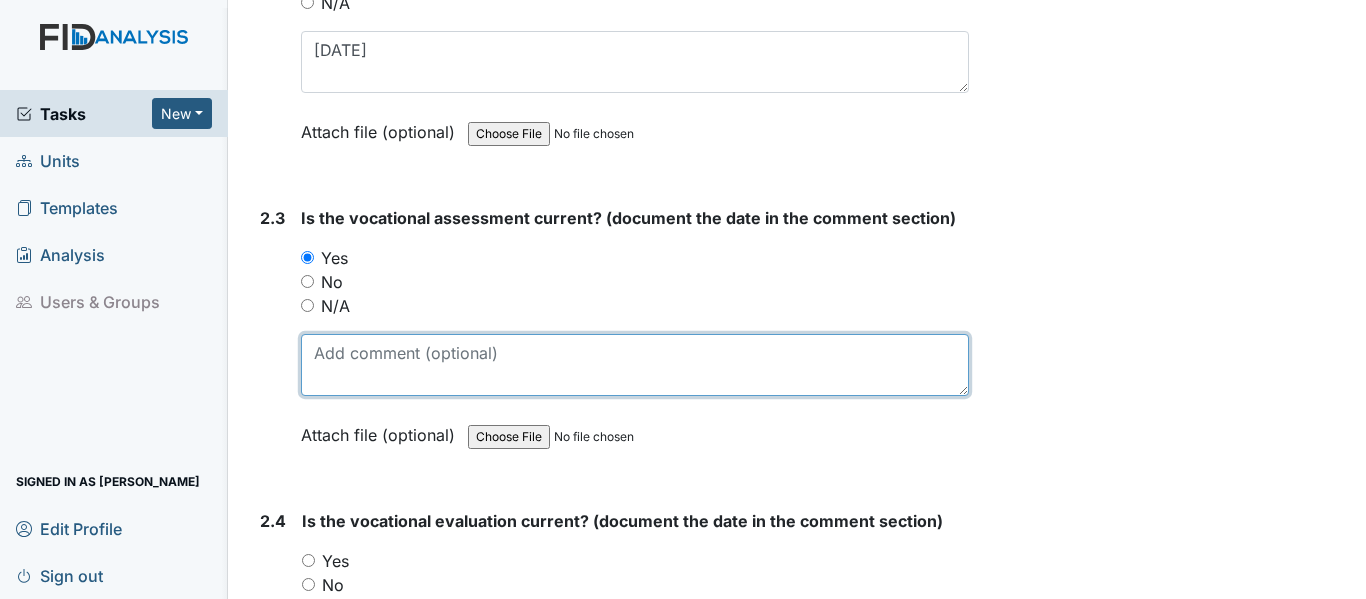 click at bounding box center (635, 365) 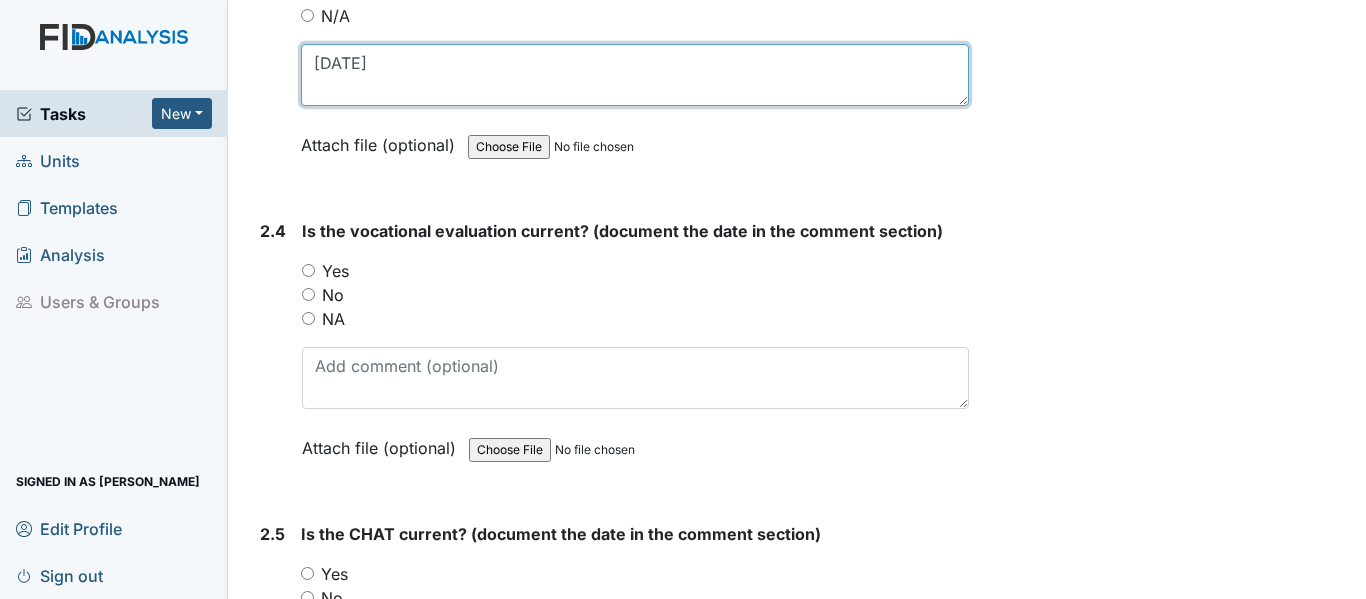 scroll, scrollTop: 2800, scrollLeft: 0, axis: vertical 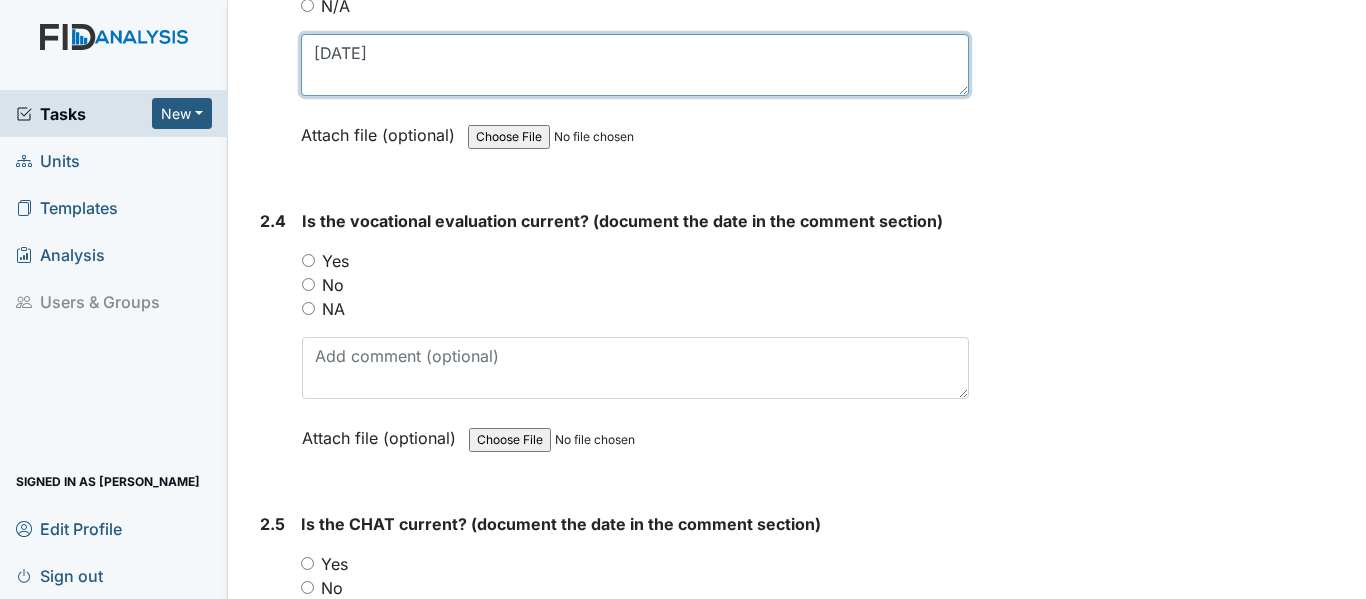type on "9/17/24" 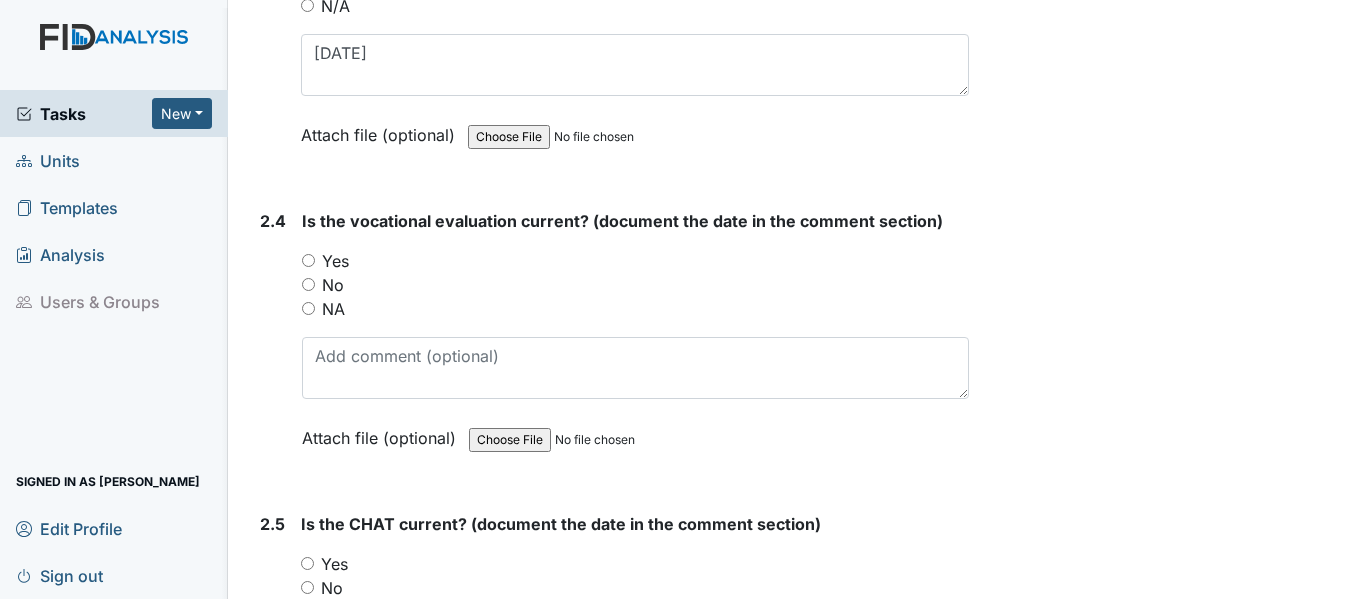 click on "Yes" at bounding box center [308, 260] 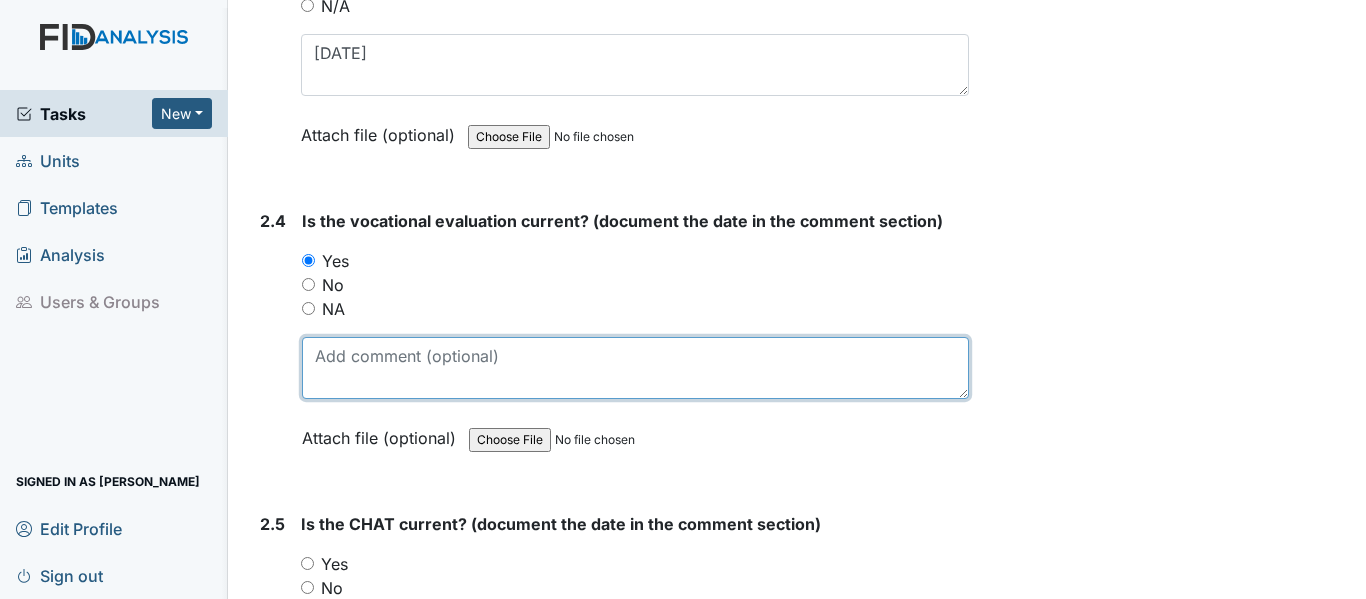 click at bounding box center (635, 368) 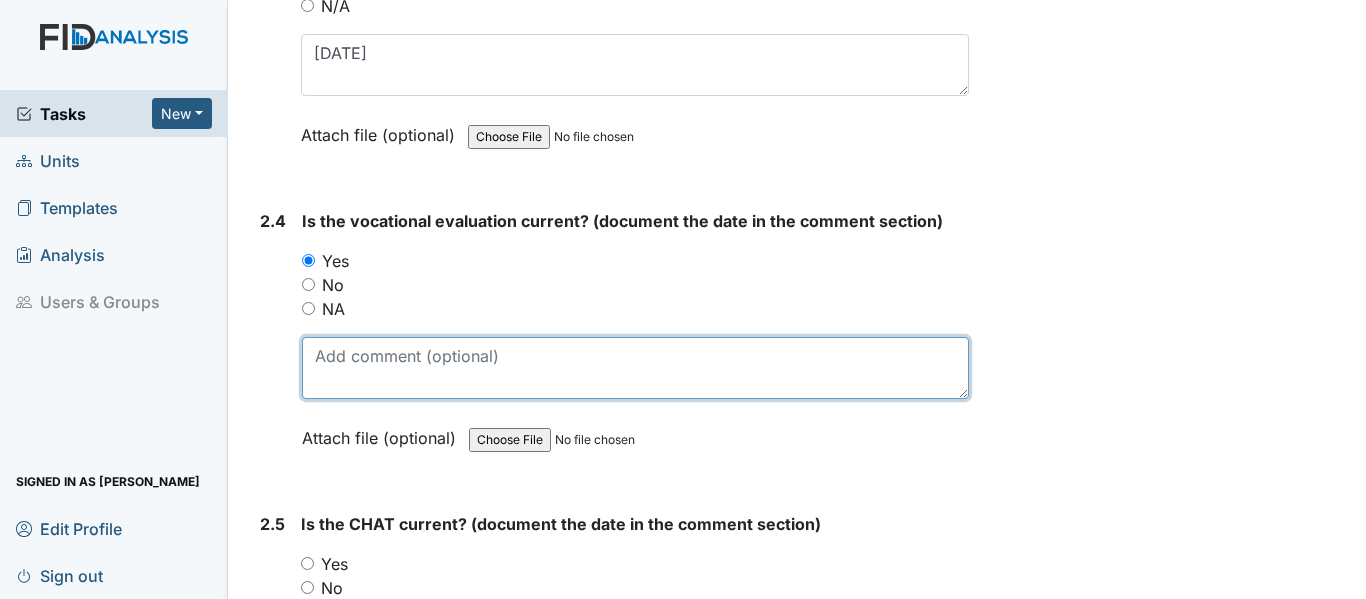 paste on "9/17/24" 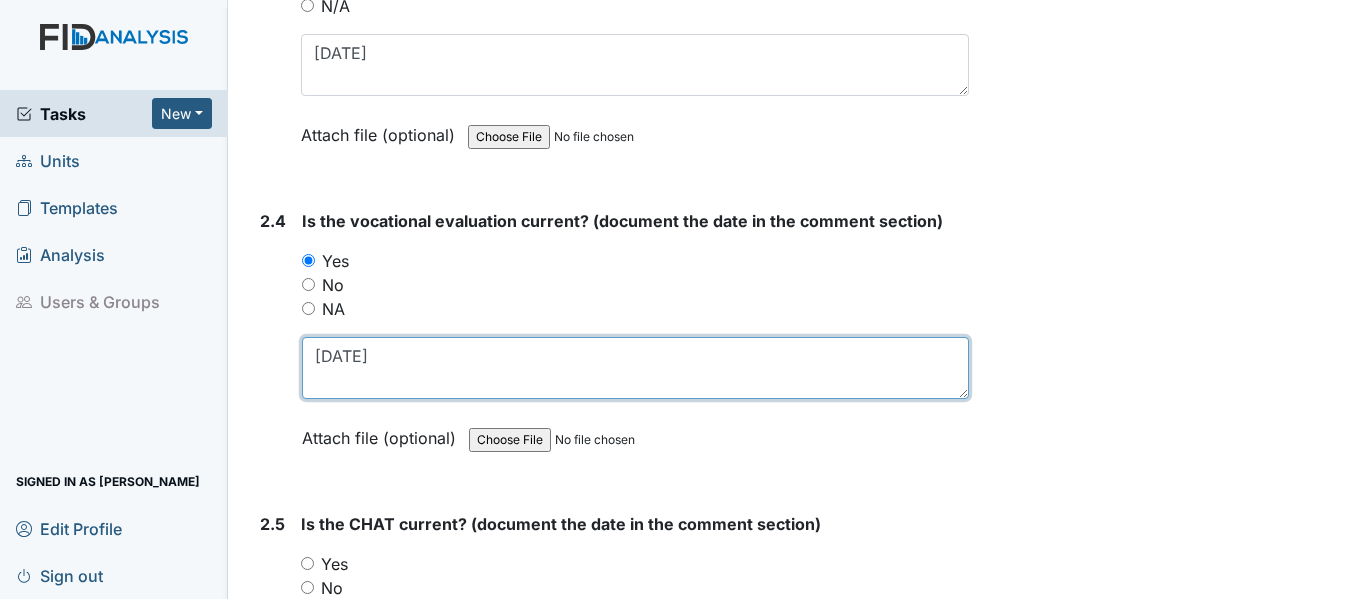 scroll, scrollTop: 3000, scrollLeft: 0, axis: vertical 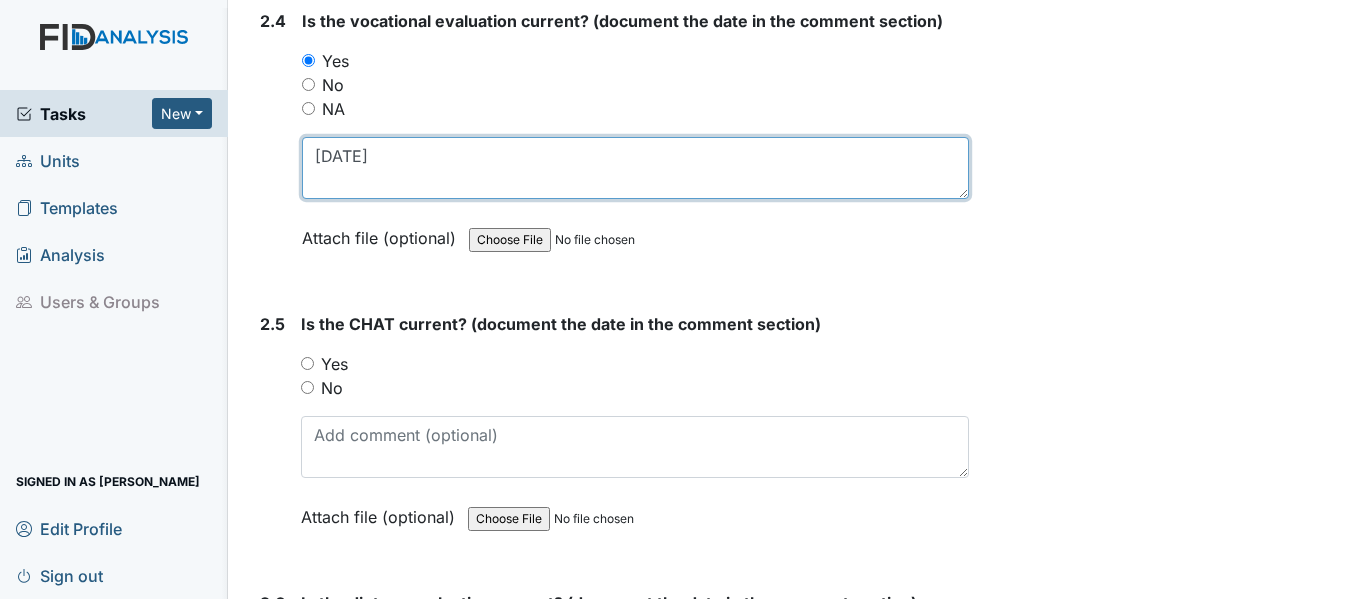 type on "9/17/24" 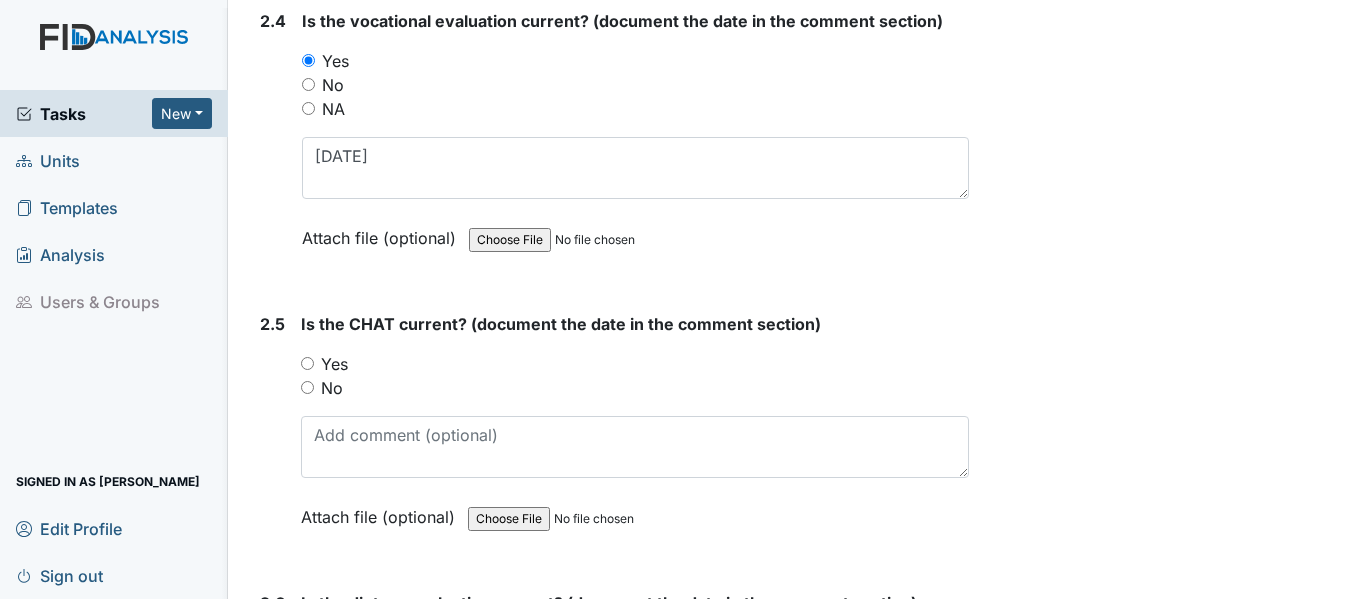 click on "Yes" at bounding box center (307, 363) 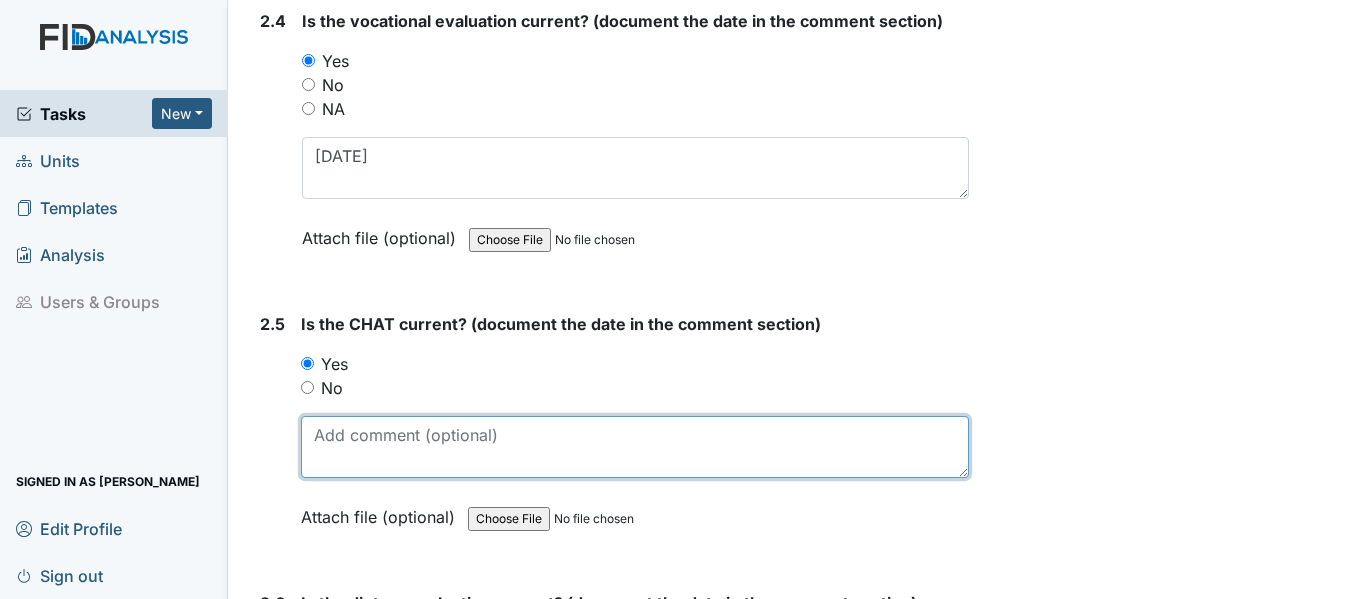 click at bounding box center (635, 447) 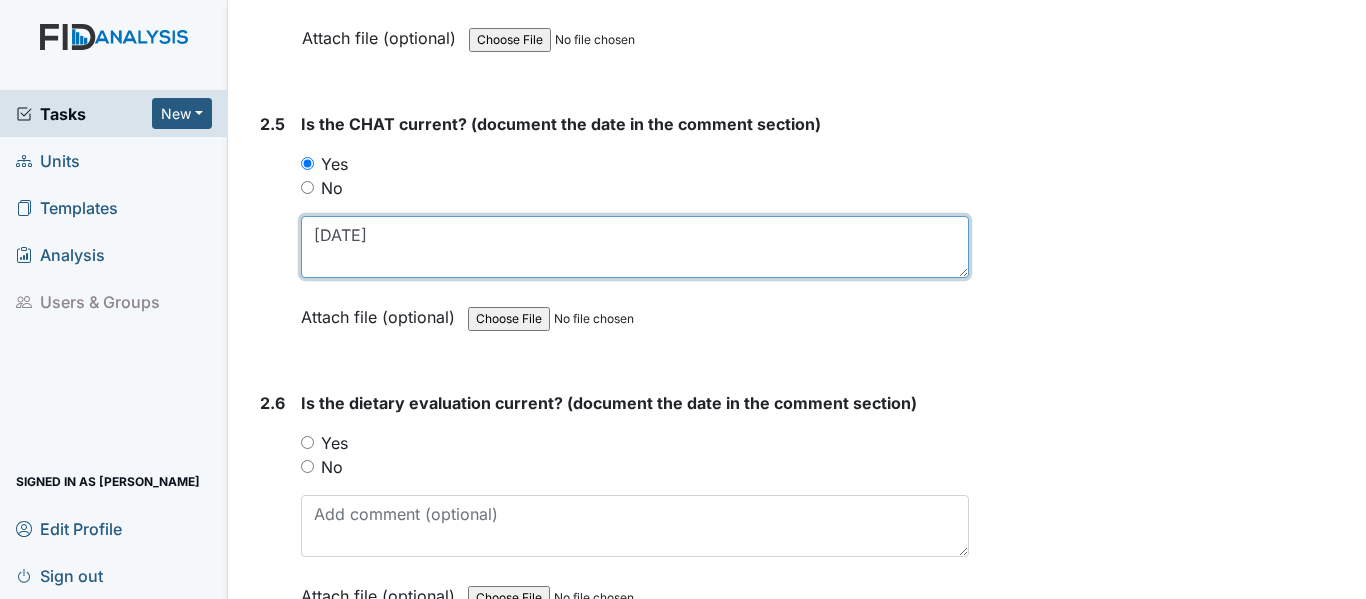 scroll, scrollTop: 3300, scrollLeft: 0, axis: vertical 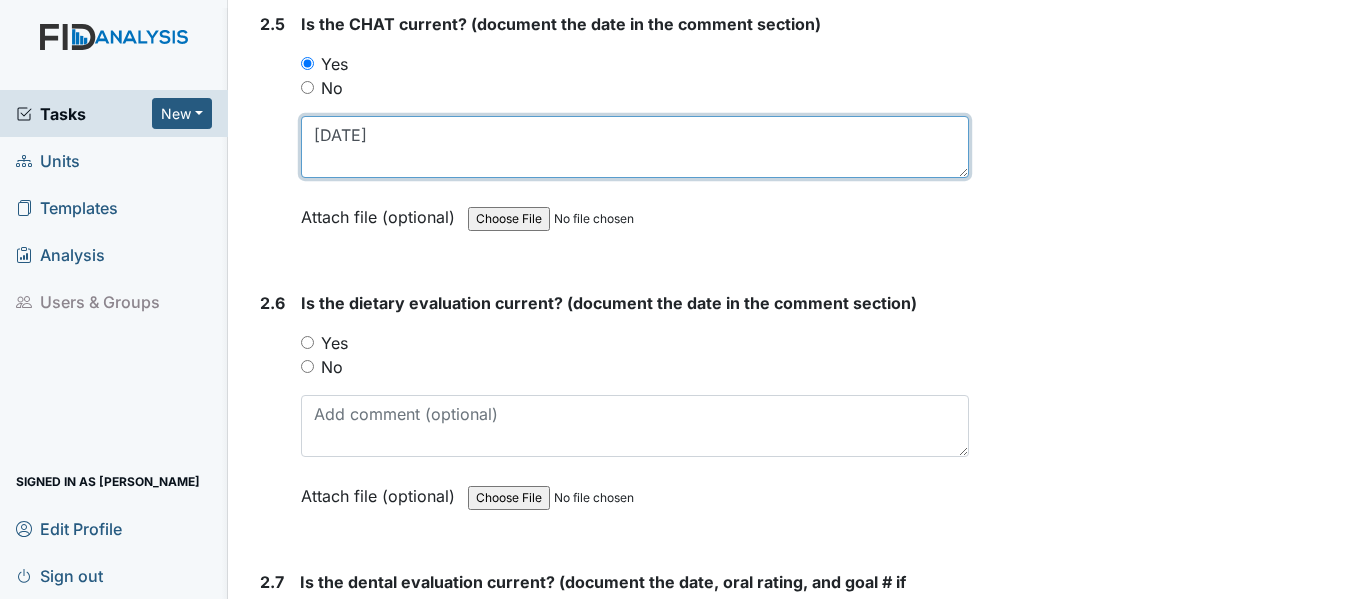 type on "9/13/24" 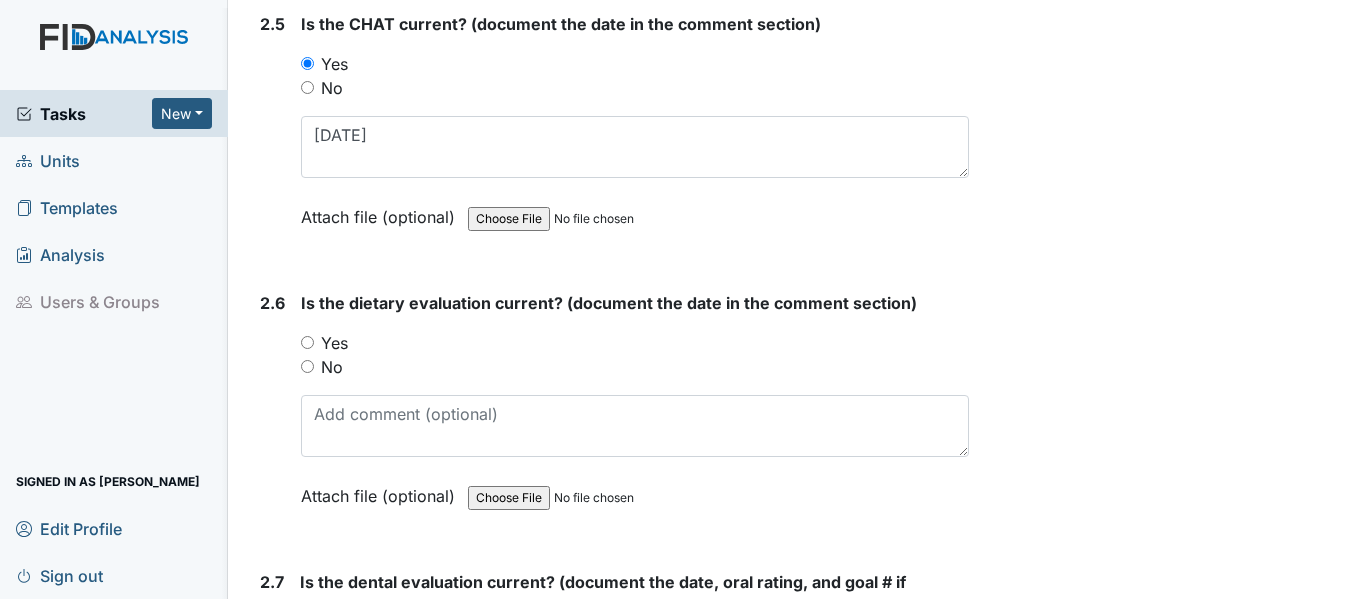 click on "Yes" at bounding box center [307, 342] 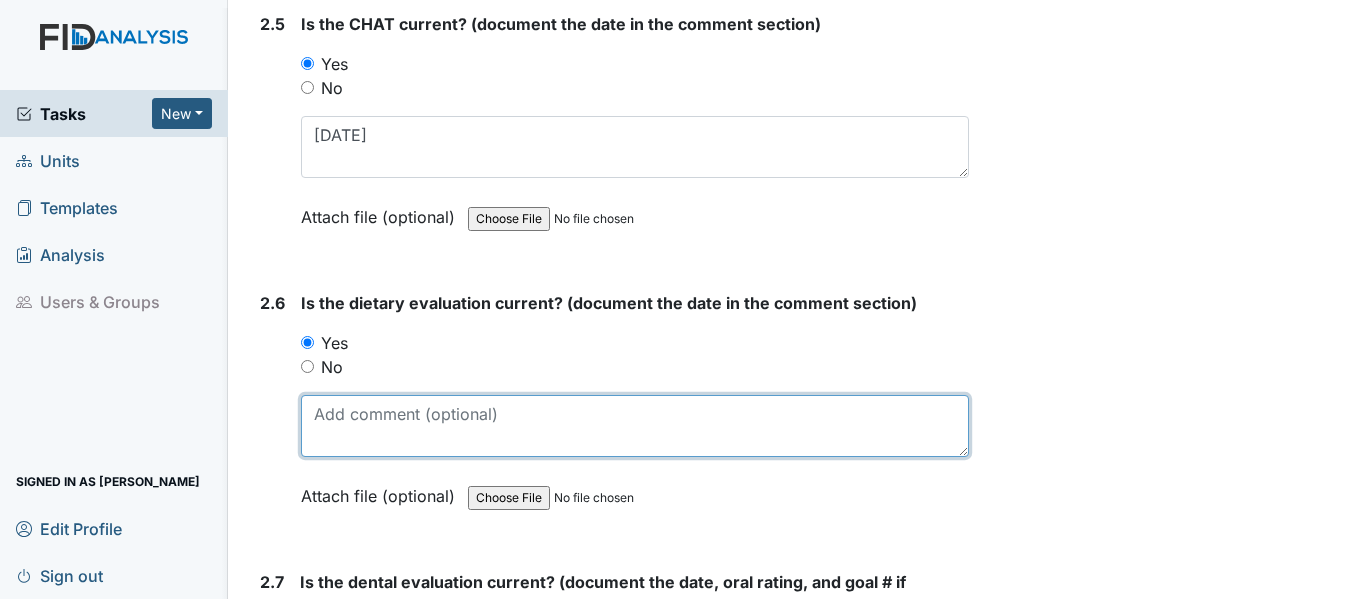 click at bounding box center (635, 426) 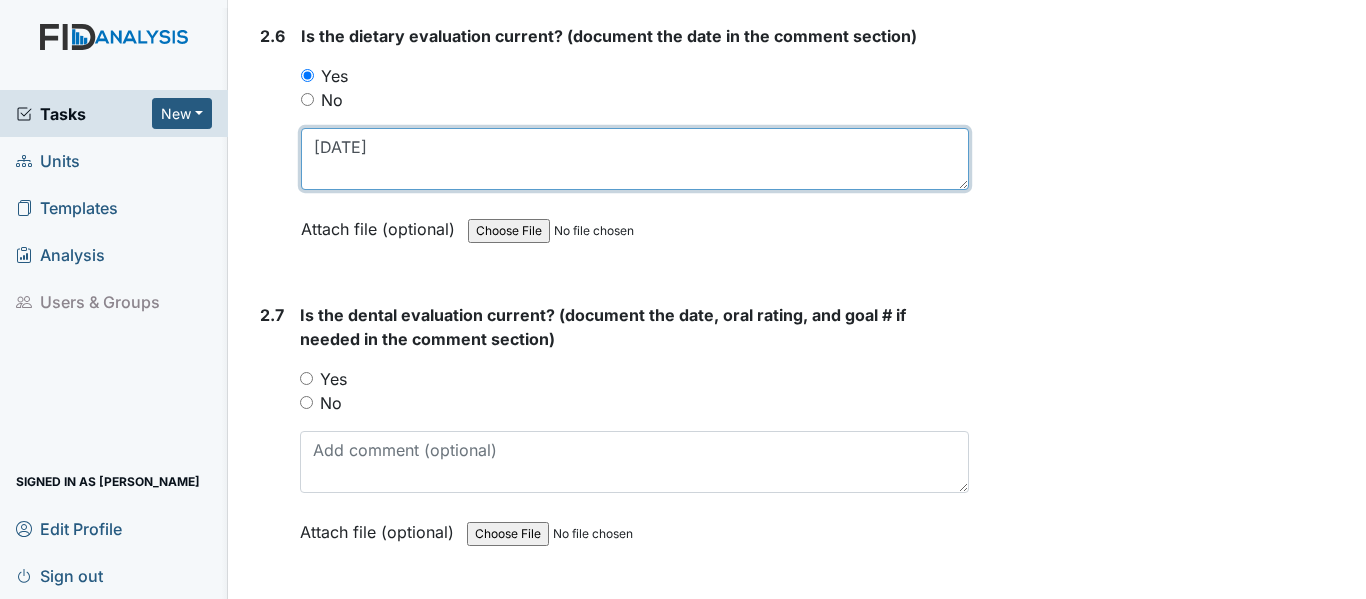 scroll, scrollTop: 3600, scrollLeft: 0, axis: vertical 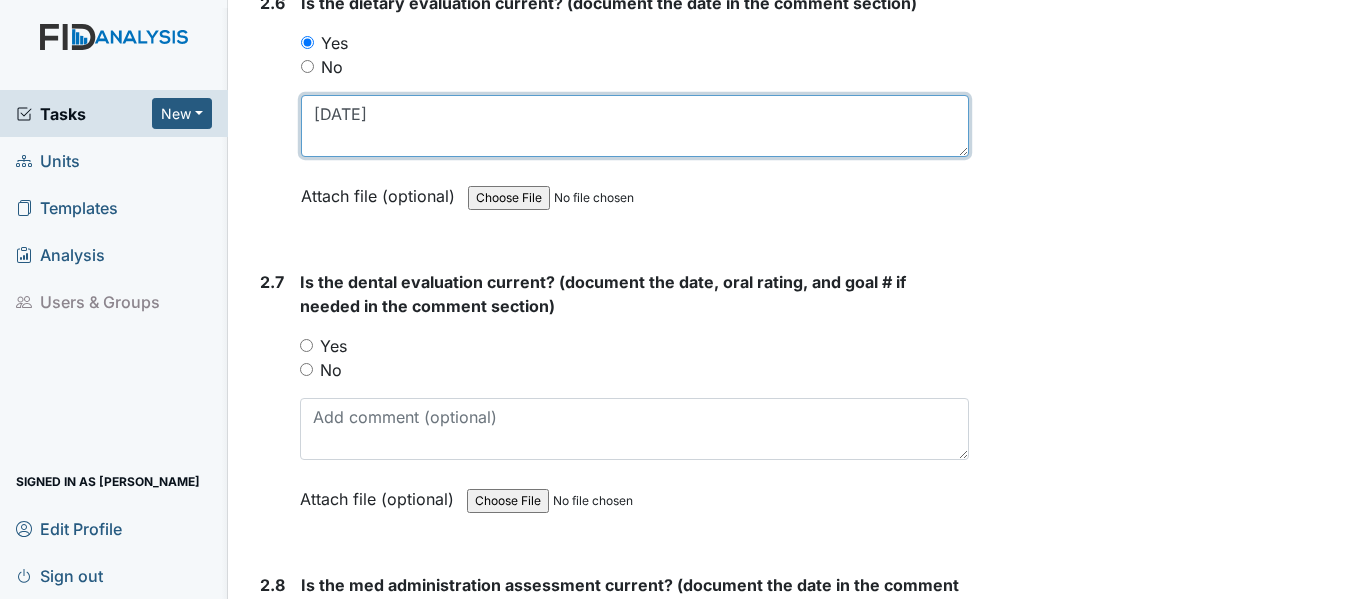 type on "9/18/24" 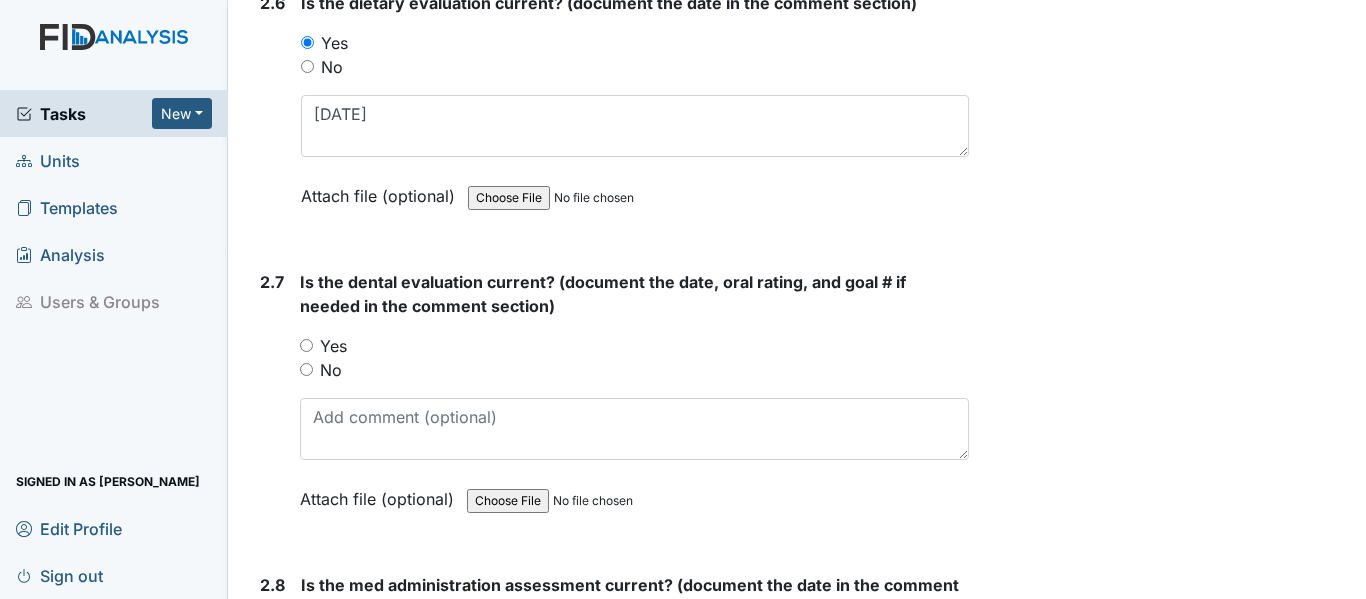 click on "Yes" at bounding box center [306, 345] 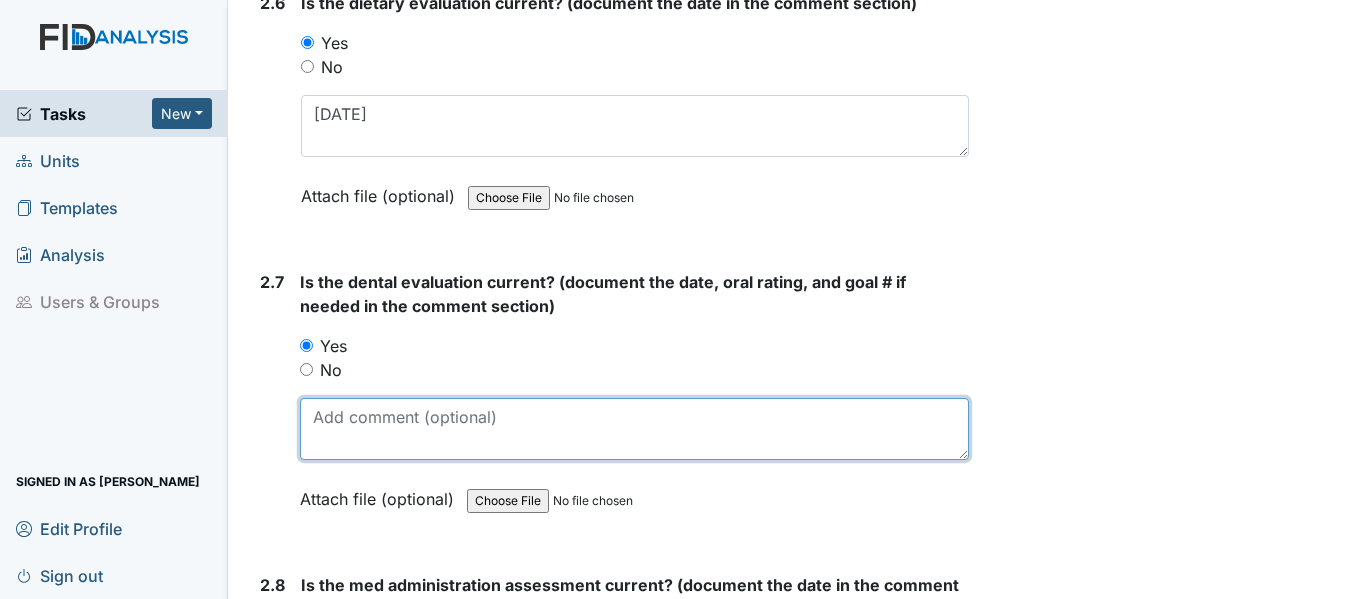 click at bounding box center [634, 429] 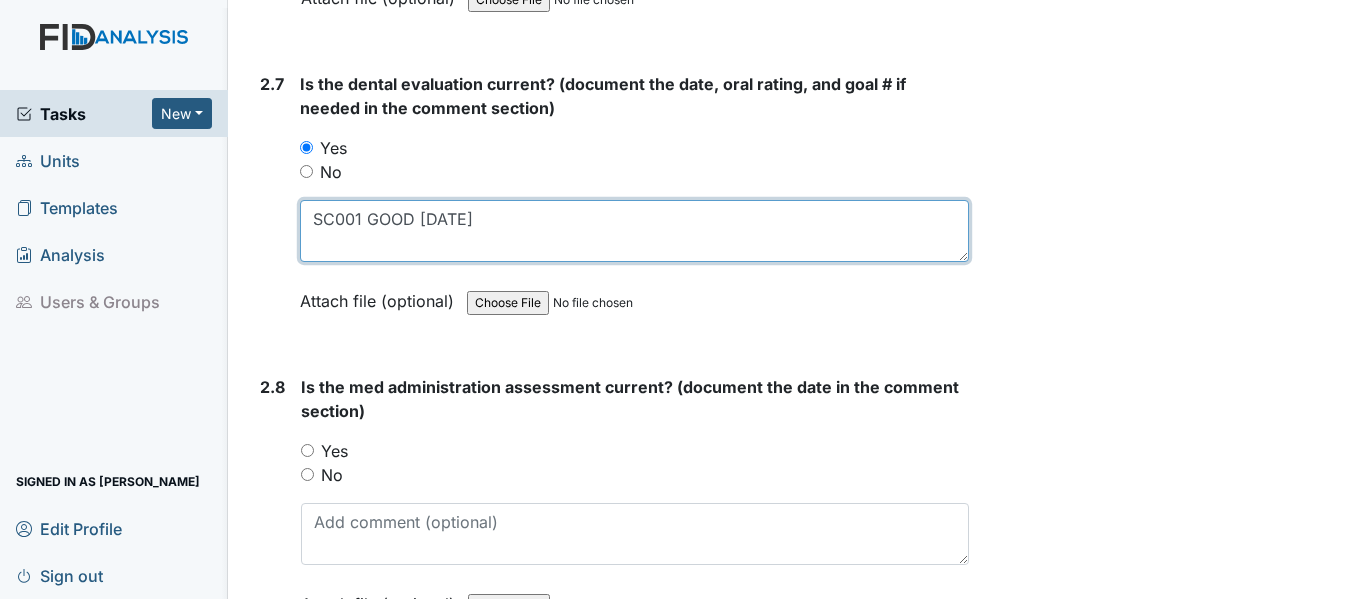 scroll, scrollTop: 3800, scrollLeft: 0, axis: vertical 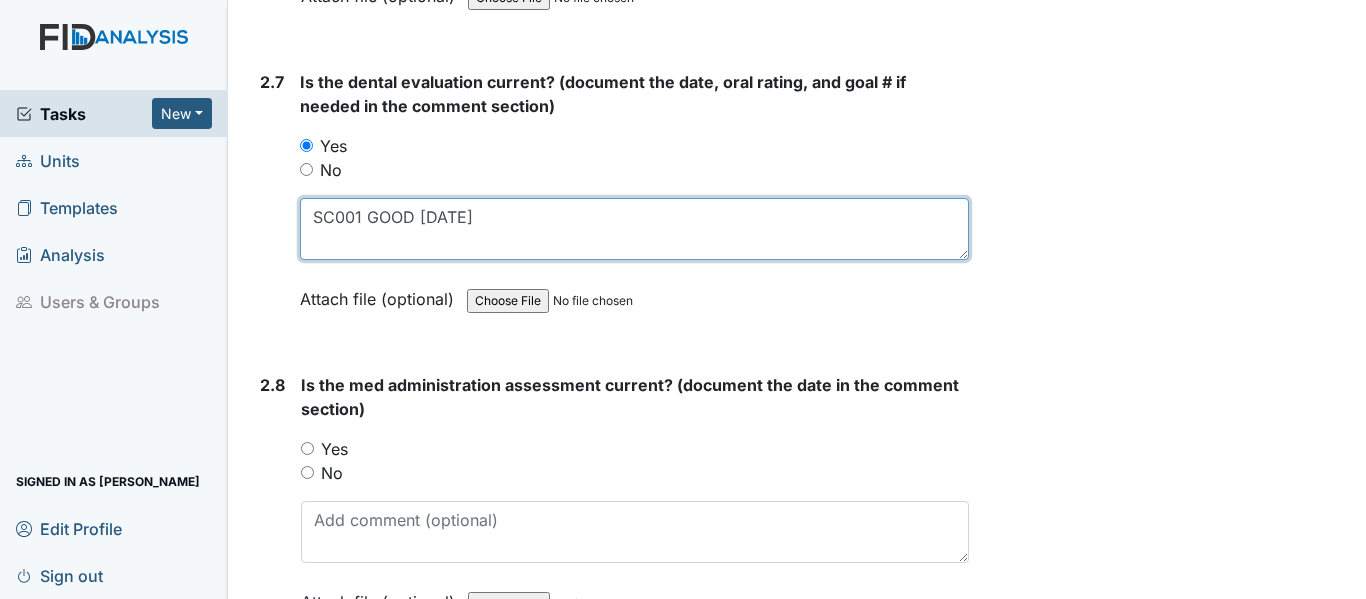 type on "SC001 GOOD 10/1/24" 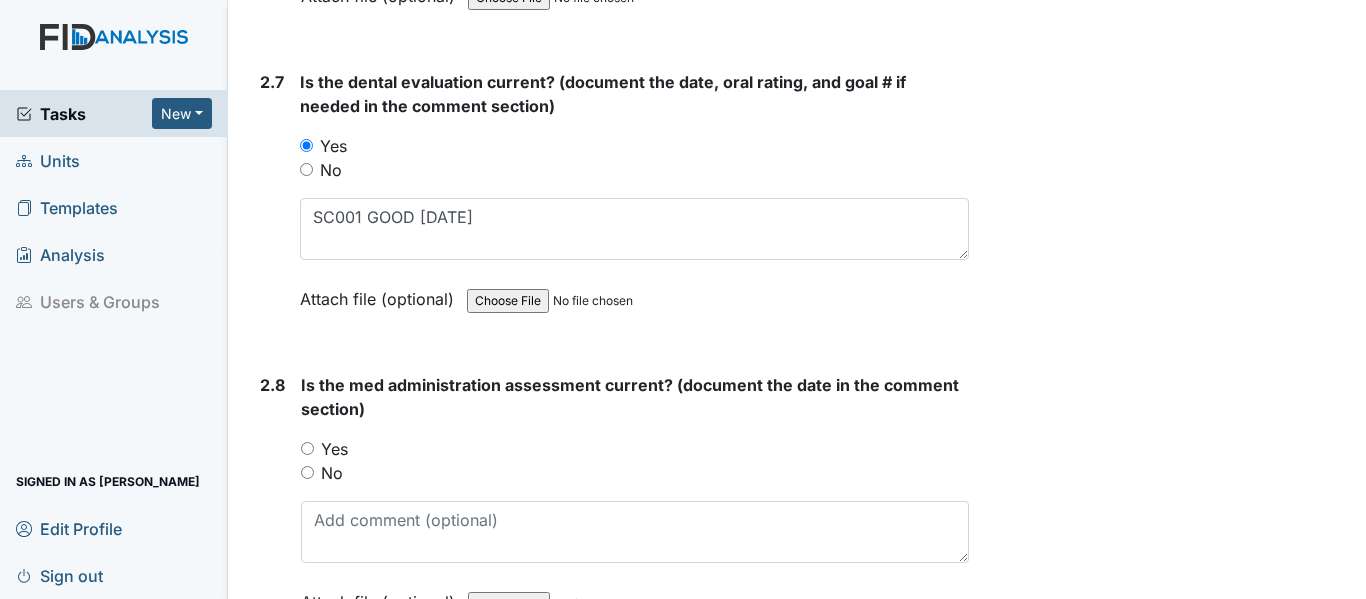 click on "Yes" at bounding box center [307, 448] 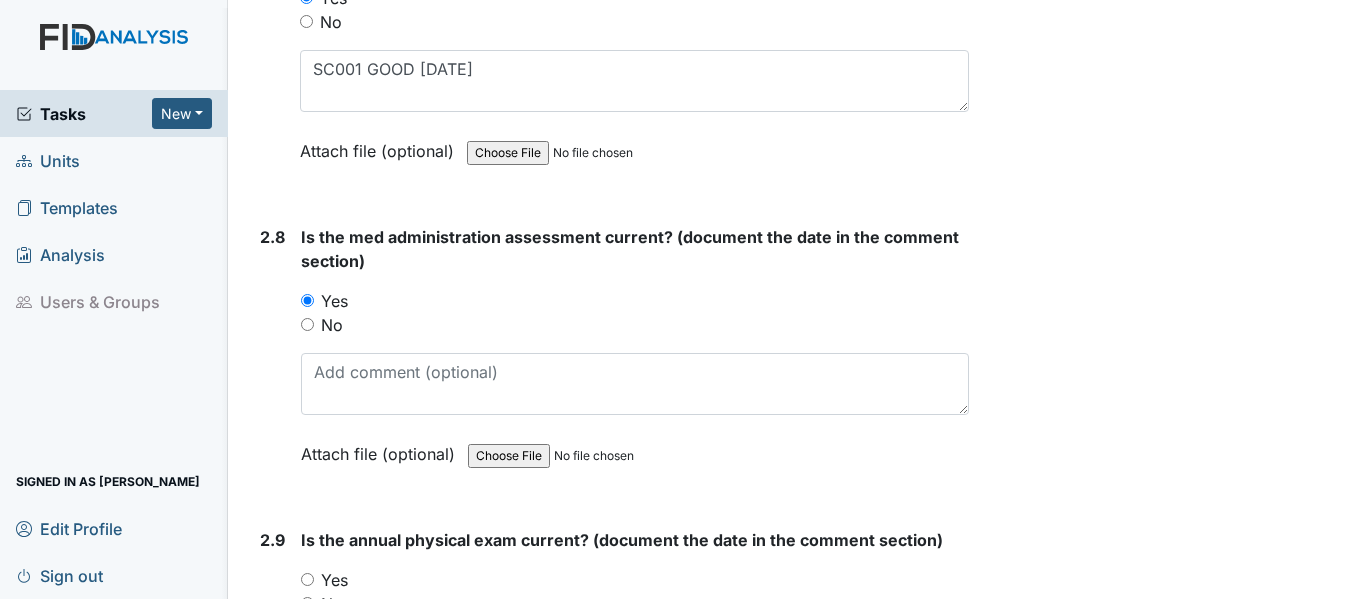 scroll, scrollTop: 4000, scrollLeft: 0, axis: vertical 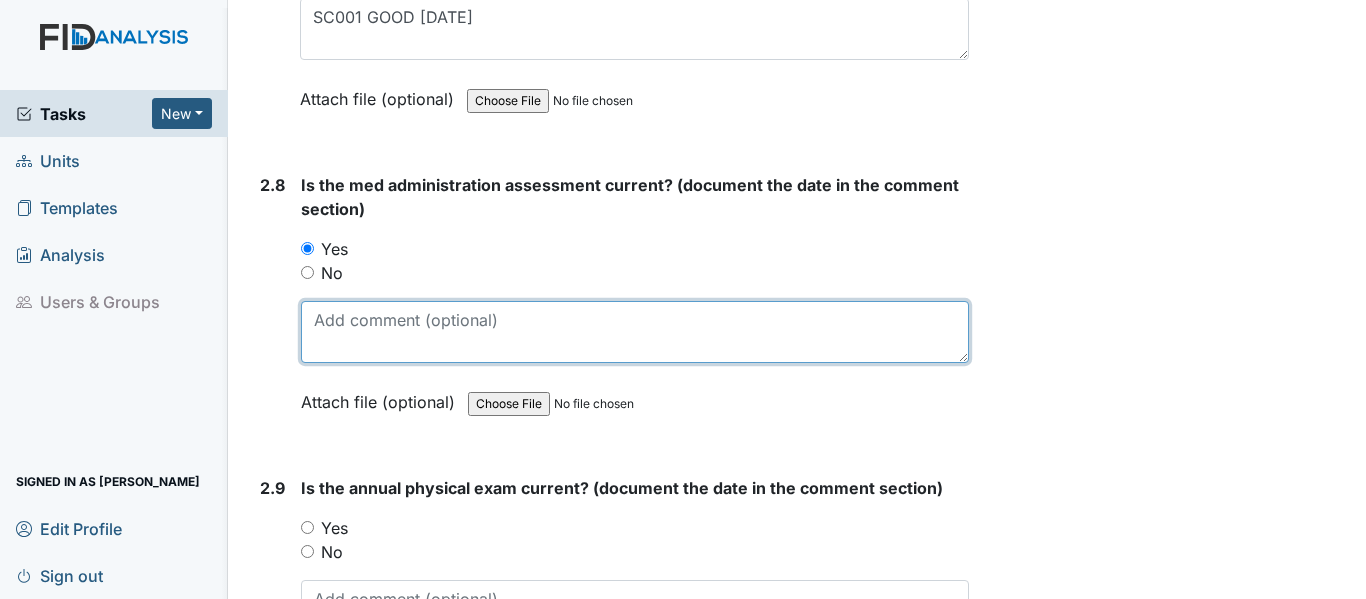 click at bounding box center (635, 332) 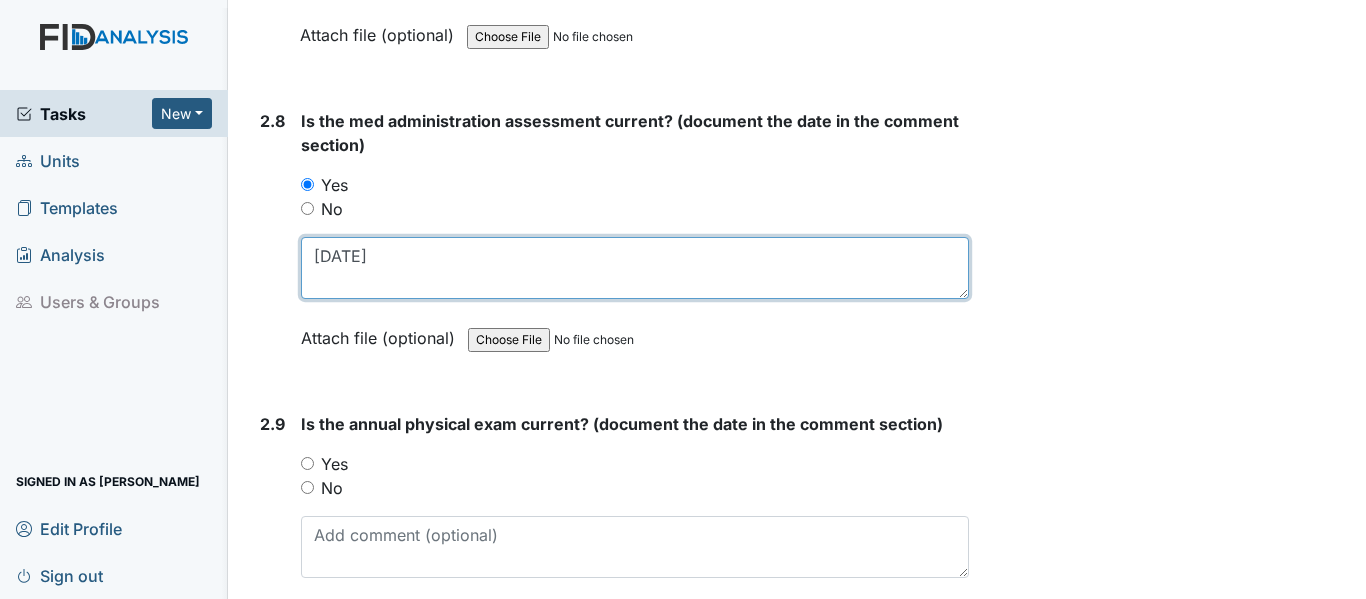 scroll, scrollTop: 4100, scrollLeft: 0, axis: vertical 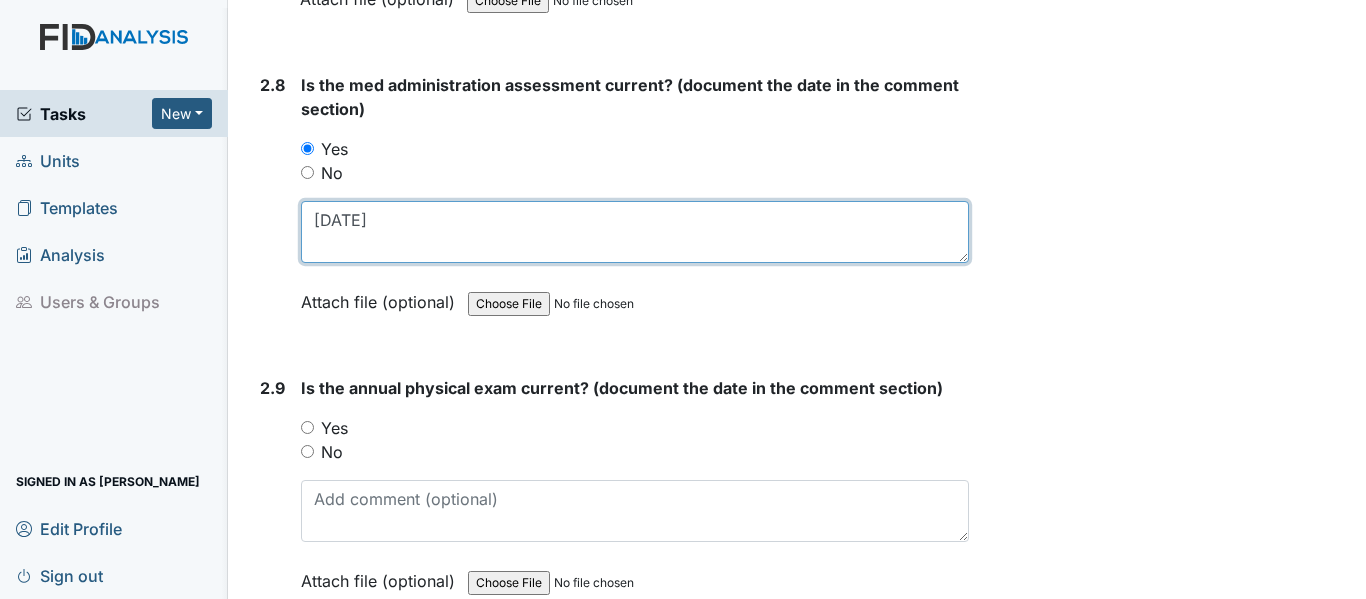 type on "[DATE]" 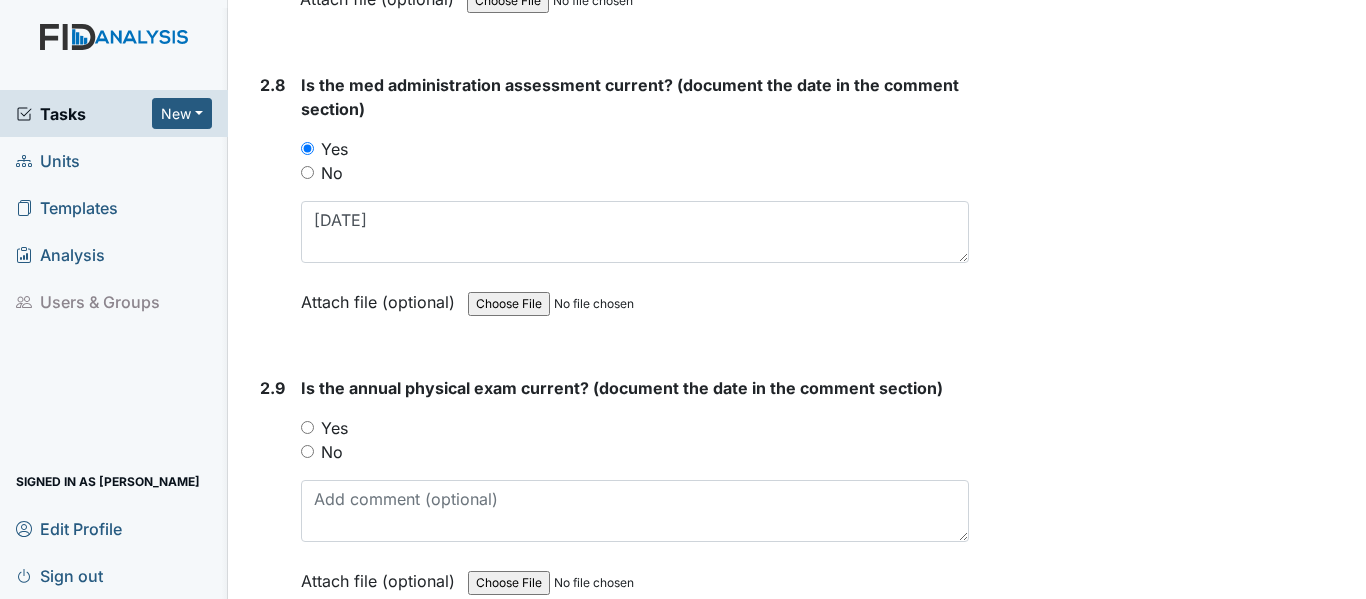 click on "Yes" at bounding box center [307, 427] 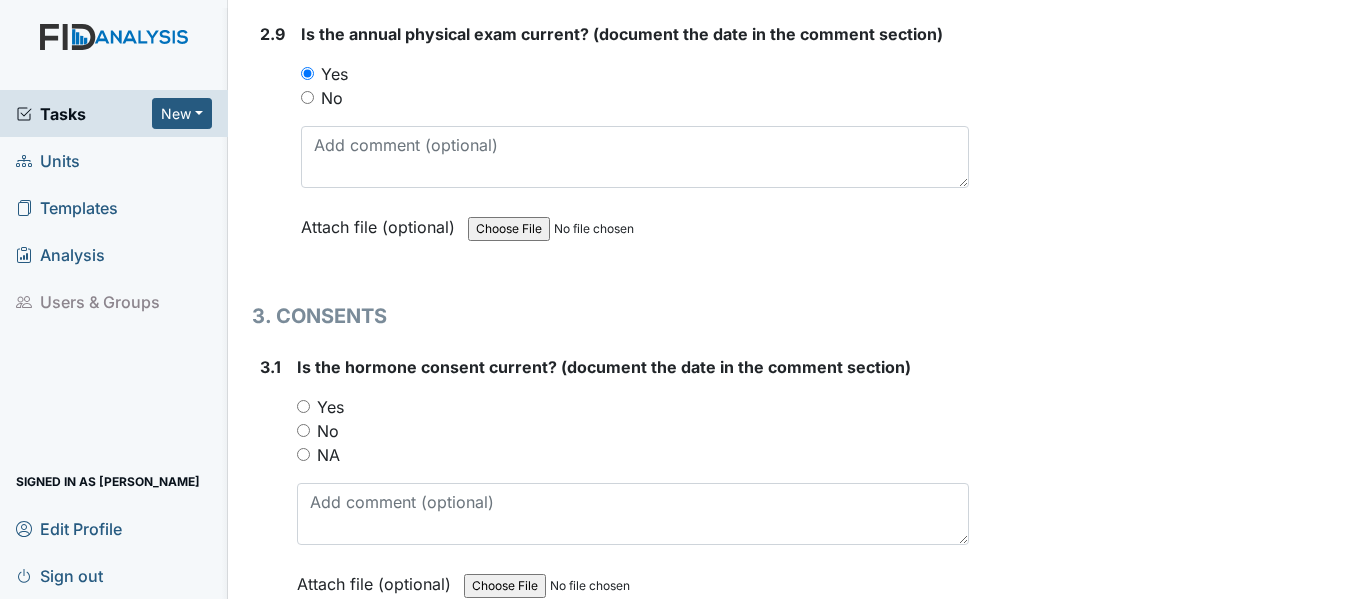 scroll, scrollTop: 4500, scrollLeft: 0, axis: vertical 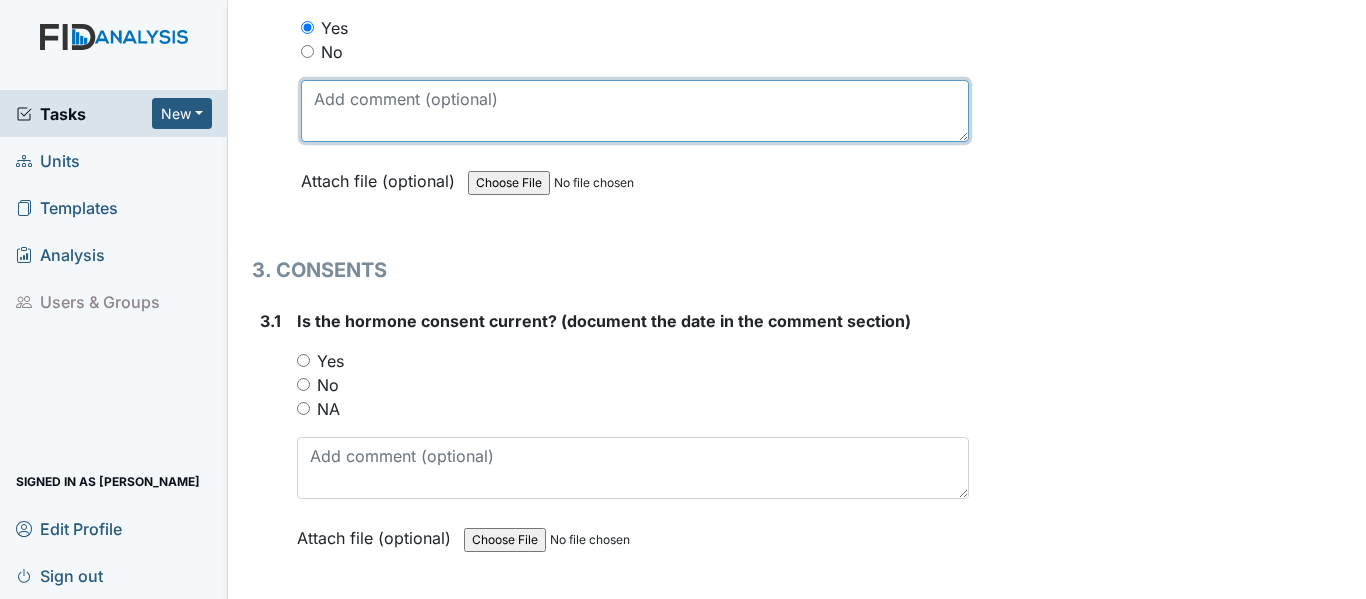 click at bounding box center [635, 111] 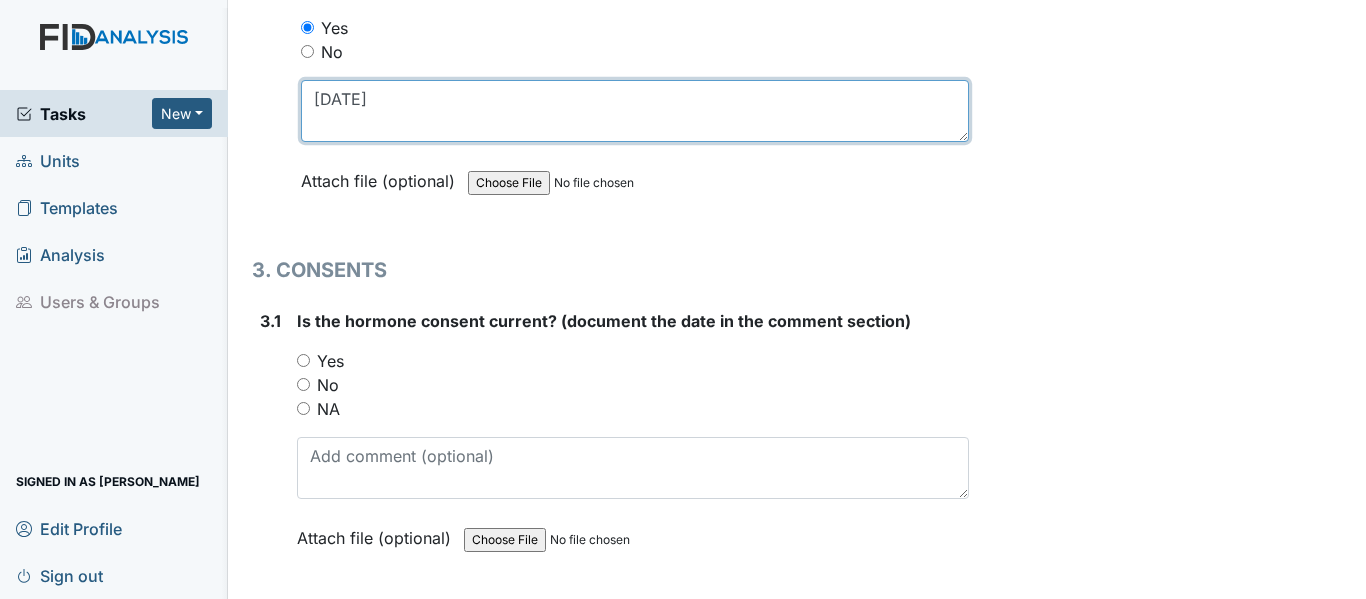 scroll, scrollTop: 4600, scrollLeft: 0, axis: vertical 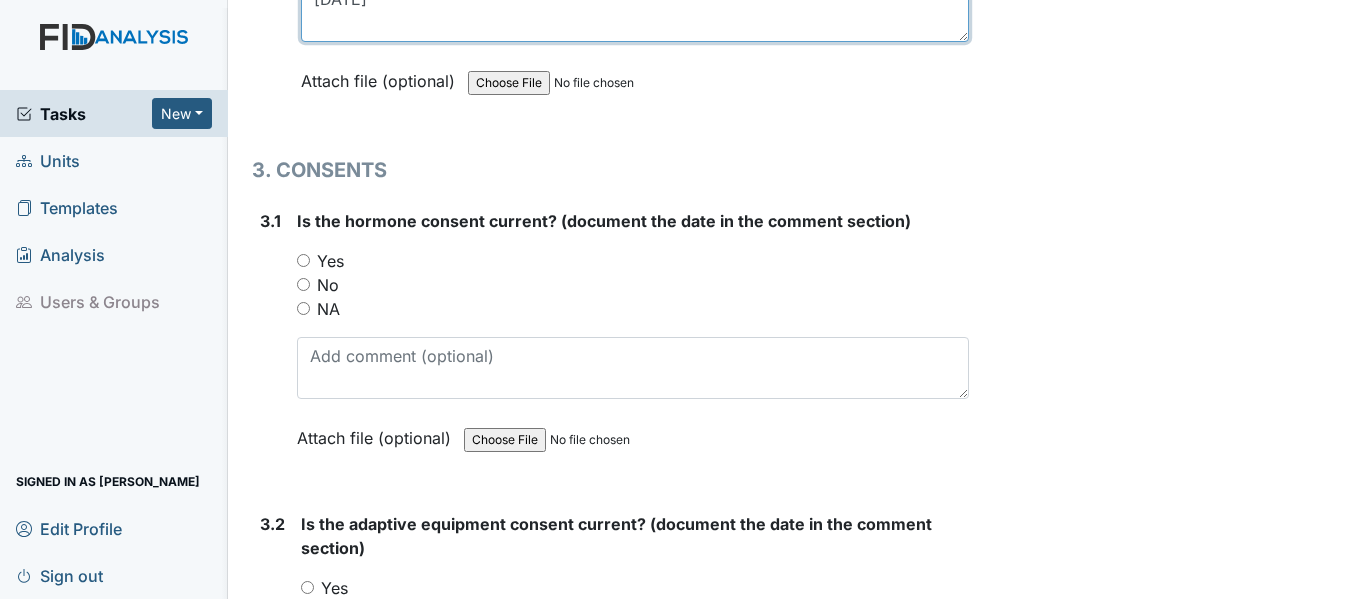type on "9/30/24" 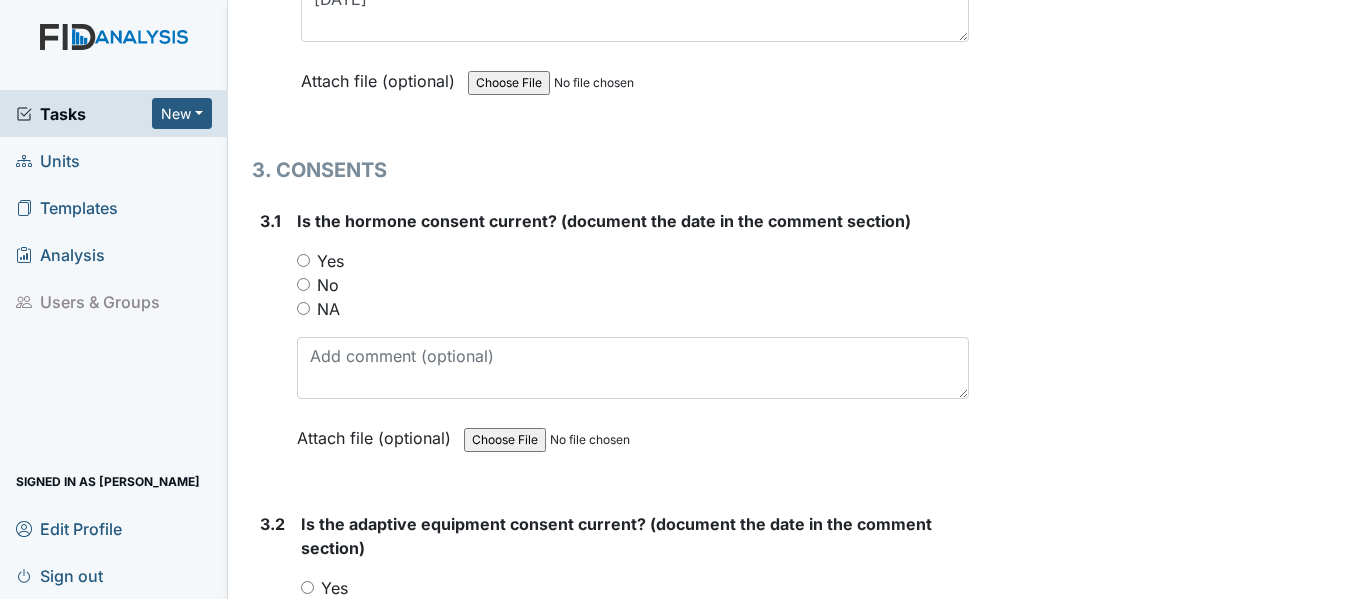 click on "NA" at bounding box center (303, 308) 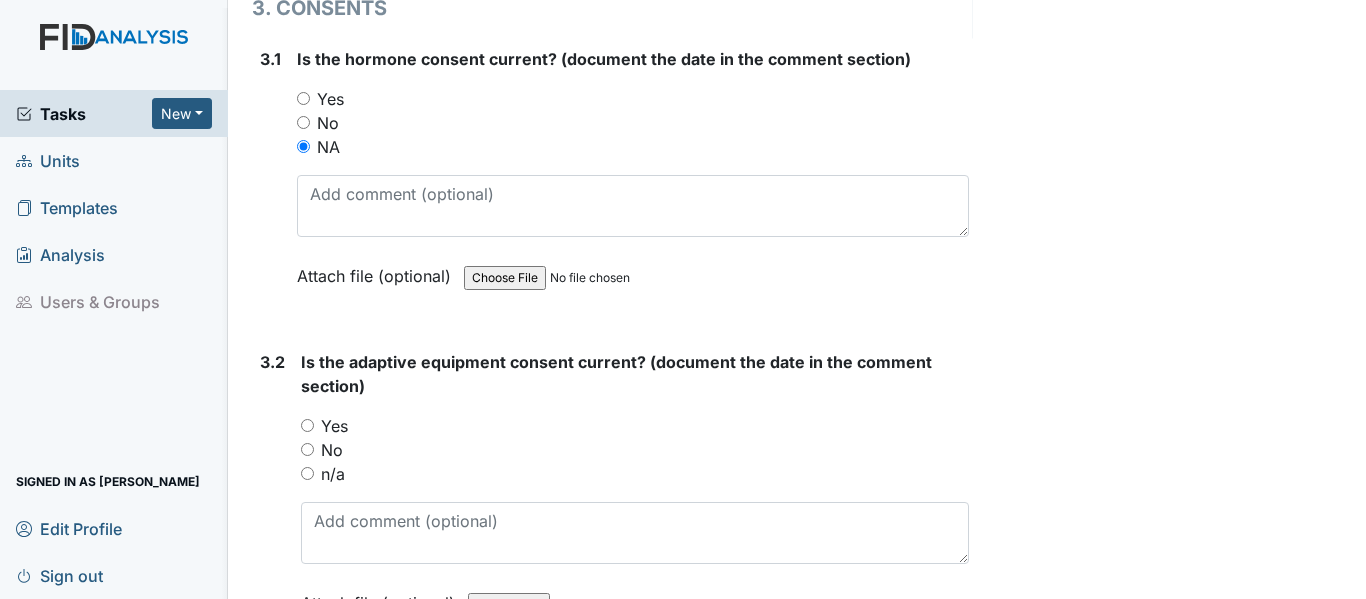 scroll, scrollTop: 4800, scrollLeft: 0, axis: vertical 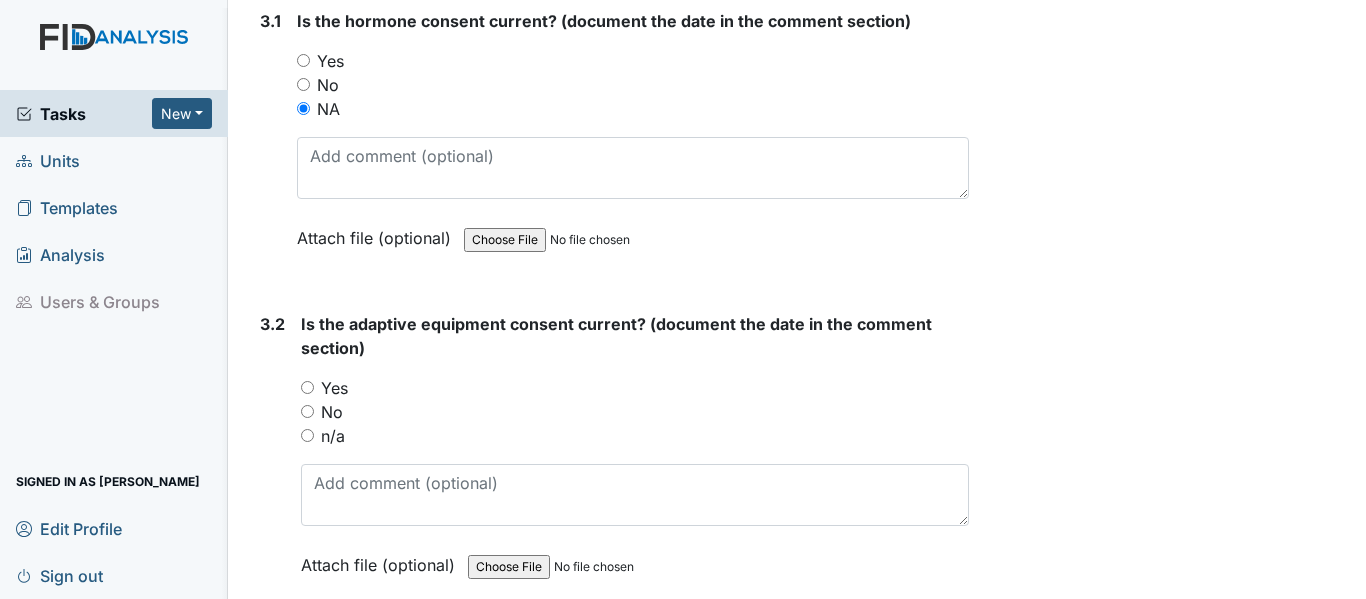 click on "Yes" at bounding box center (307, 387) 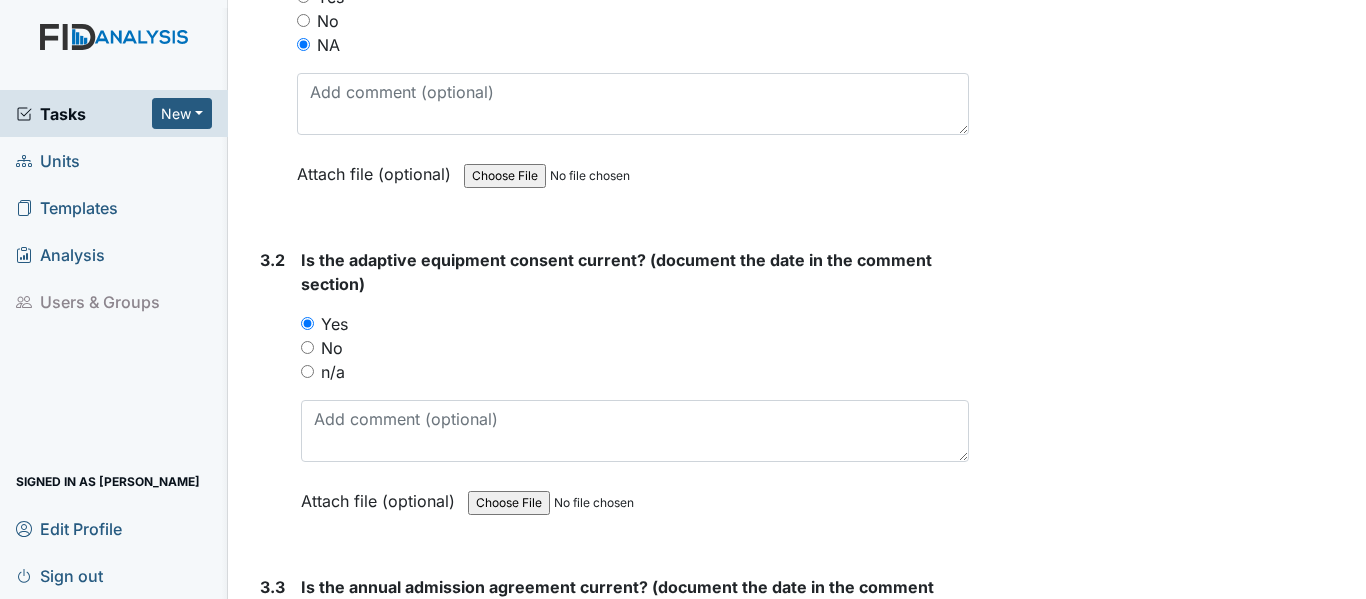 scroll, scrollTop: 4900, scrollLeft: 0, axis: vertical 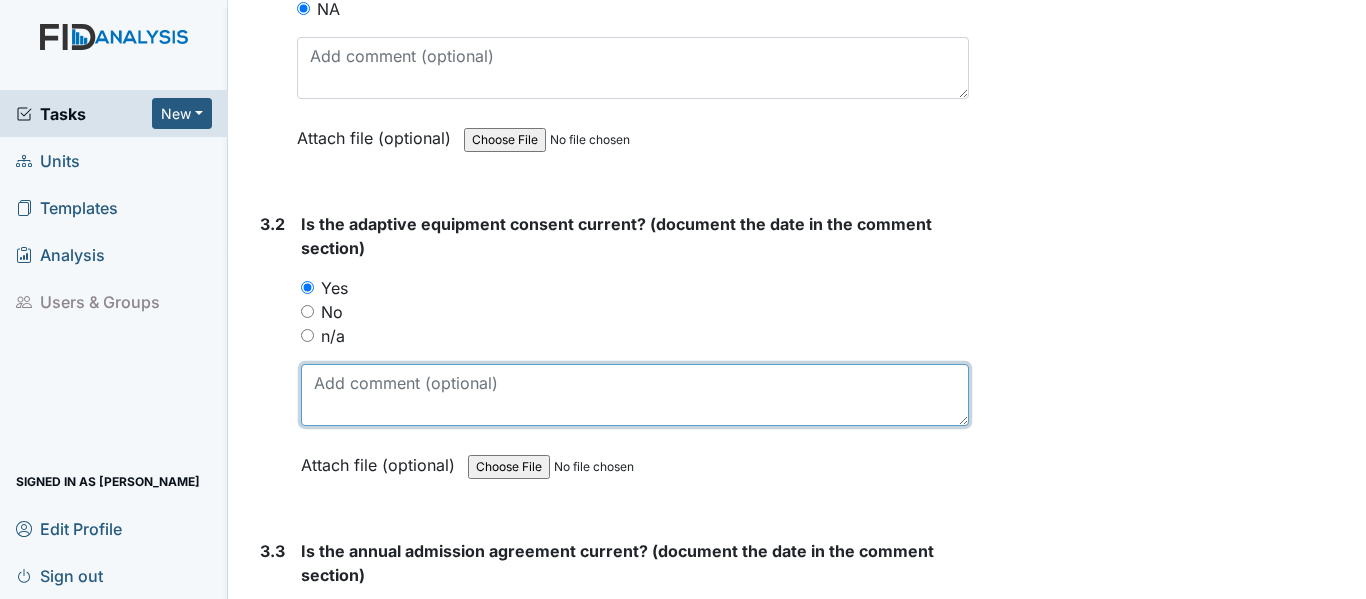 click at bounding box center (635, 395) 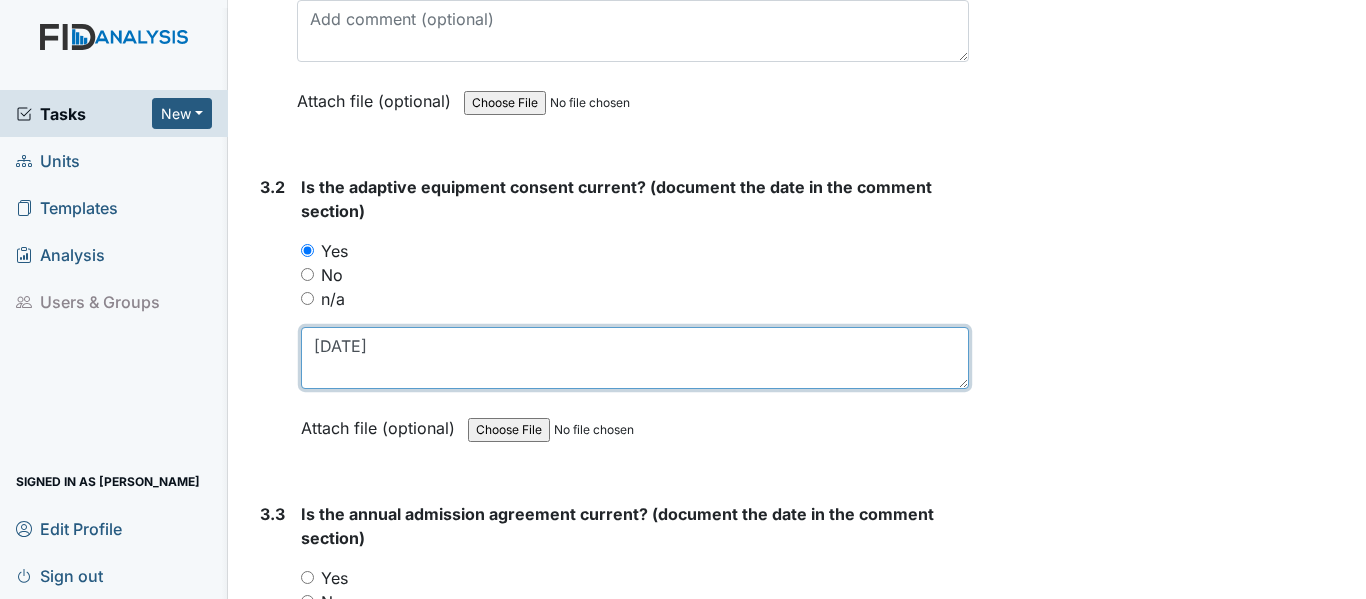 scroll, scrollTop: 5100, scrollLeft: 0, axis: vertical 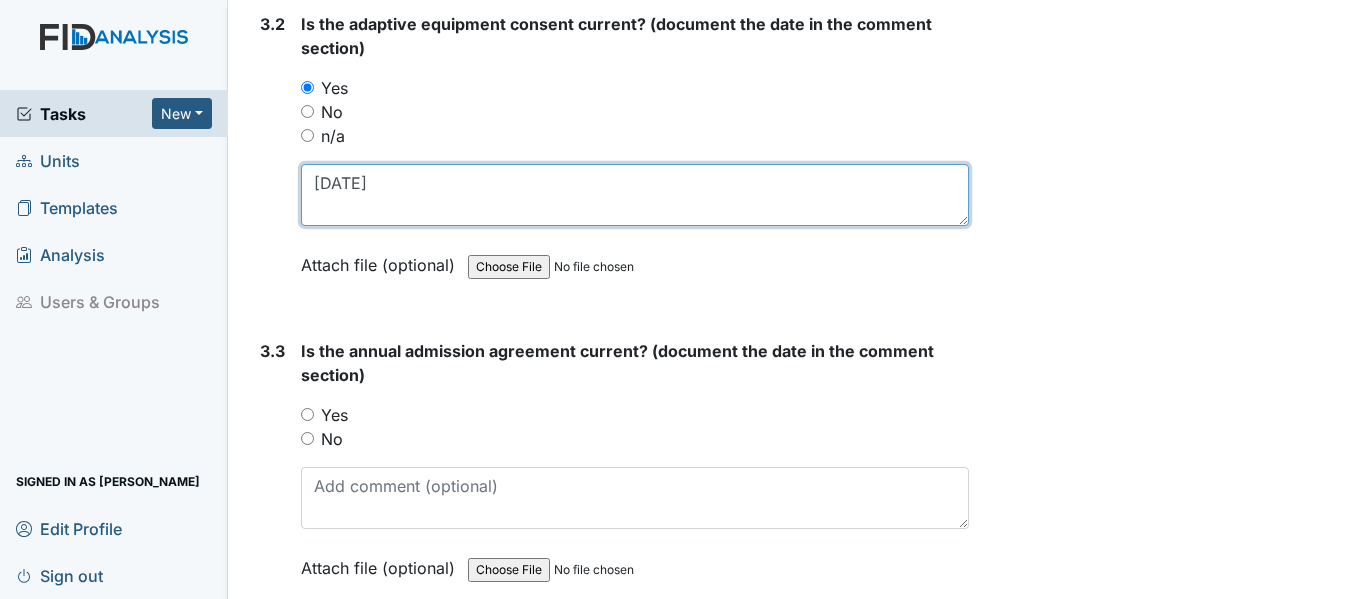 type on "8/29/24" 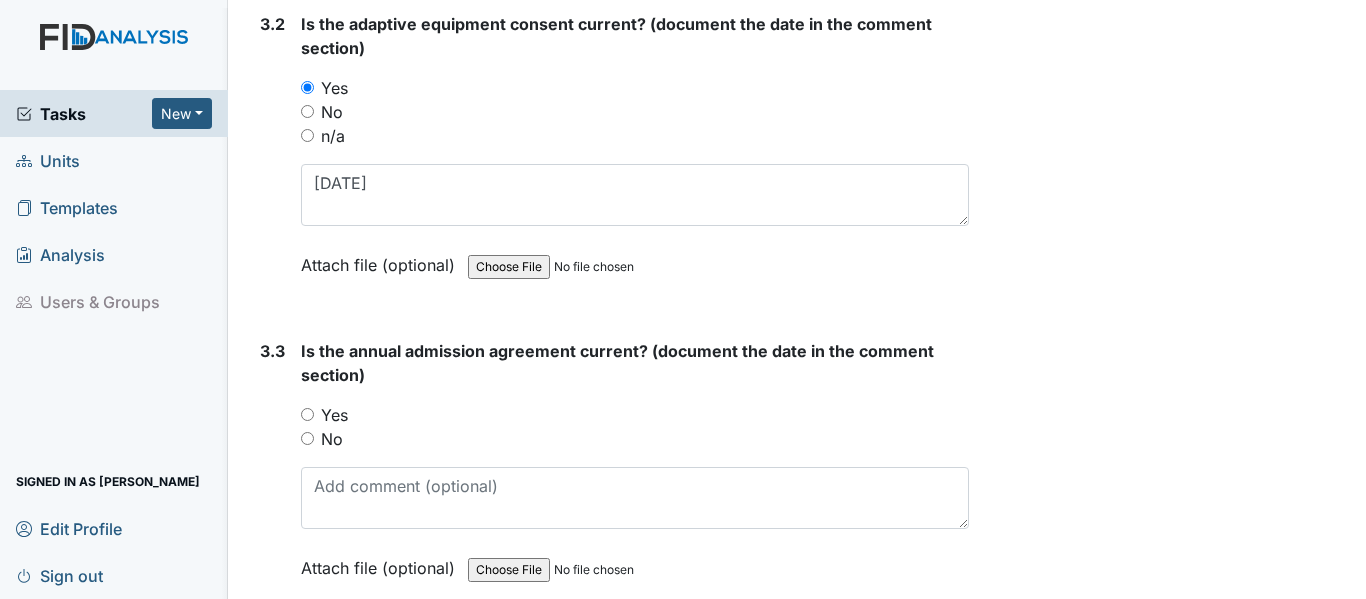 click on "Yes" at bounding box center (307, 414) 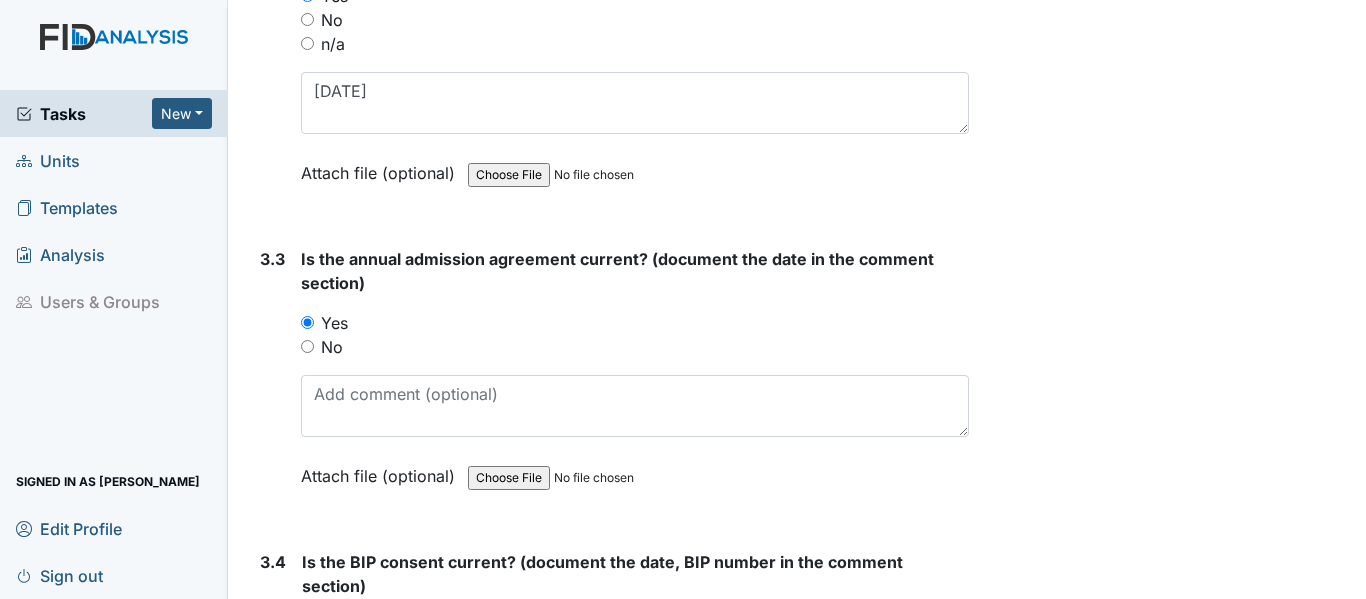 scroll, scrollTop: 5200, scrollLeft: 0, axis: vertical 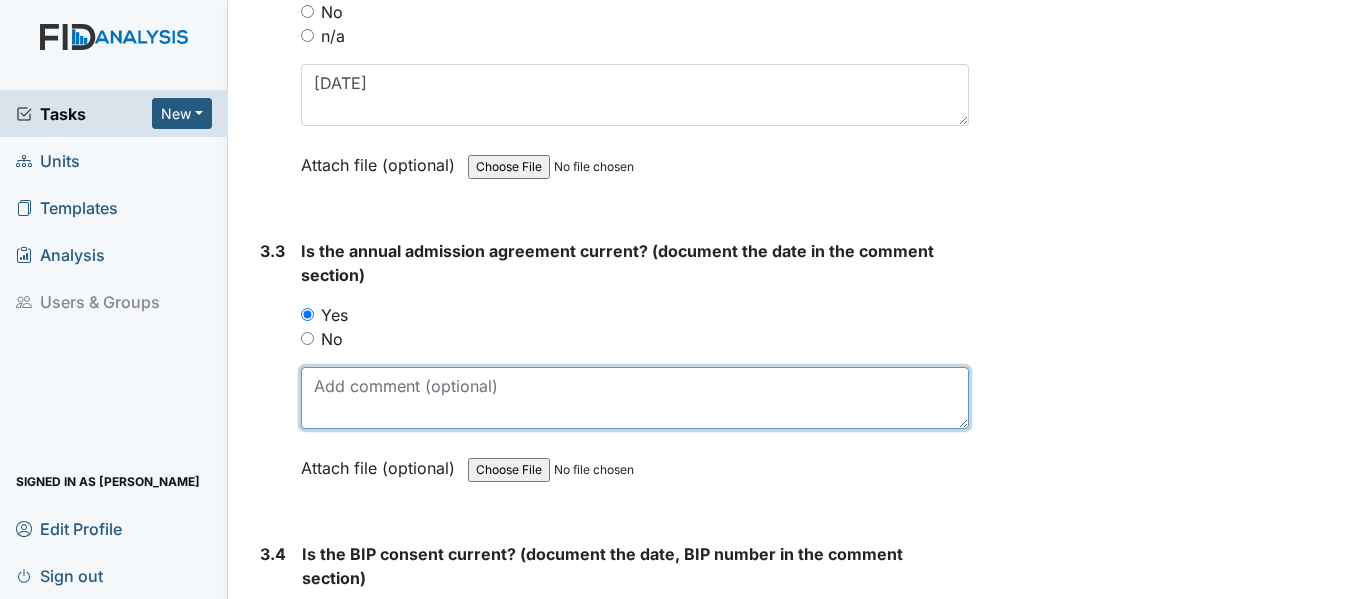 click at bounding box center (635, 398) 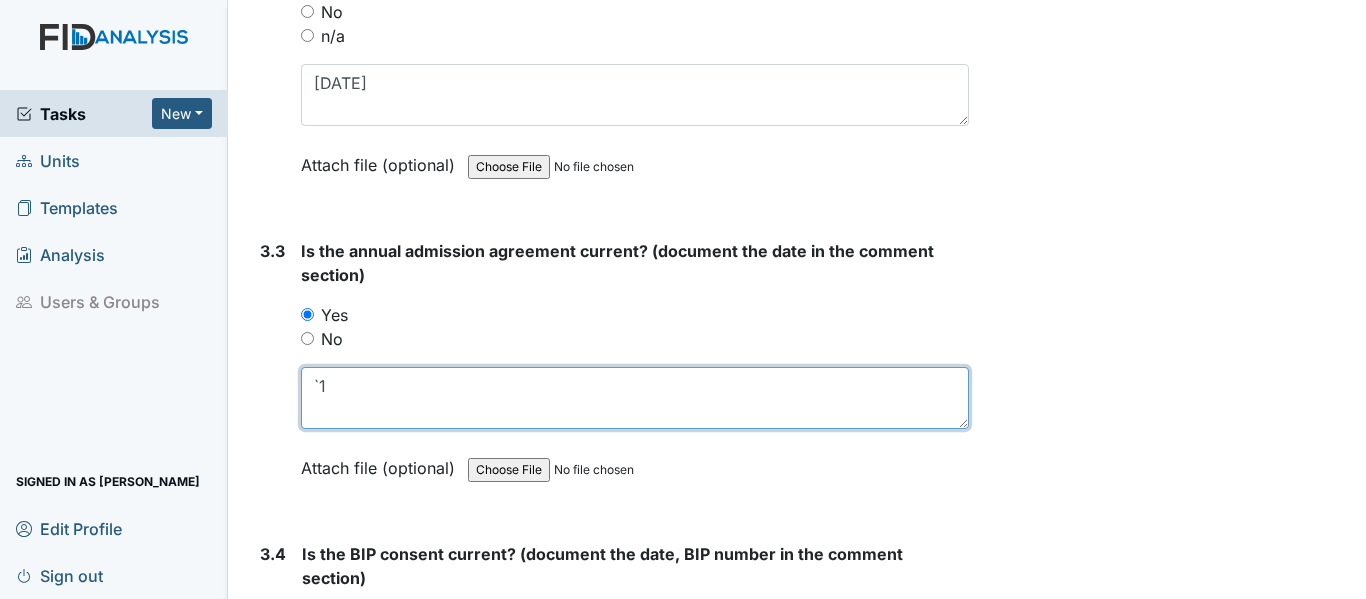 type on "`" 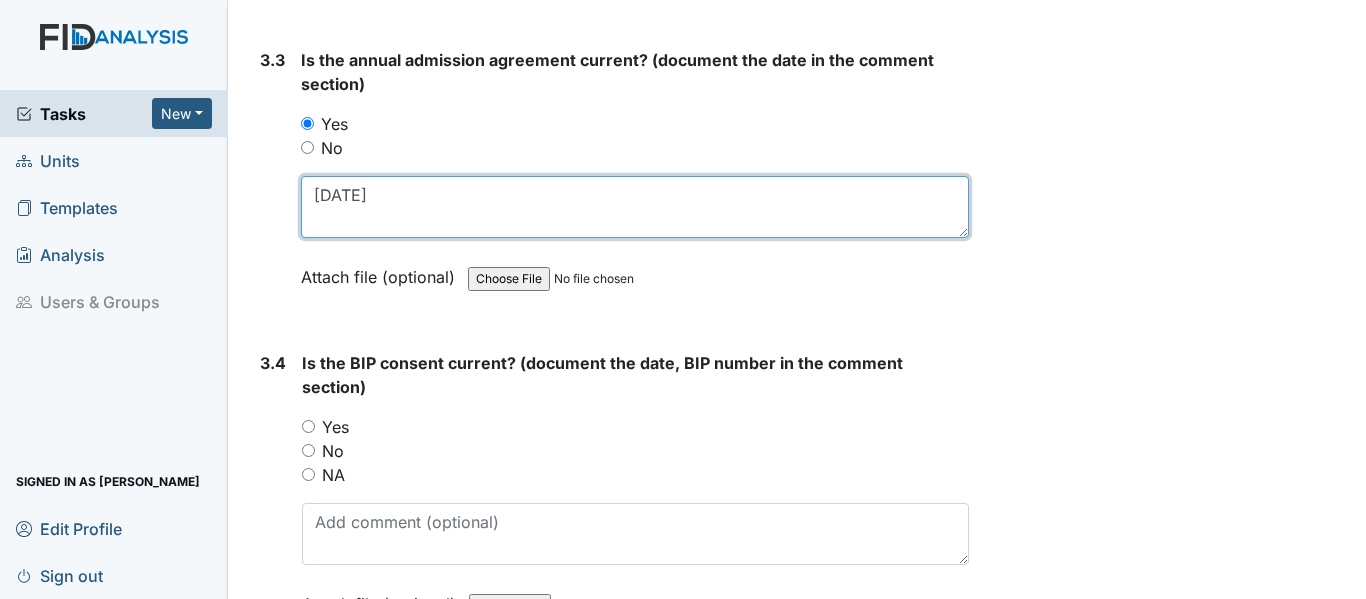 scroll, scrollTop: 5400, scrollLeft: 0, axis: vertical 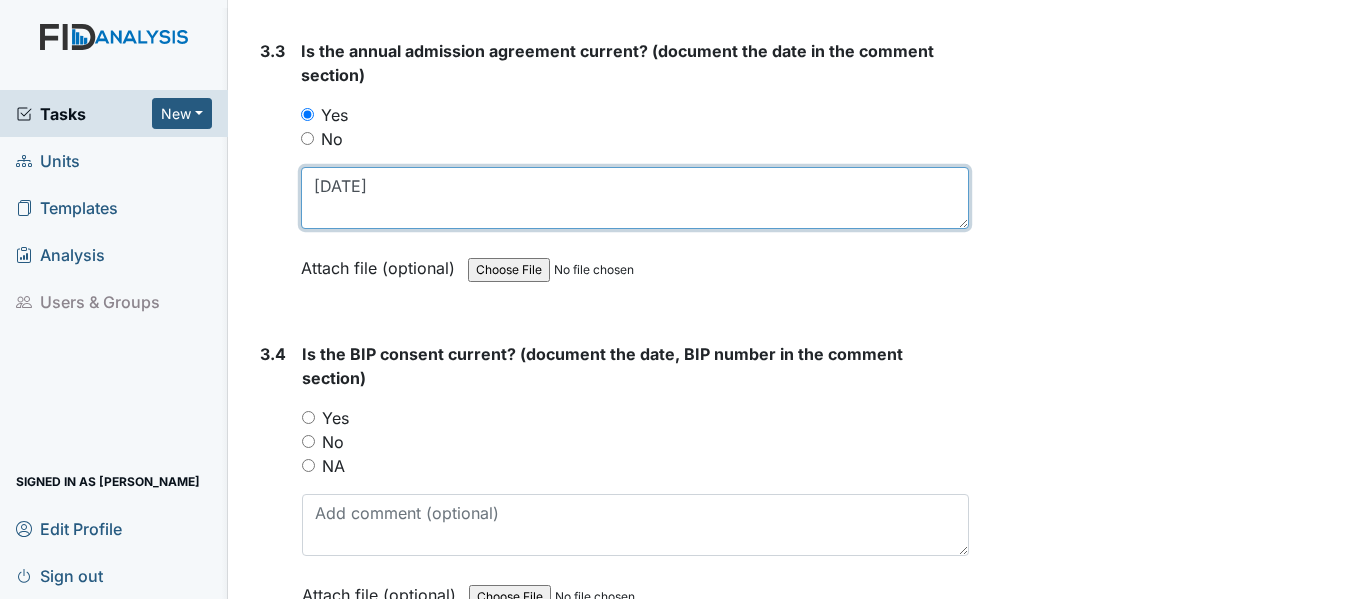 type on "10/21/24" 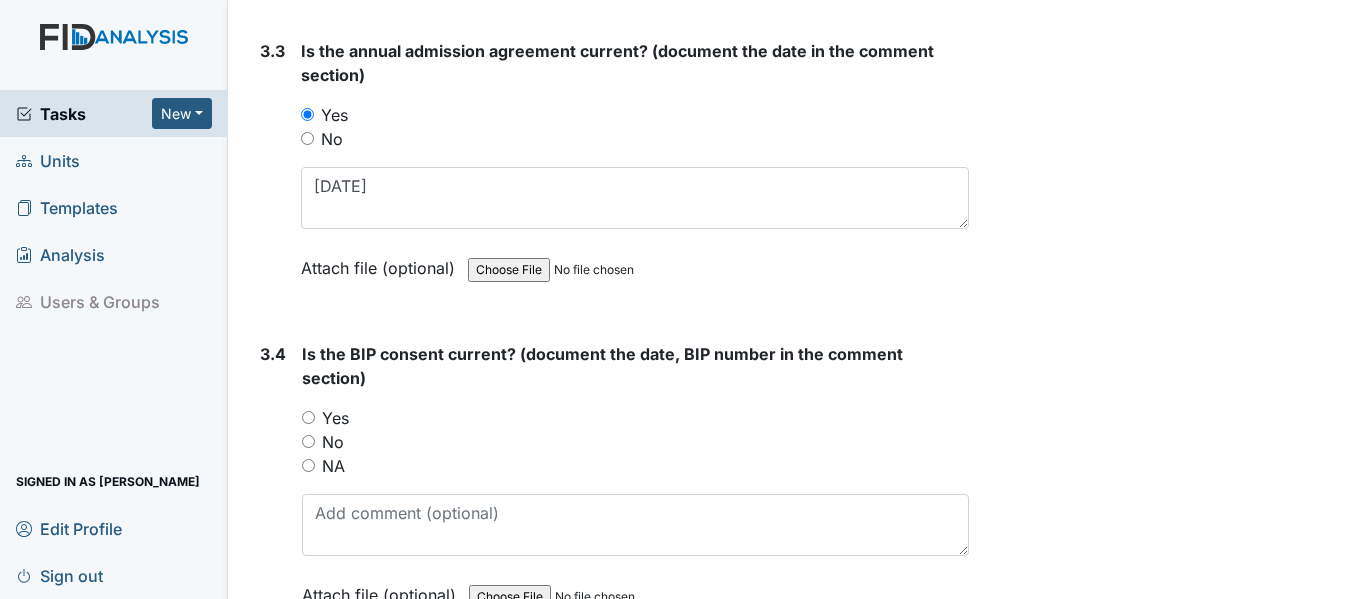 click on "Yes" at bounding box center [308, 417] 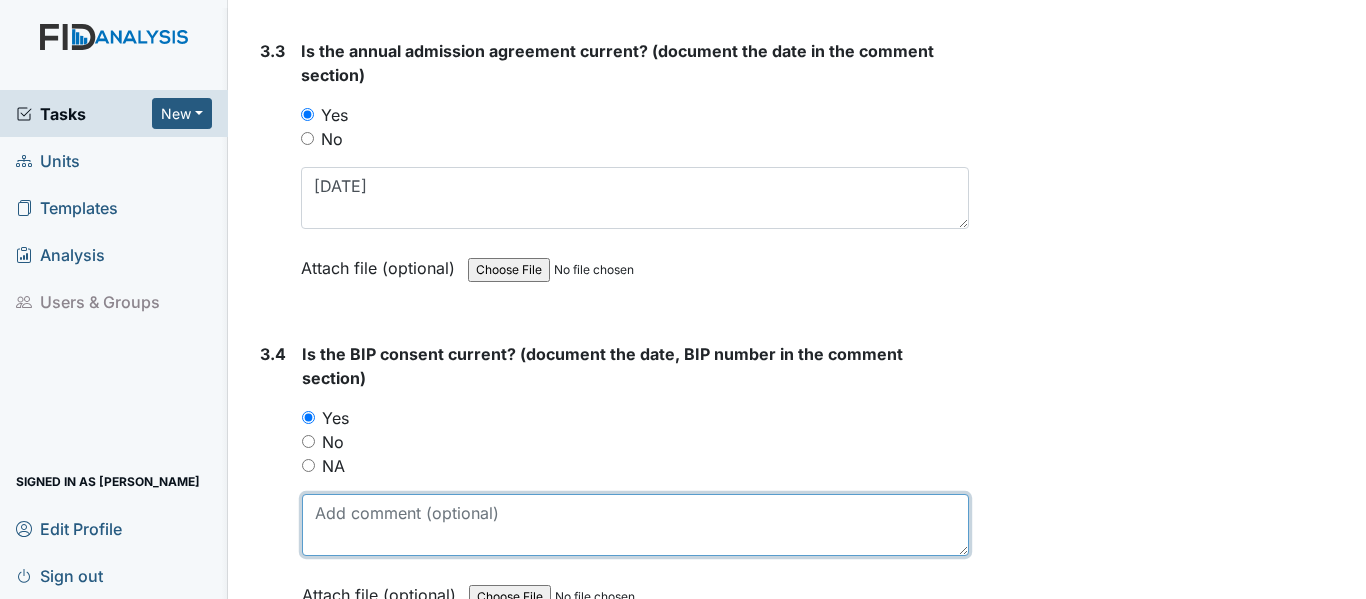click at bounding box center [635, 525] 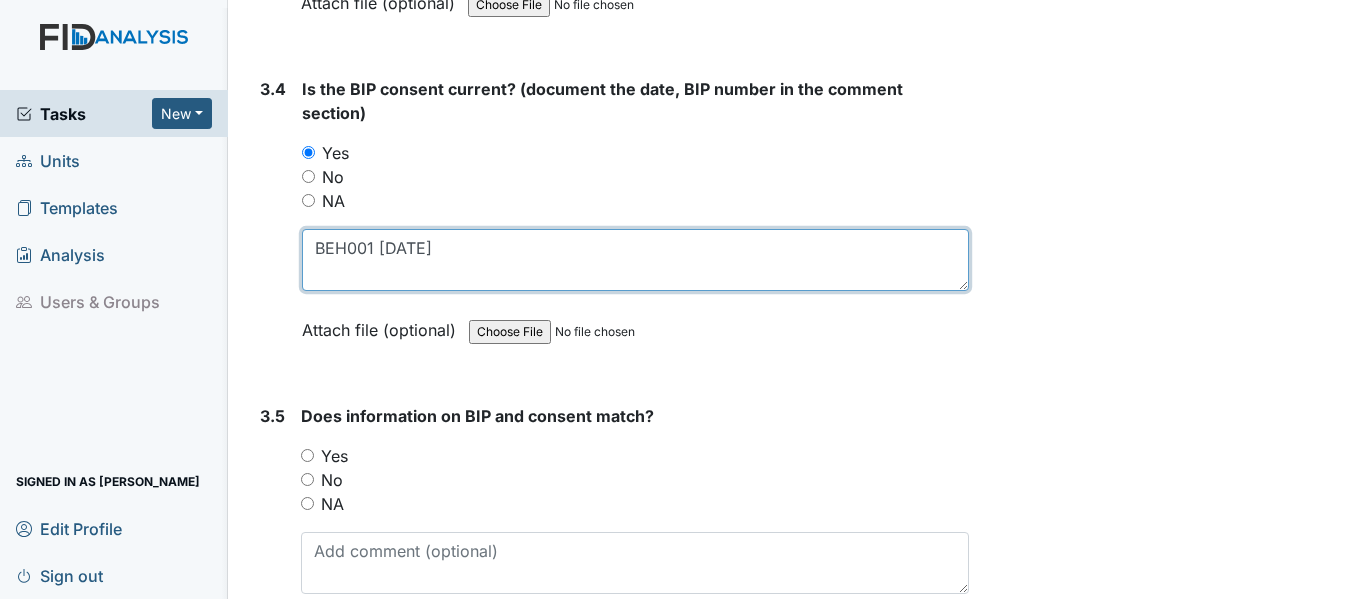 scroll, scrollTop: 5700, scrollLeft: 0, axis: vertical 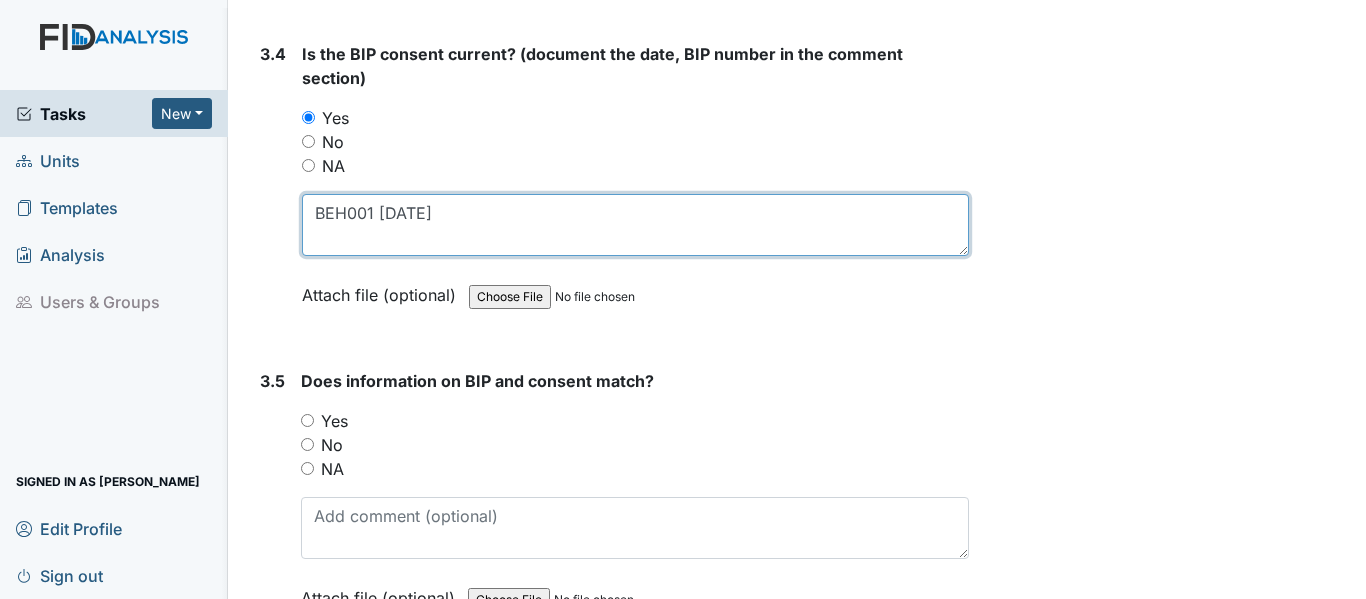 type on "BEH001 3/11/25" 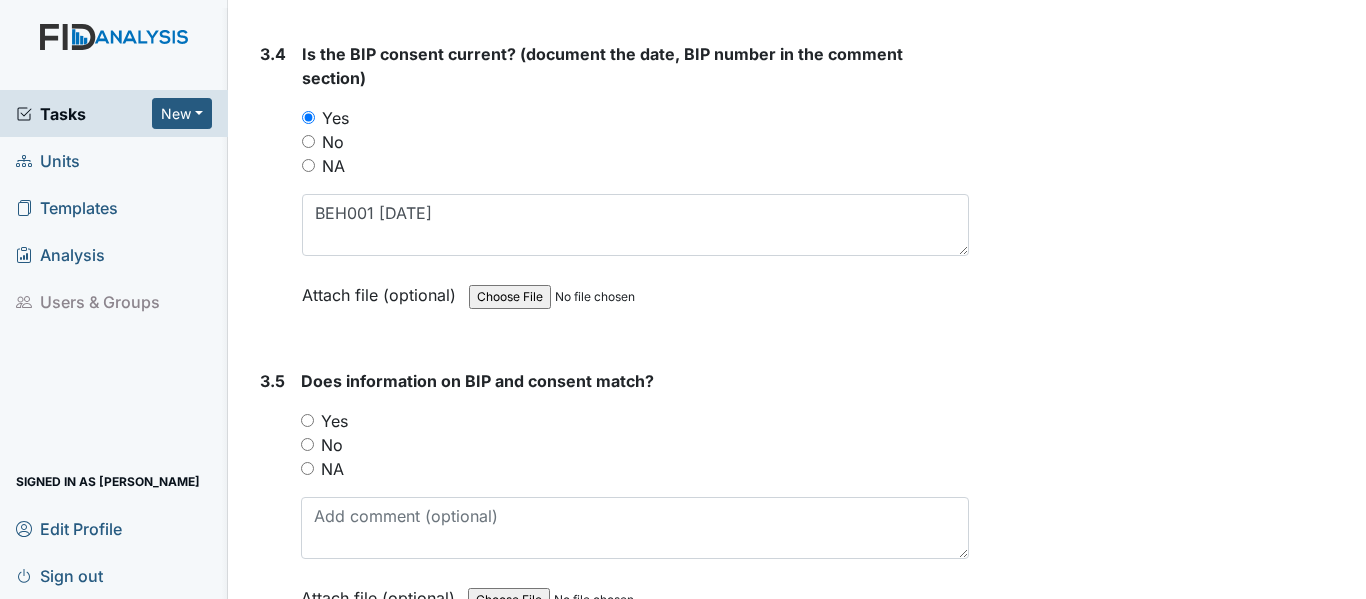 click on "Yes" at bounding box center [307, 420] 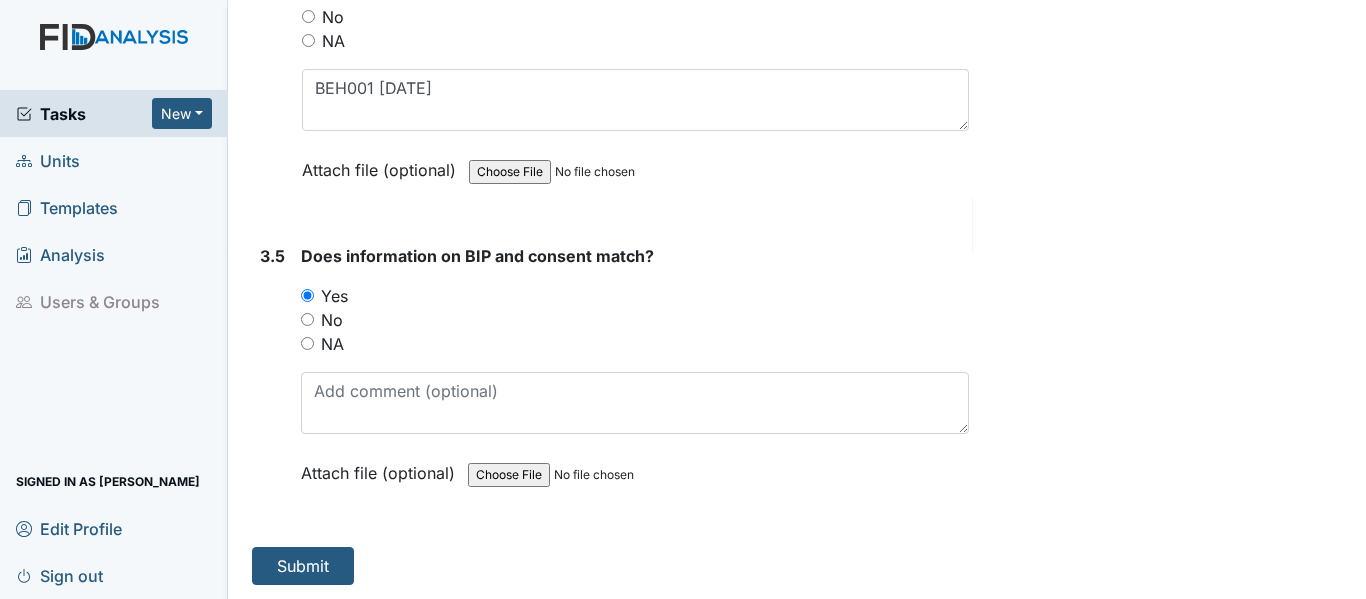 scroll, scrollTop: 5827, scrollLeft: 0, axis: vertical 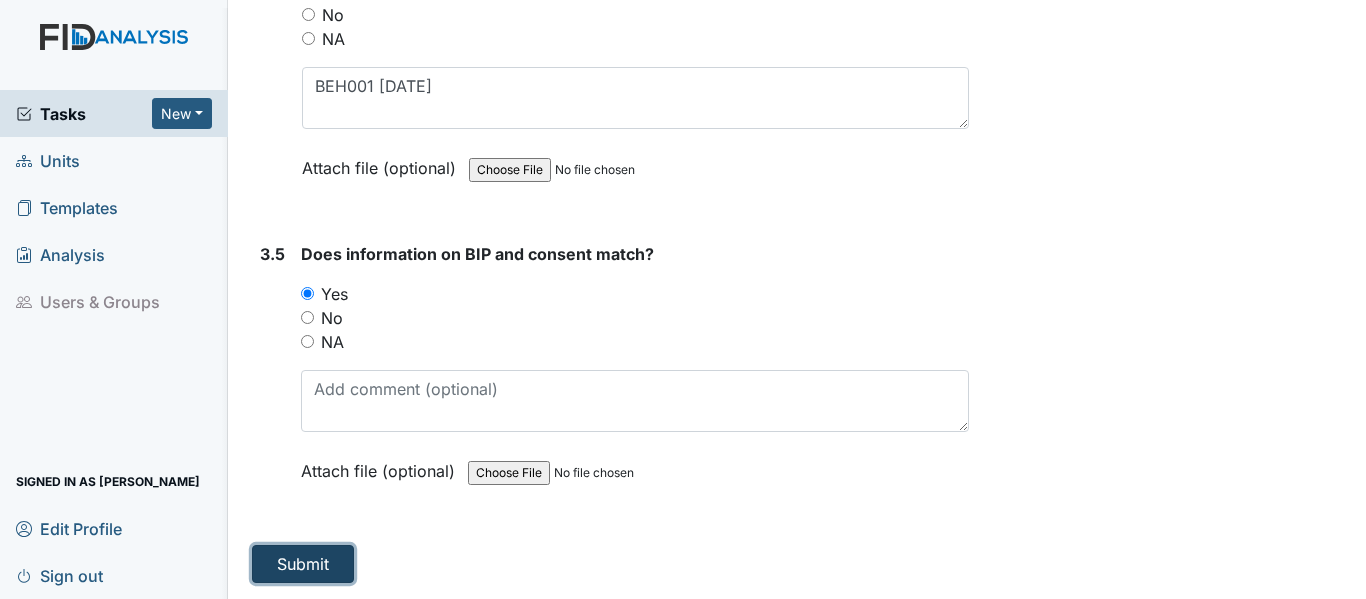 click on "Submit" at bounding box center [303, 564] 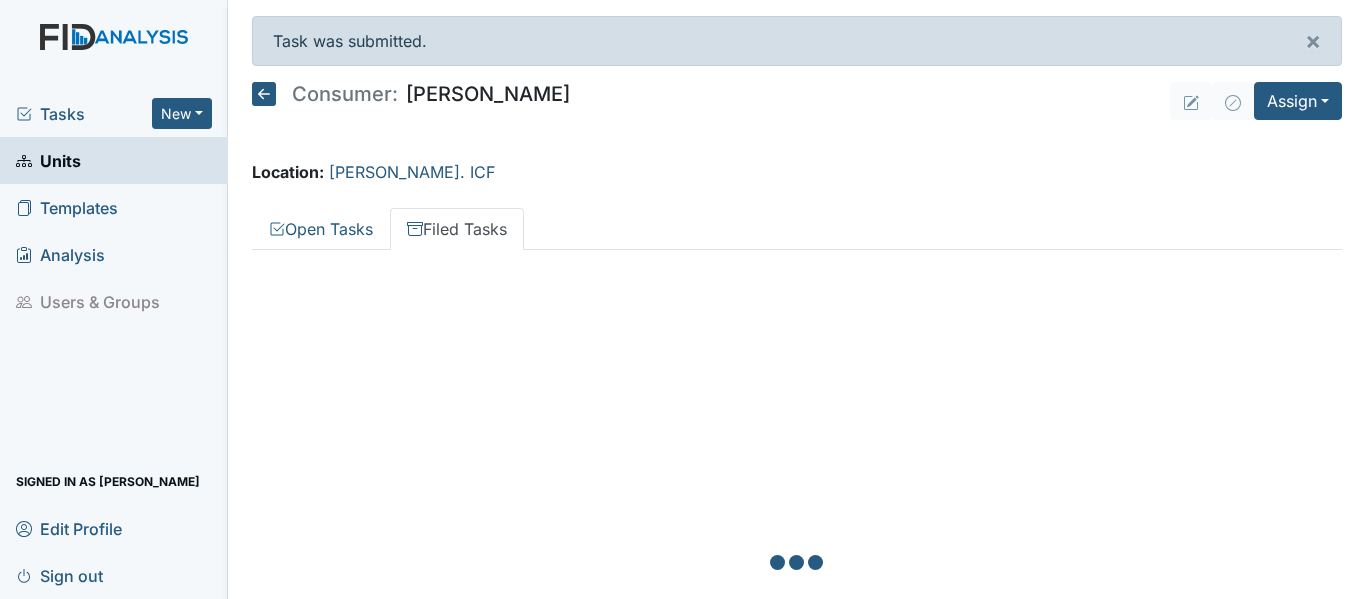 scroll, scrollTop: 0, scrollLeft: 0, axis: both 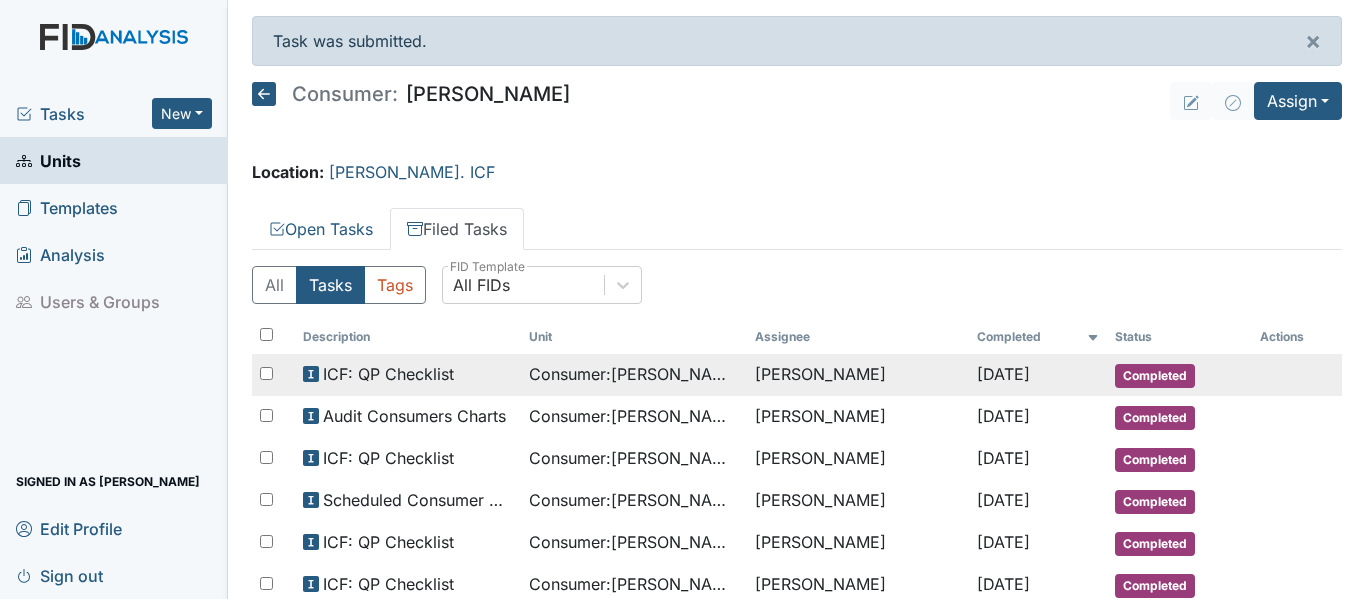 click on "Consumer :  [PERSON_NAME]" at bounding box center [634, 374] 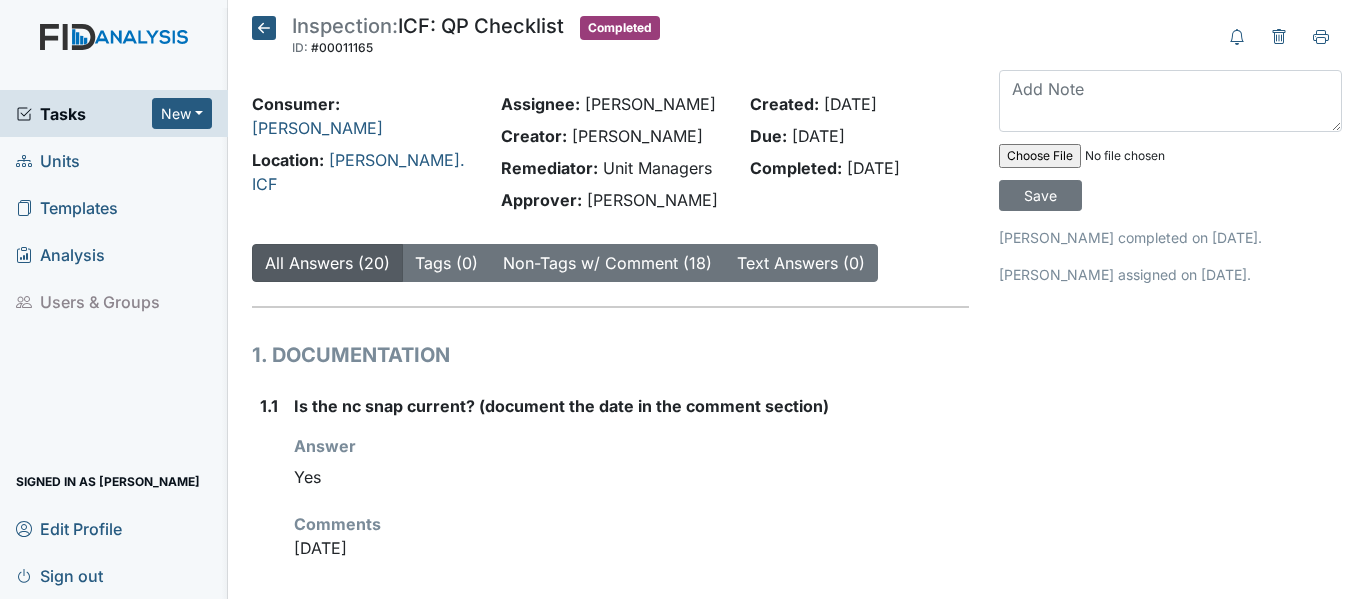 scroll, scrollTop: 0, scrollLeft: 0, axis: both 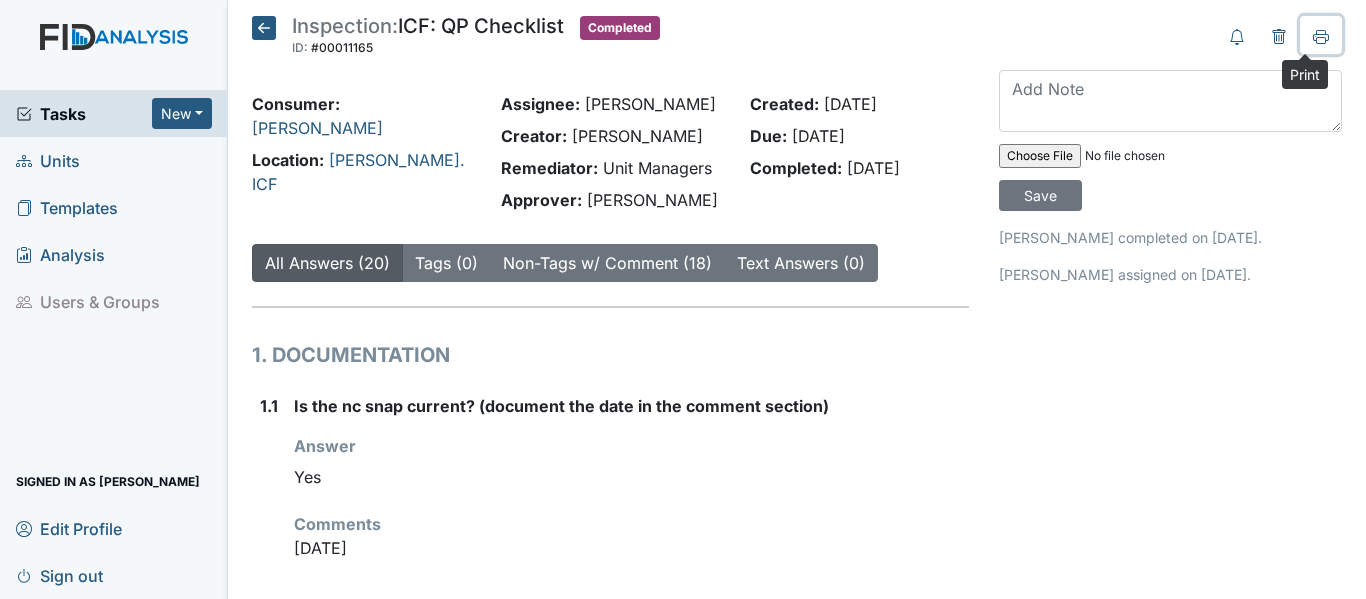 click 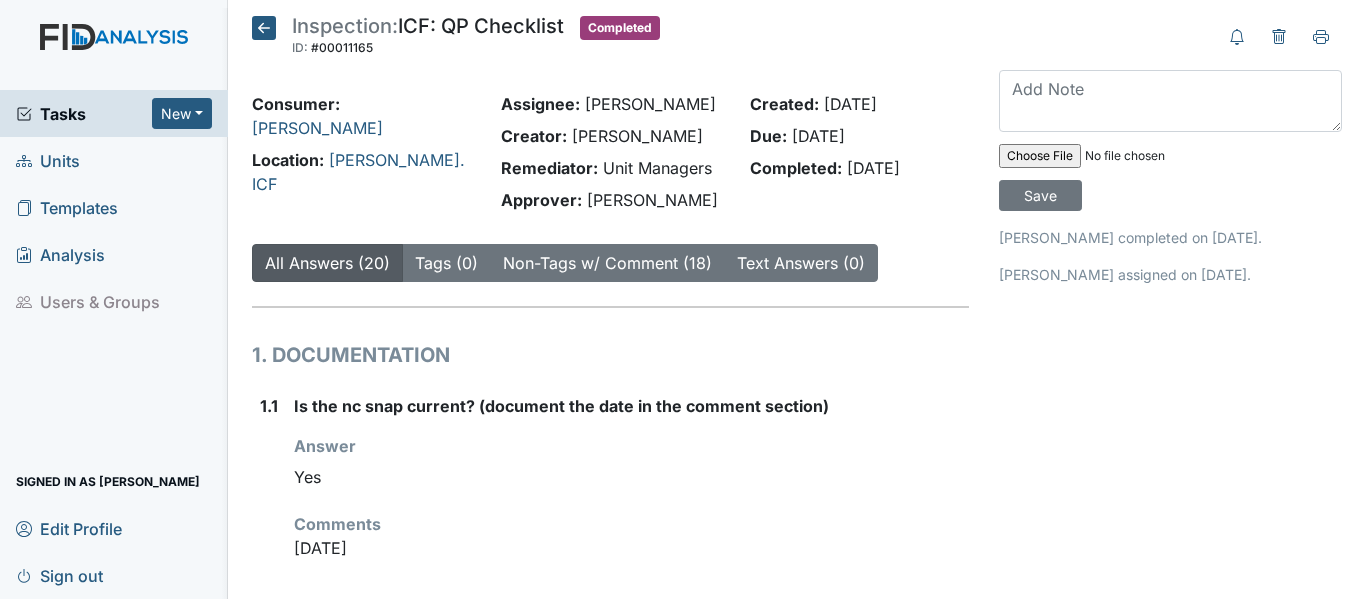 click 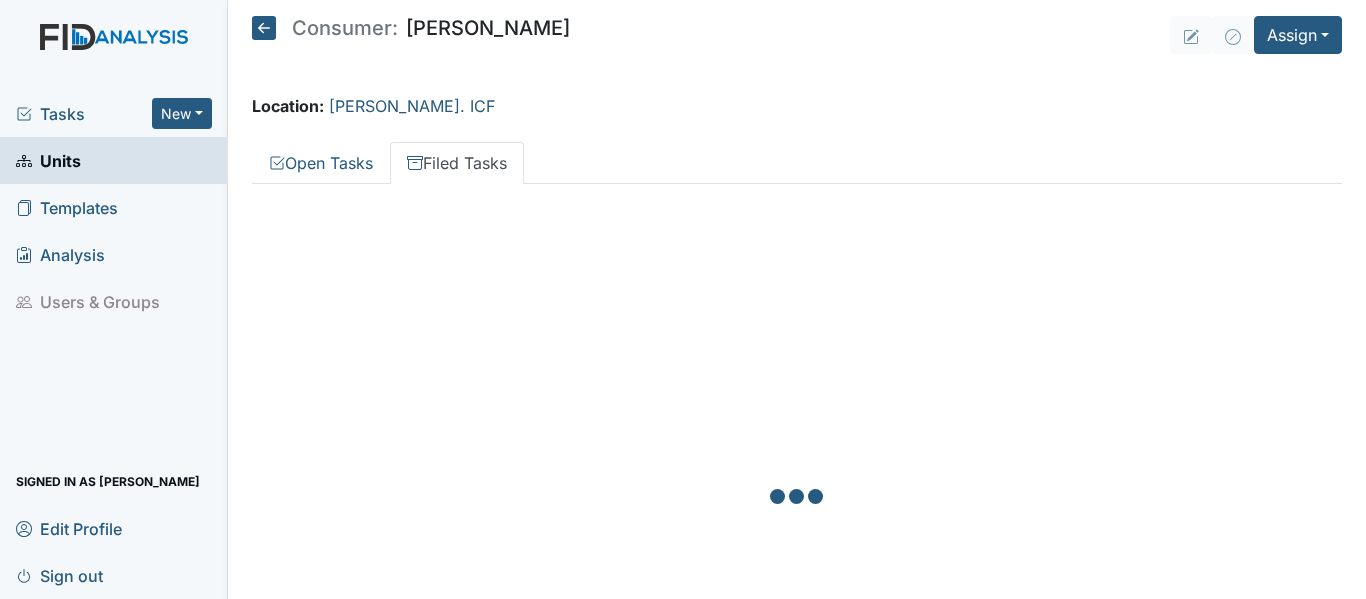 scroll, scrollTop: 0, scrollLeft: 0, axis: both 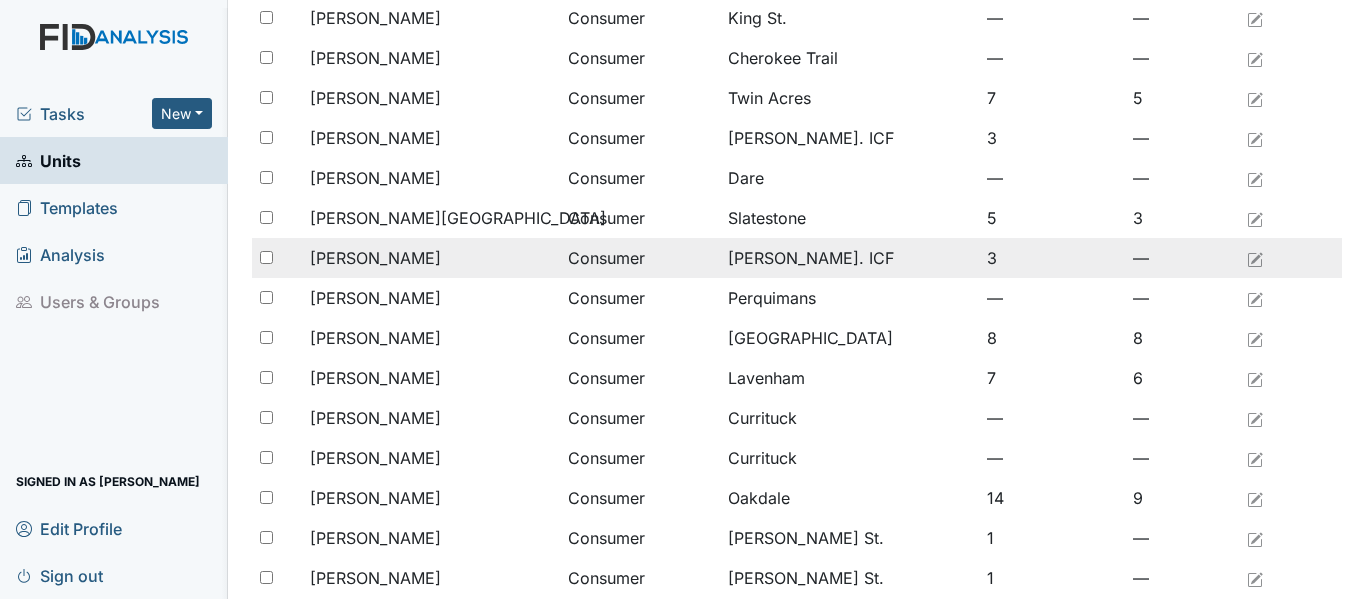 click on "[PERSON_NAME]" at bounding box center (375, 258) 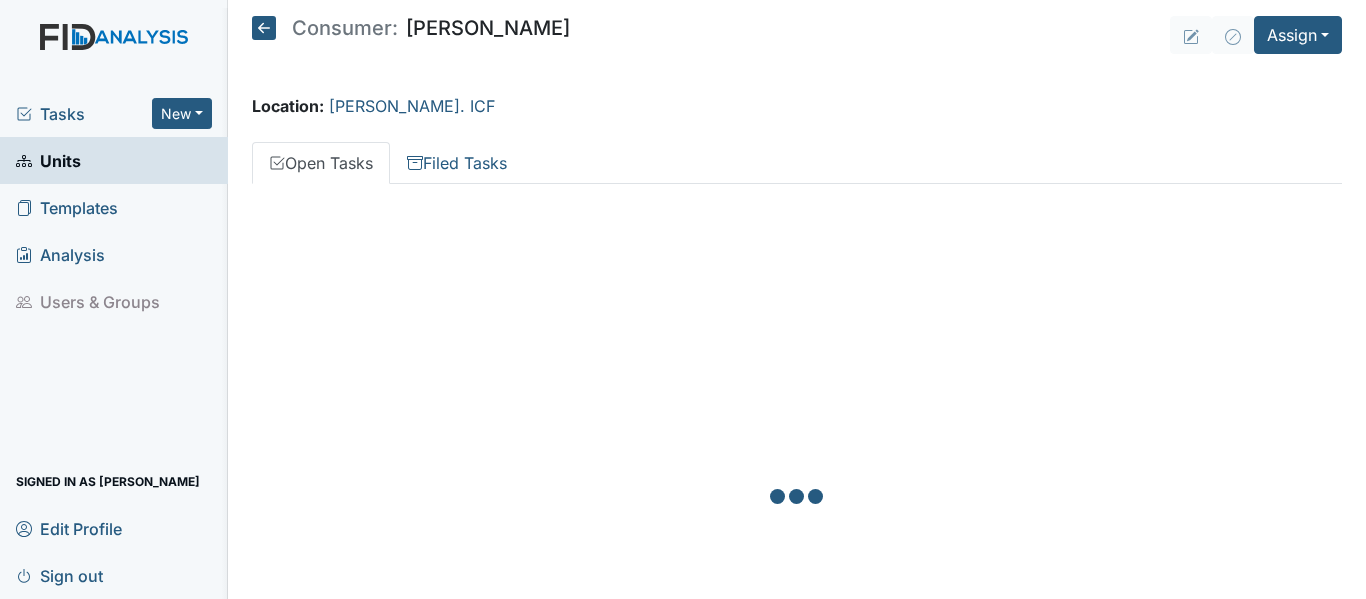 scroll, scrollTop: 0, scrollLeft: 0, axis: both 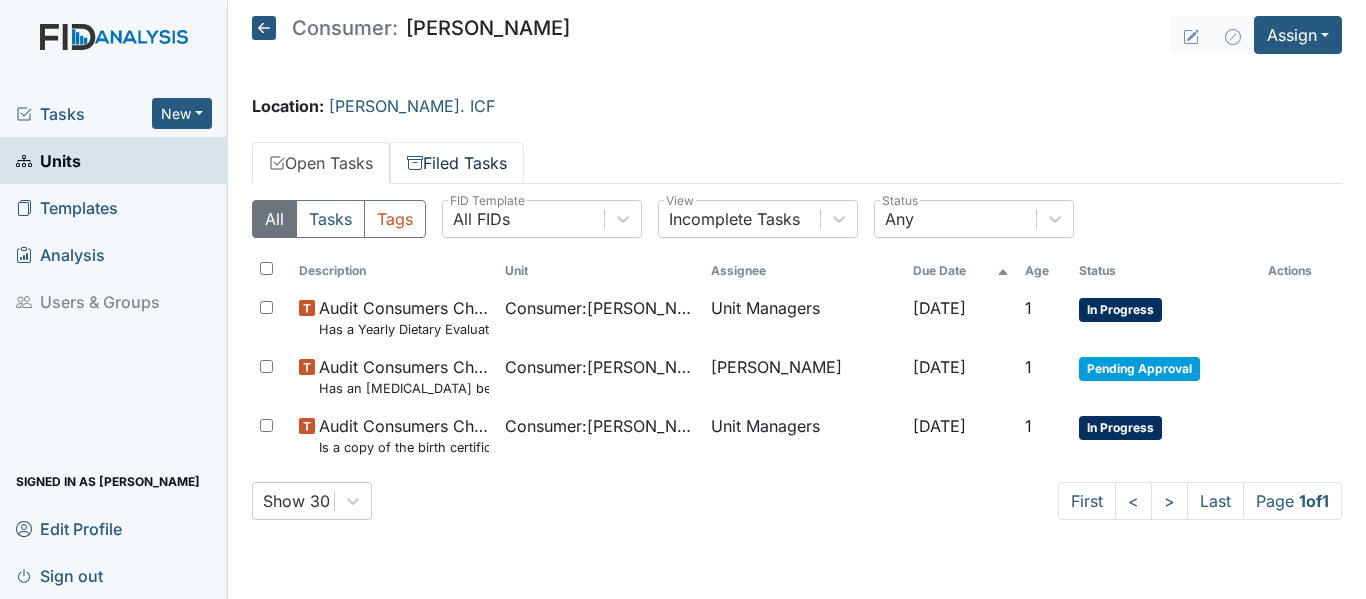 click on "Filed Tasks" at bounding box center [457, 163] 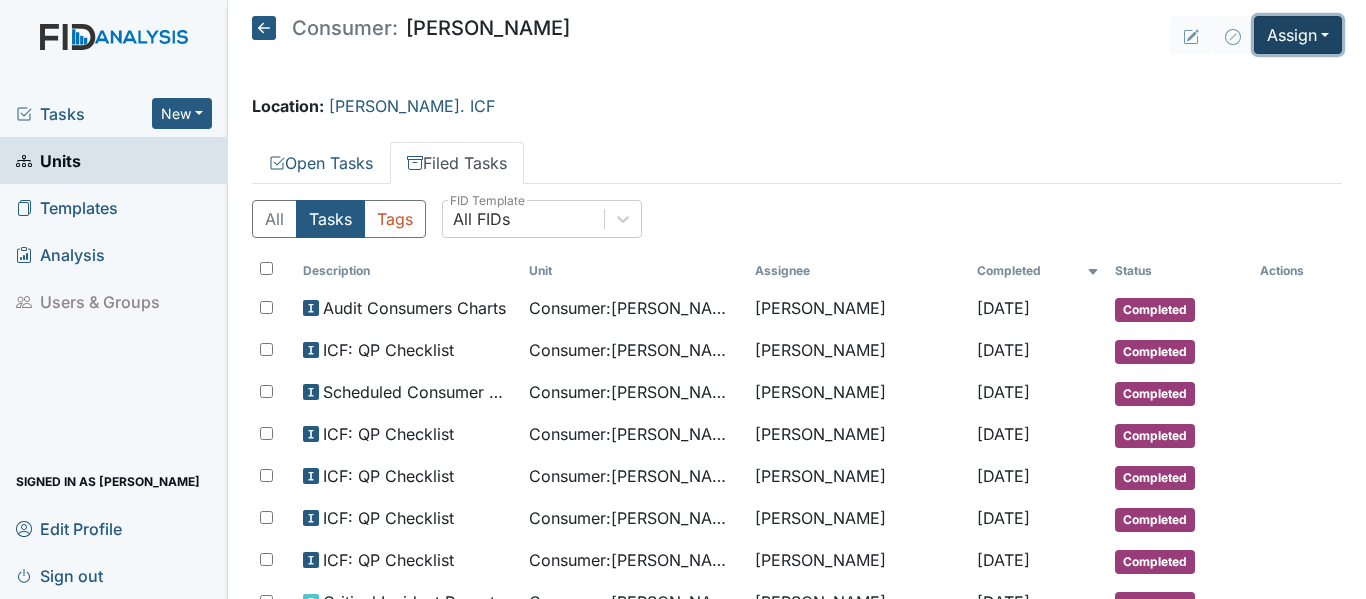 click on "Assign" at bounding box center (1298, 35) 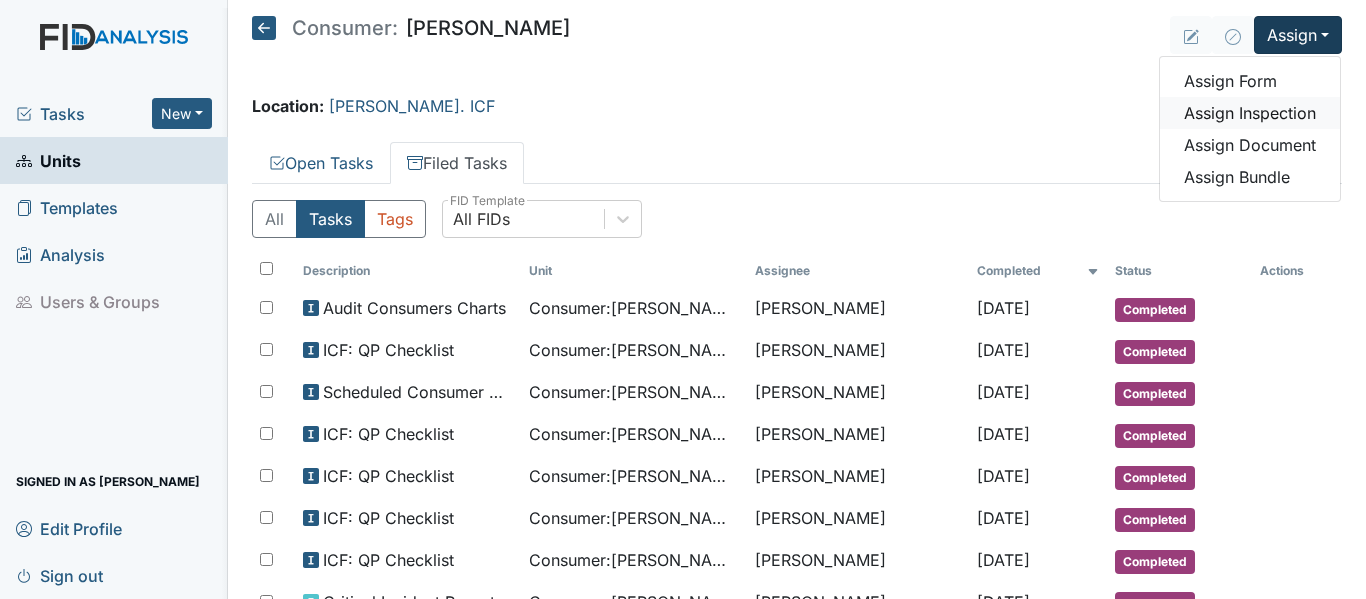 click on "Assign Inspection" at bounding box center [1250, 113] 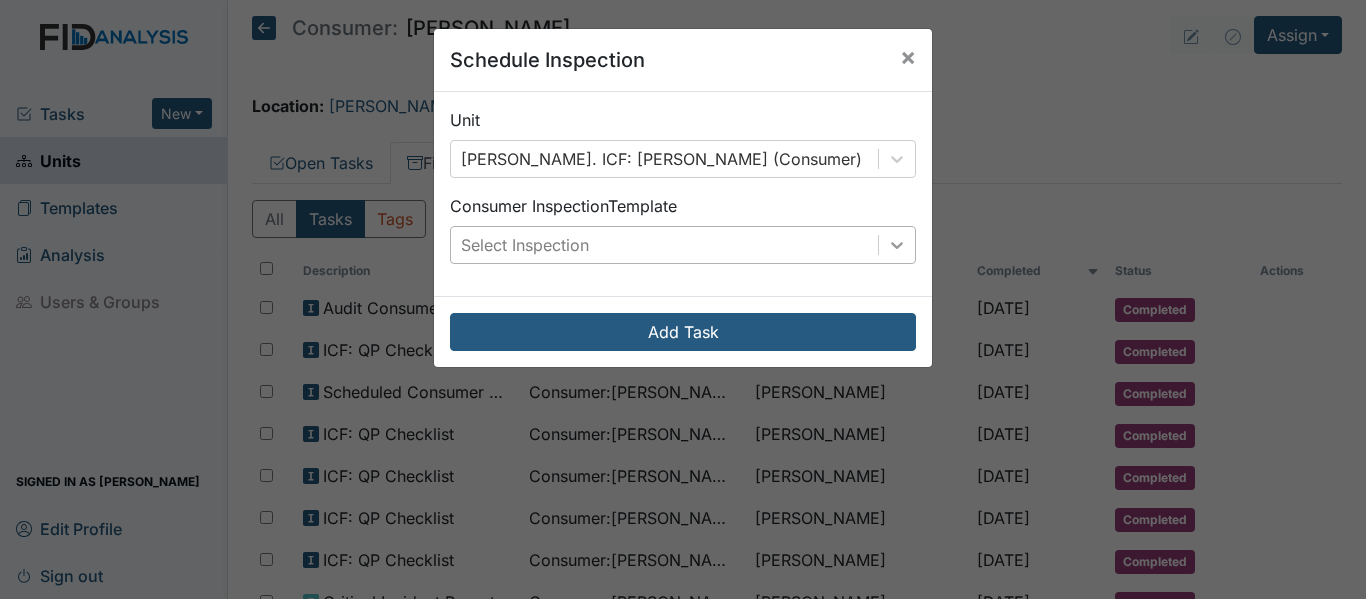click 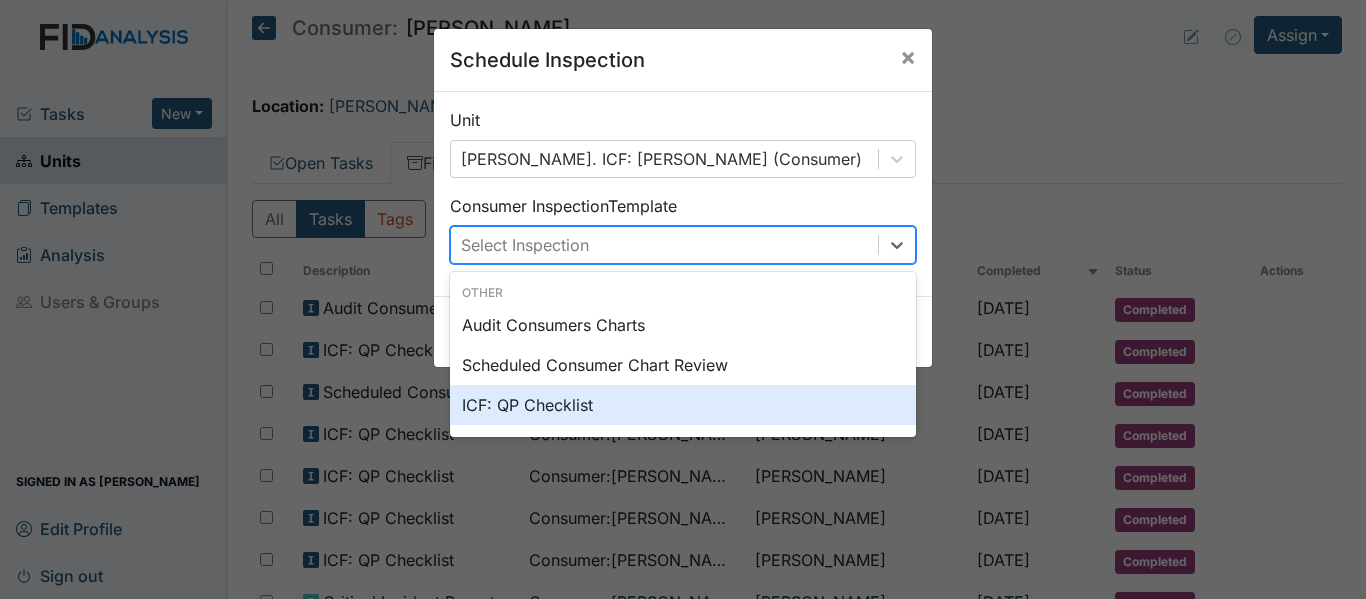 click on "ICF: QP Checklist" at bounding box center (683, 405) 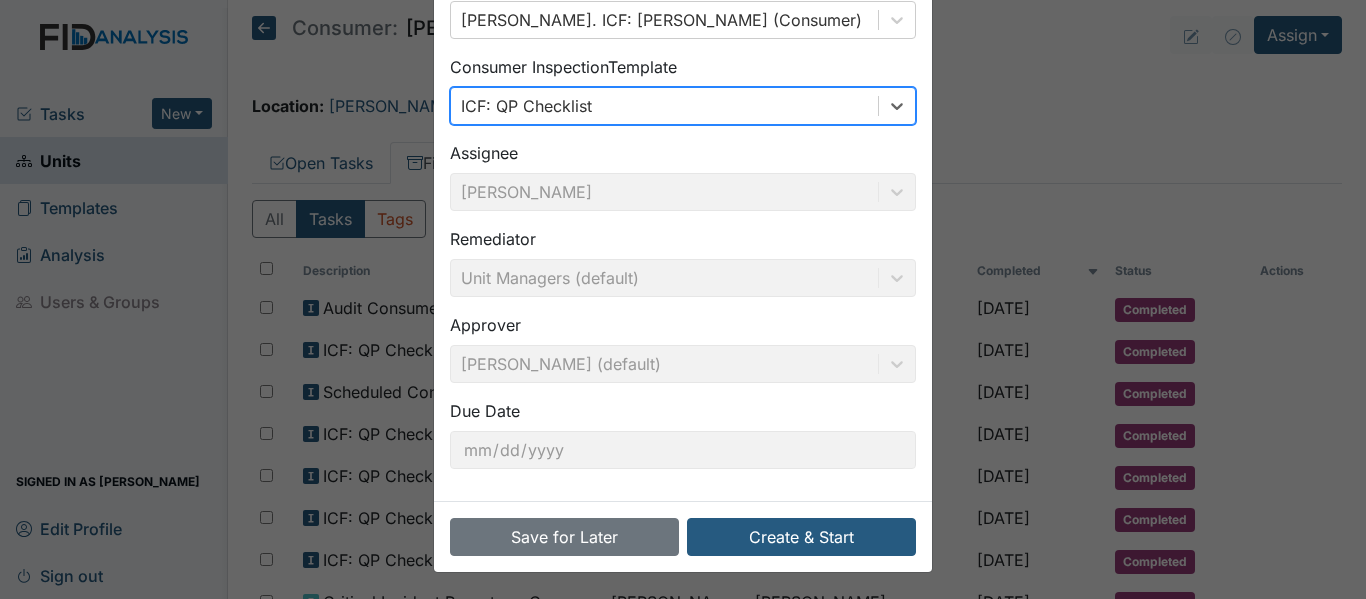 scroll, scrollTop: 141, scrollLeft: 0, axis: vertical 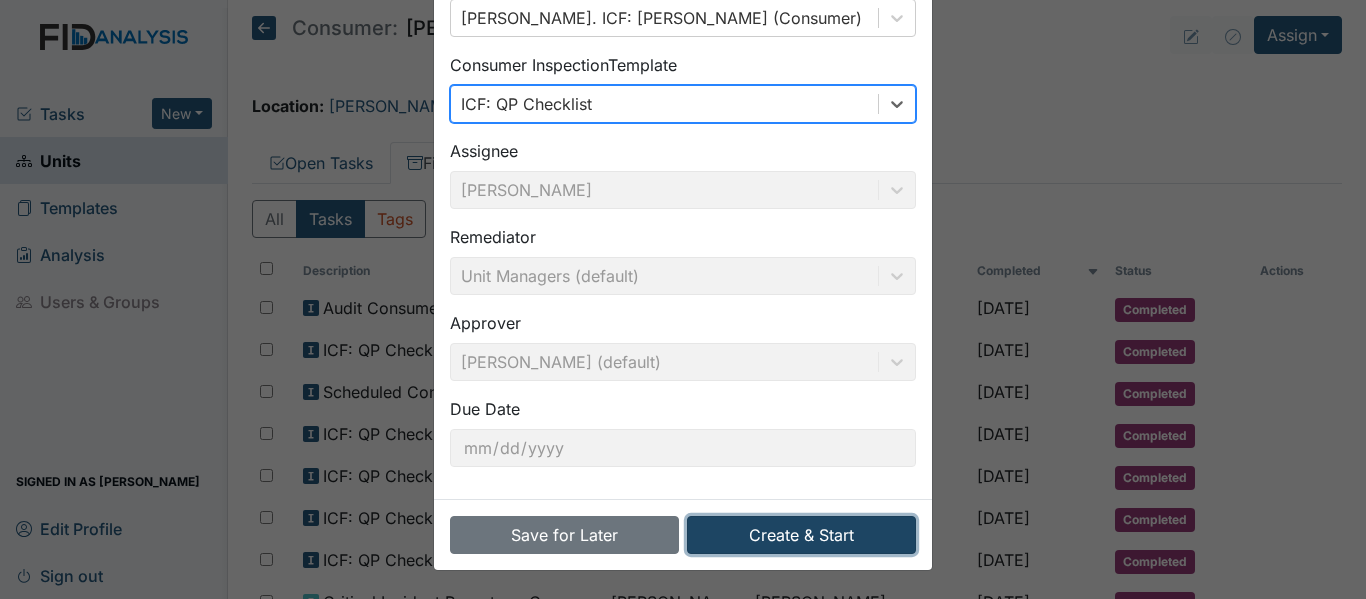 click on "Create & Start" at bounding box center [801, 535] 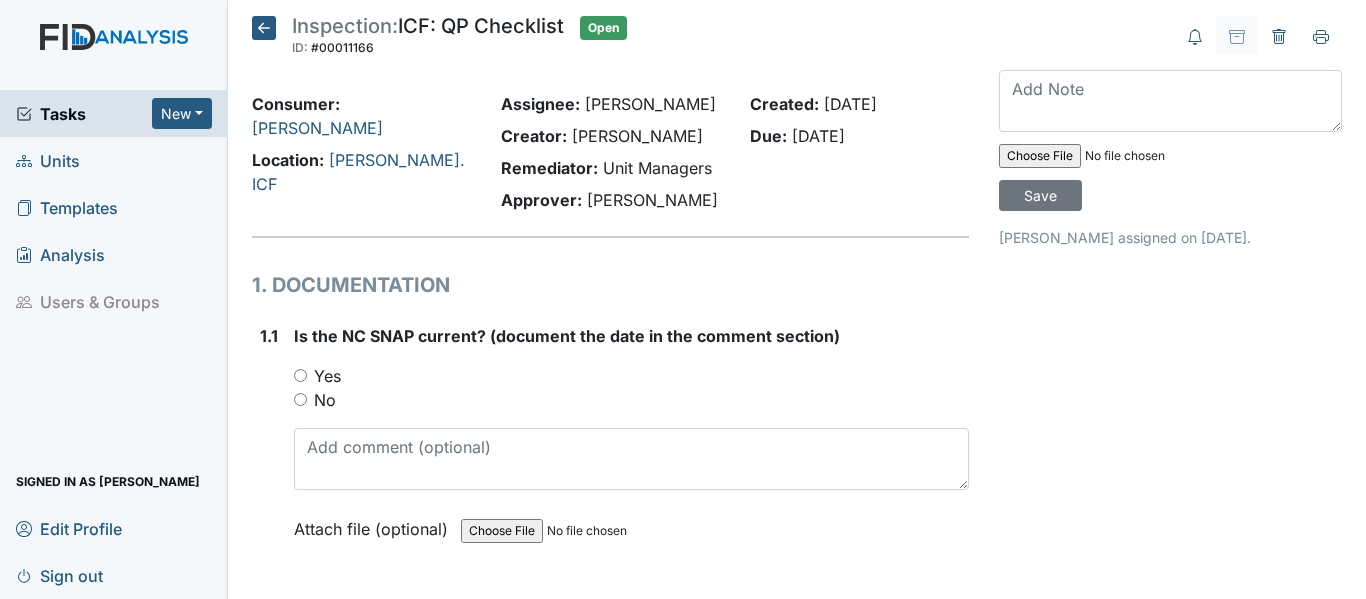 scroll, scrollTop: 0, scrollLeft: 0, axis: both 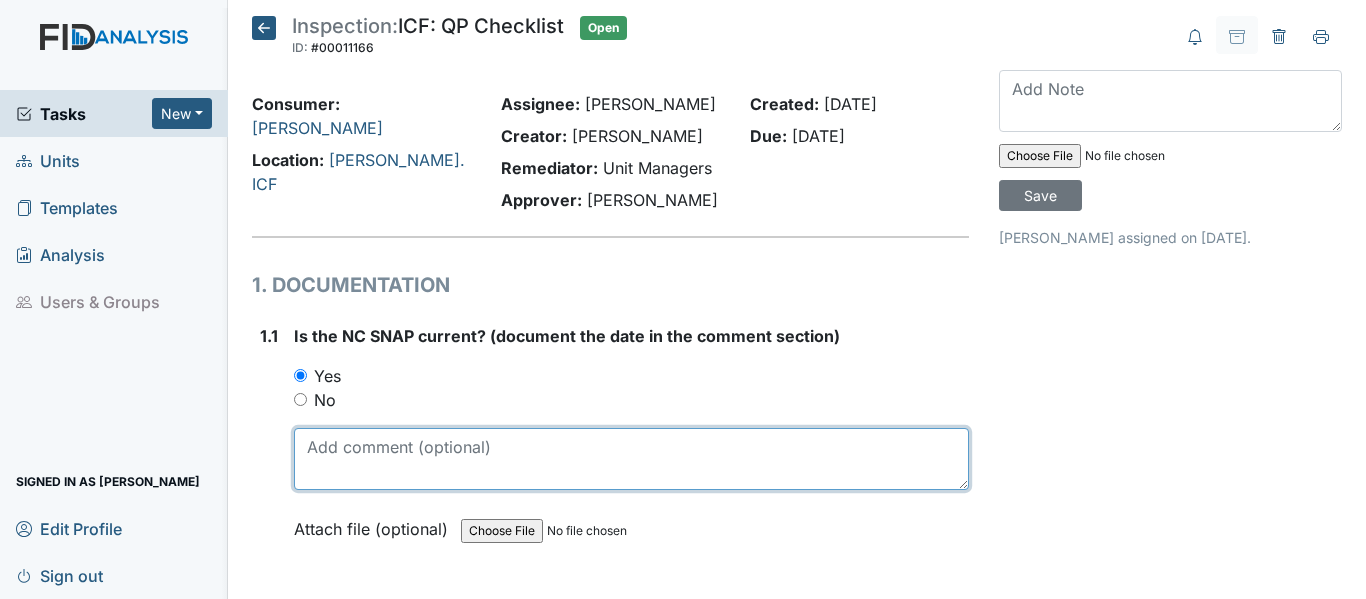 click at bounding box center (631, 459) 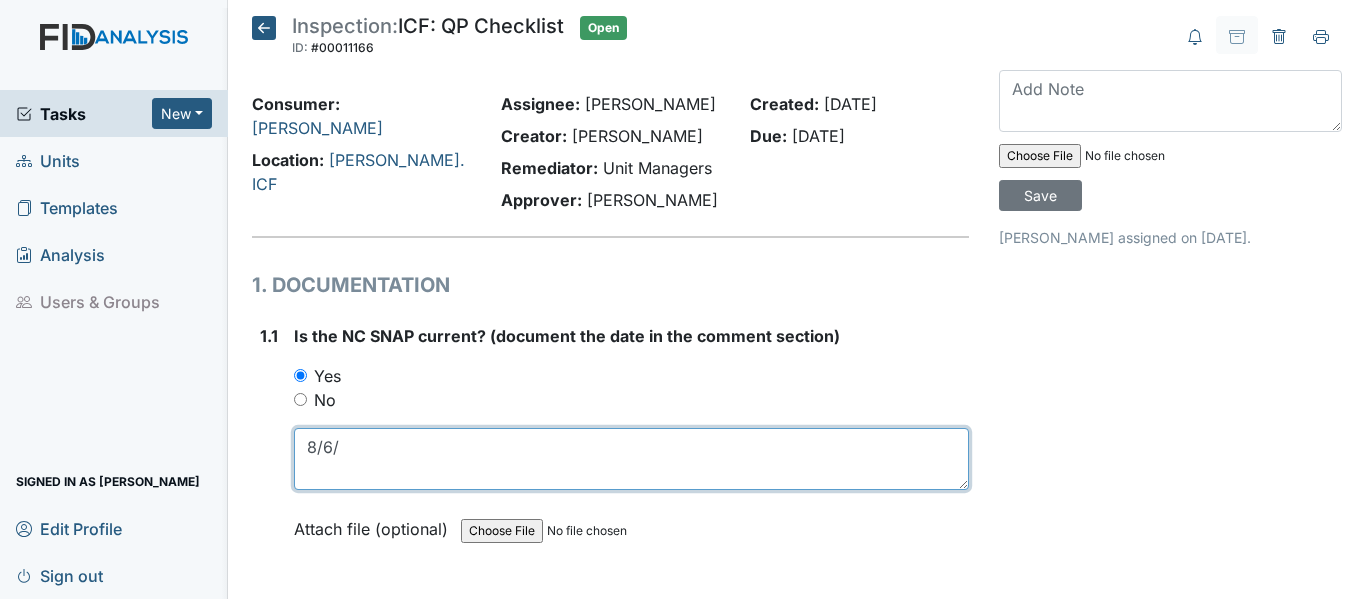click on "8/6/" at bounding box center [631, 459] 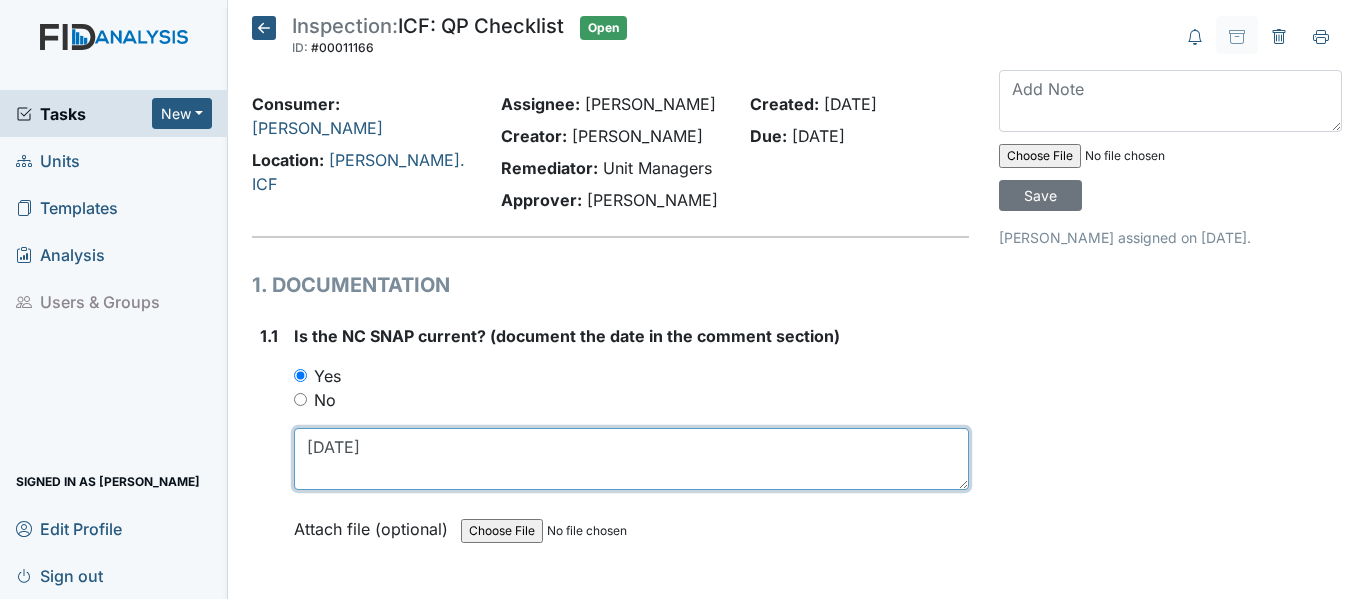 drag, startPoint x: 303, startPoint y: 446, endPoint x: 382, endPoint y: 446, distance: 79 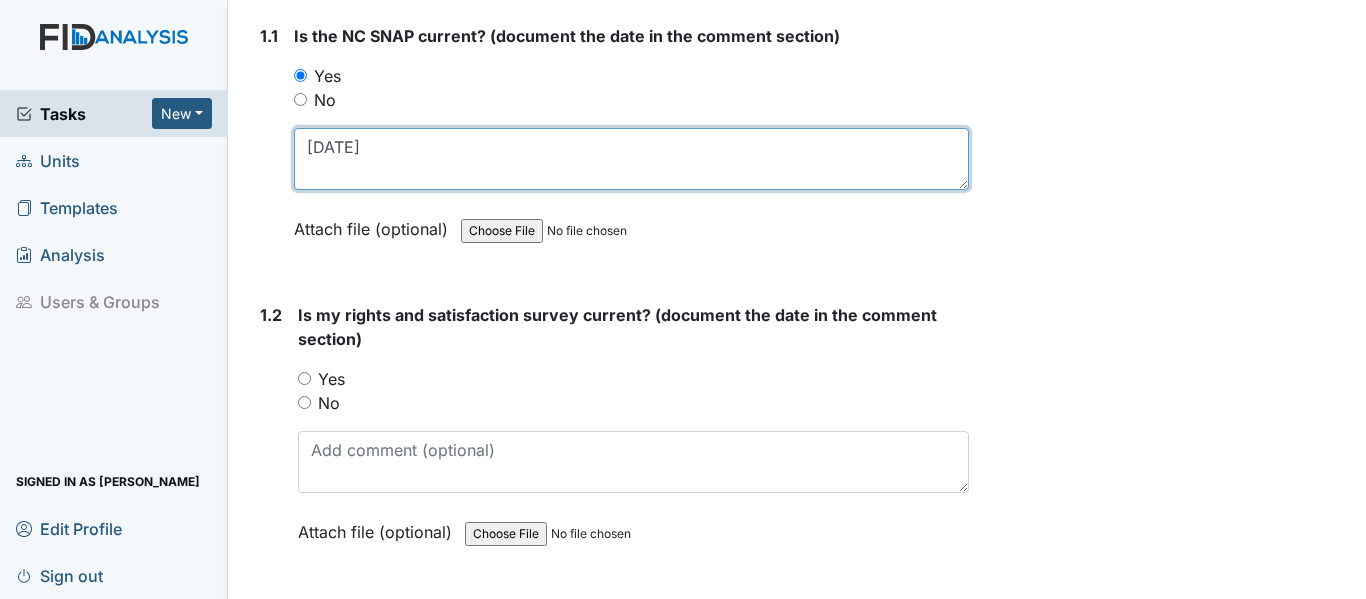 scroll, scrollTop: 400, scrollLeft: 0, axis: vertical 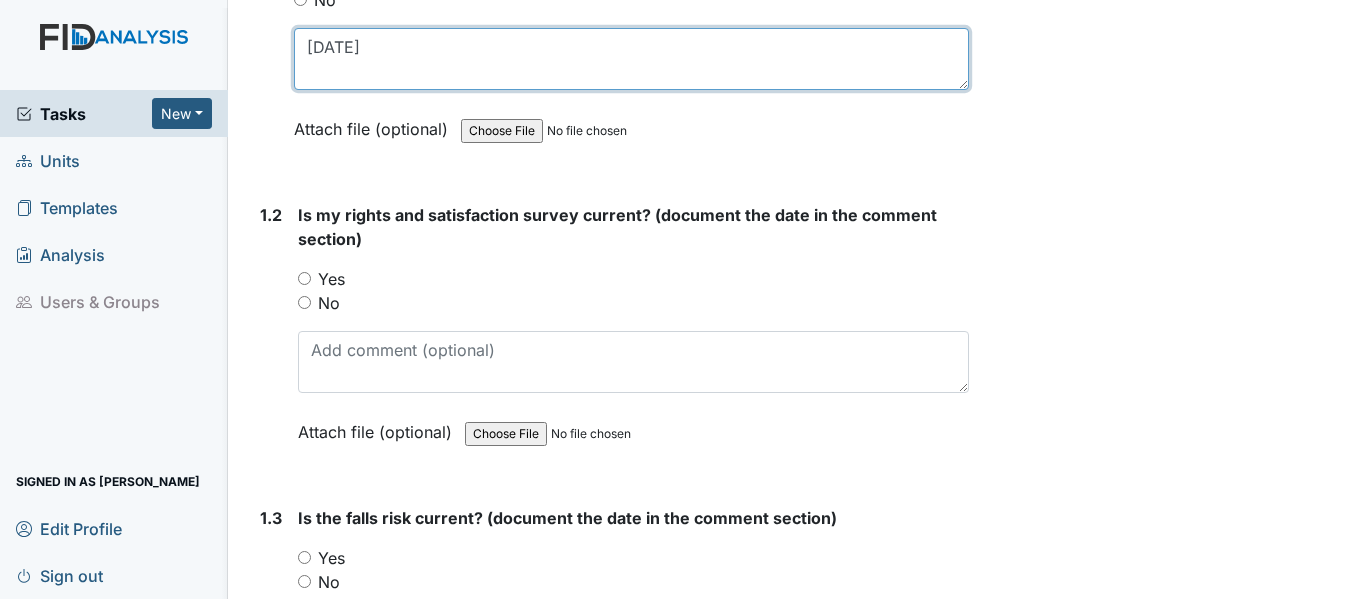 type on "[DATE]" 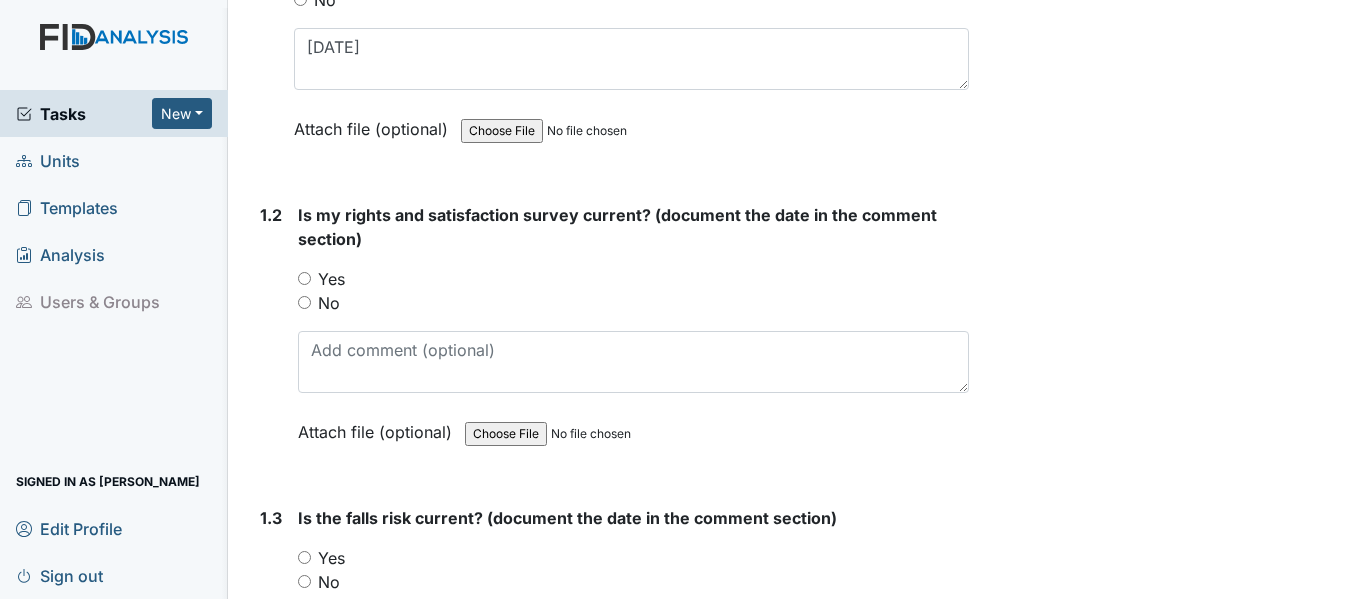 click on "Yes" at bounding box center [304, 278] 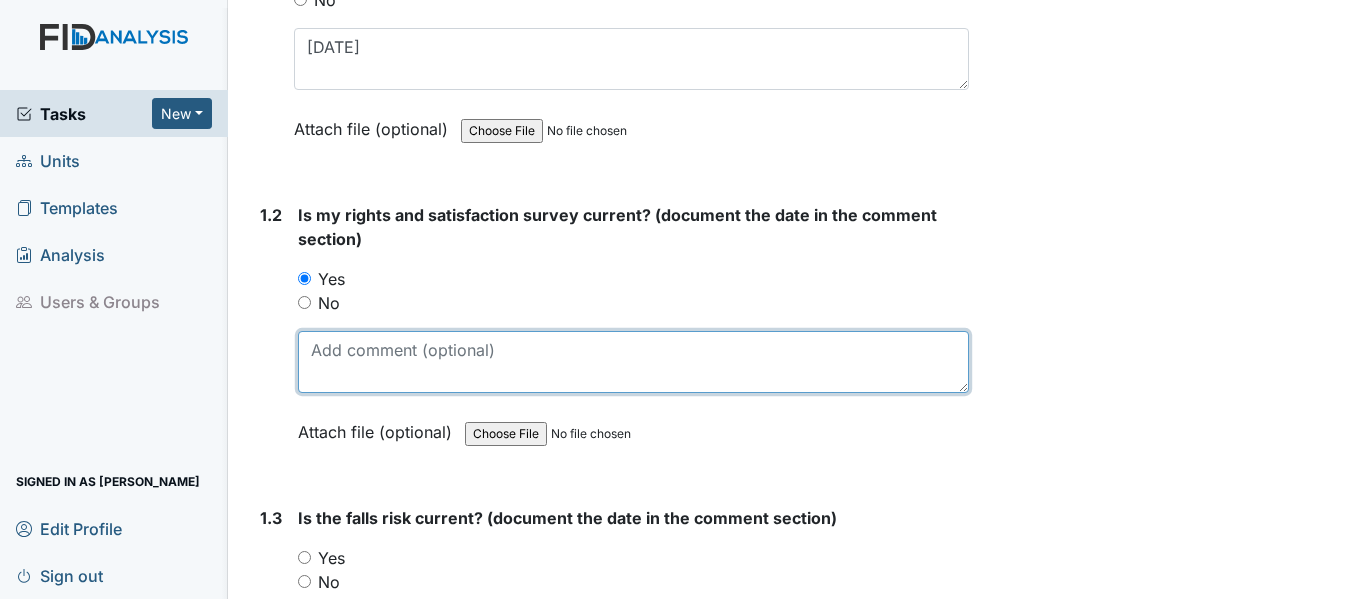 click at bounding box center [633, 362] 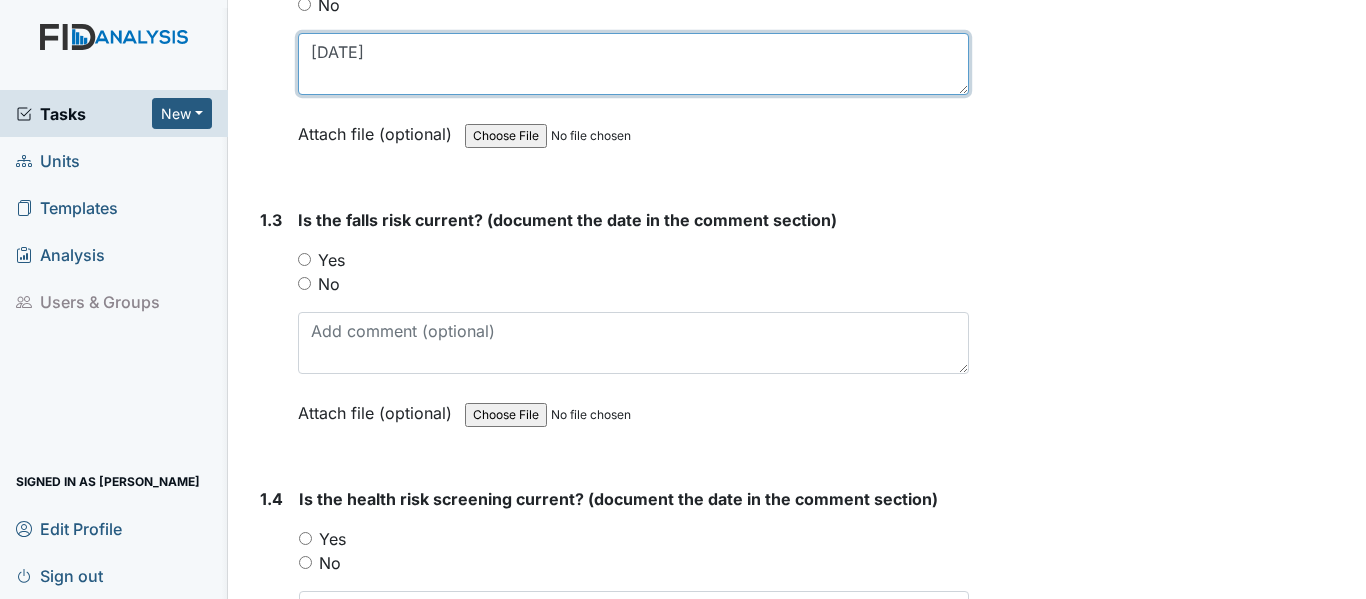 scroll, scrollTop: 700, scrollLeft: 0, axis: vertical 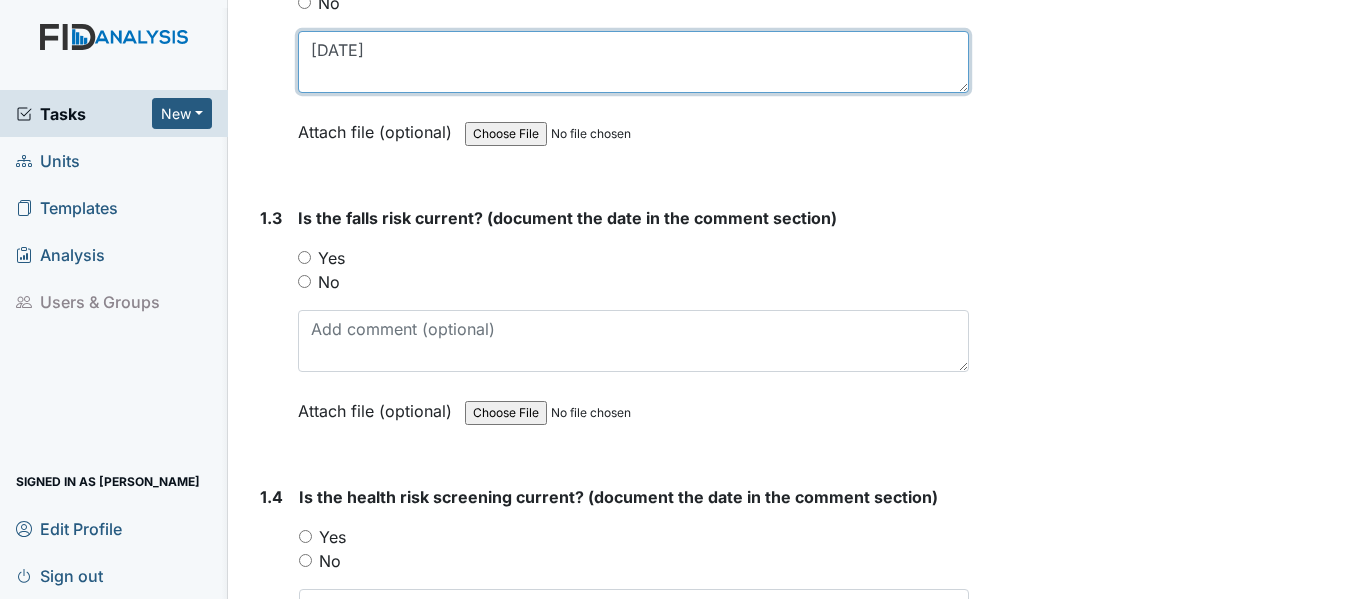 type on "8/6/24" 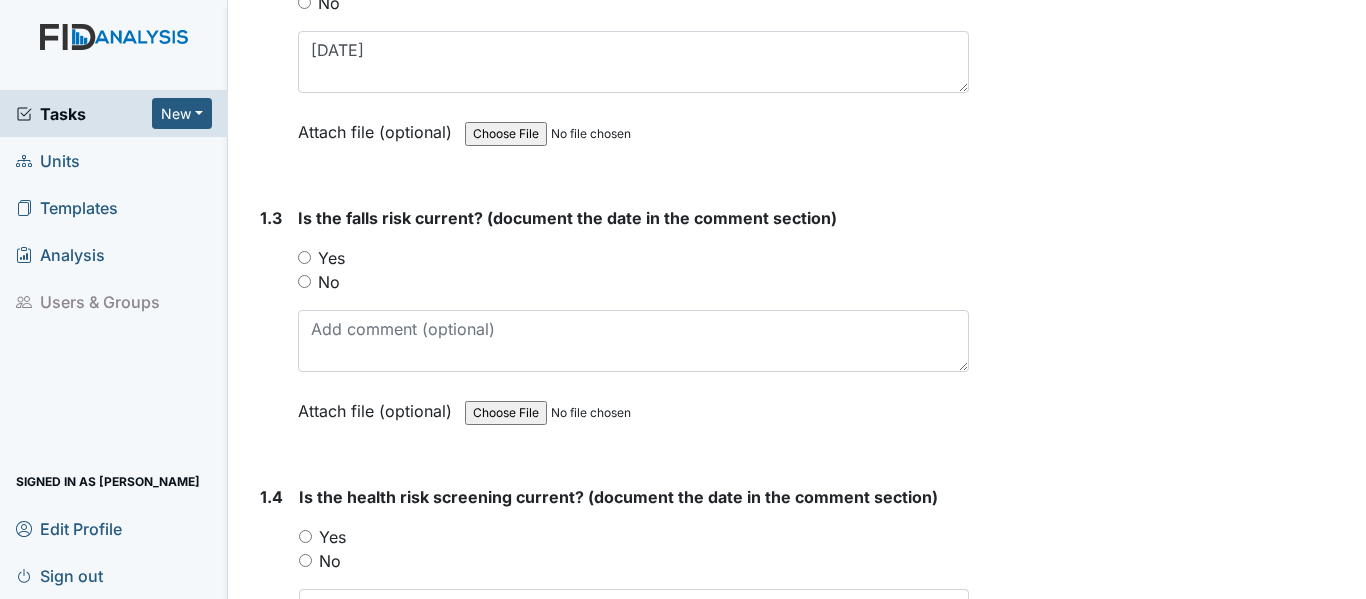 click on "Yes" at bounding box center [304, 257] 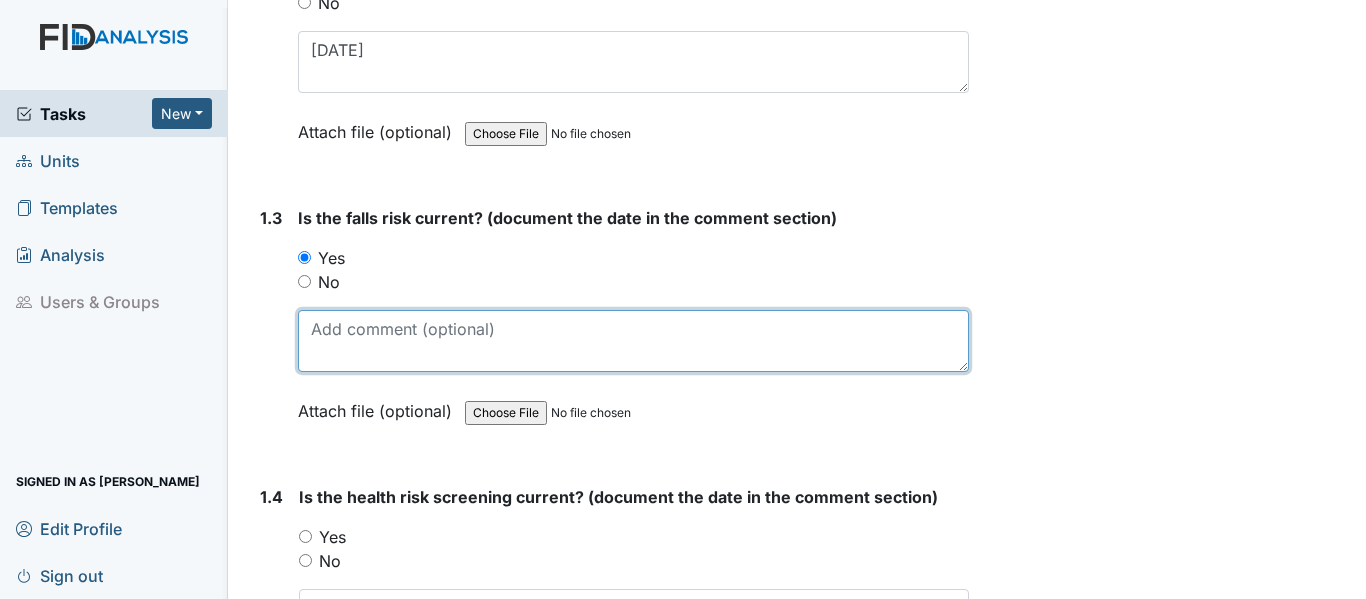 click at bounding box center [633, 341] 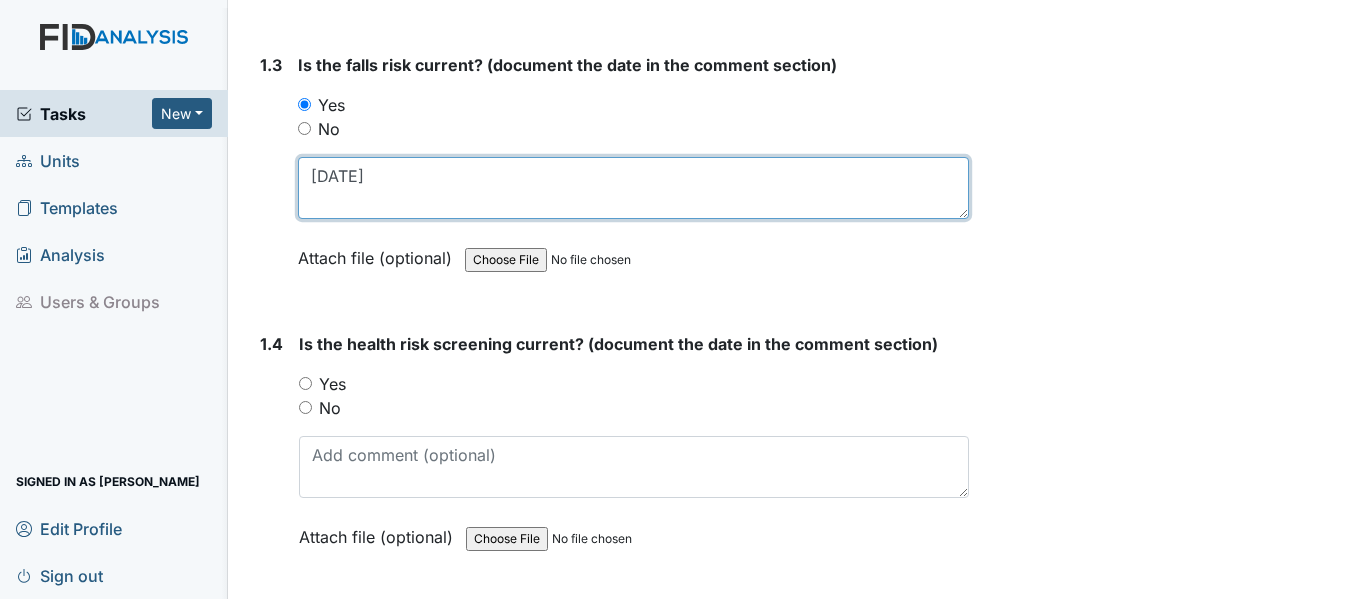 scroll, scrollTop: 900, scrollLeft: 0, axis: vertical 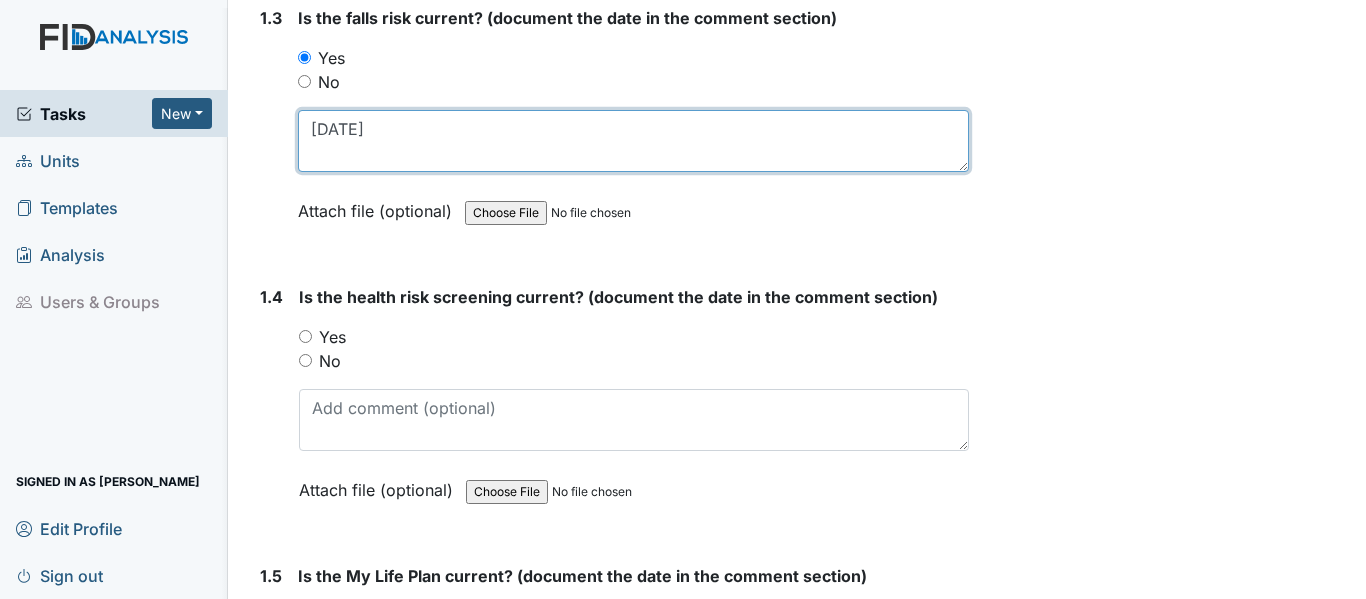 type on "8/6/24" 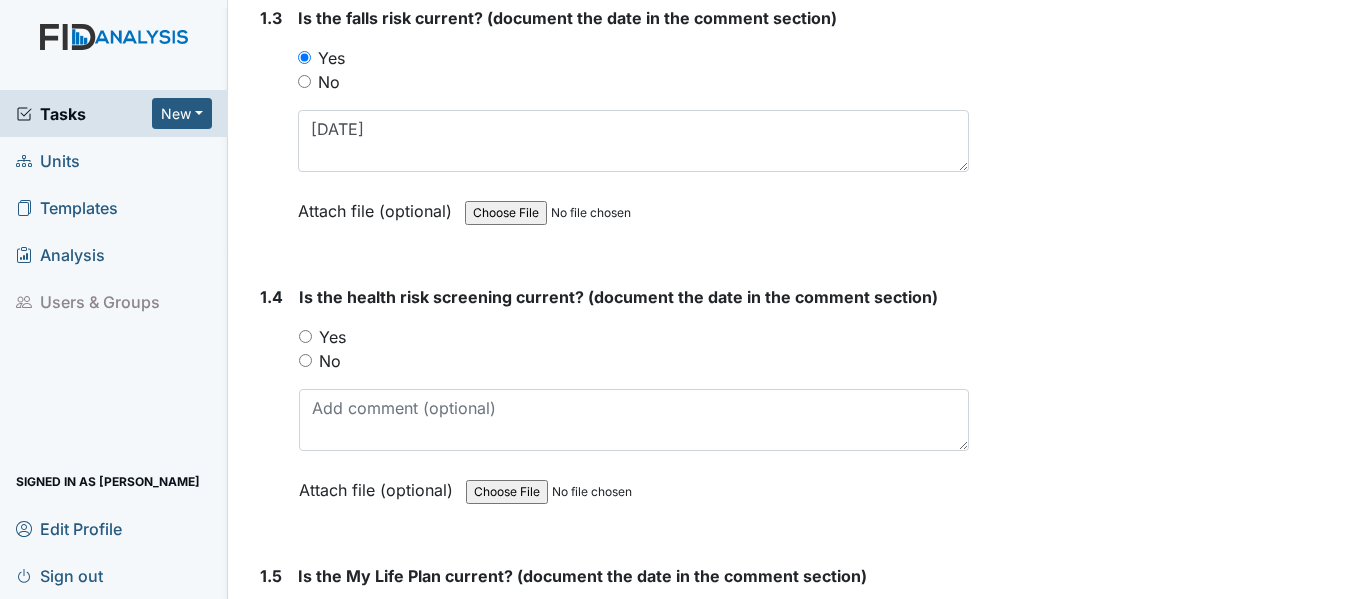 click on "Yes" at bounding box center [305, 336] 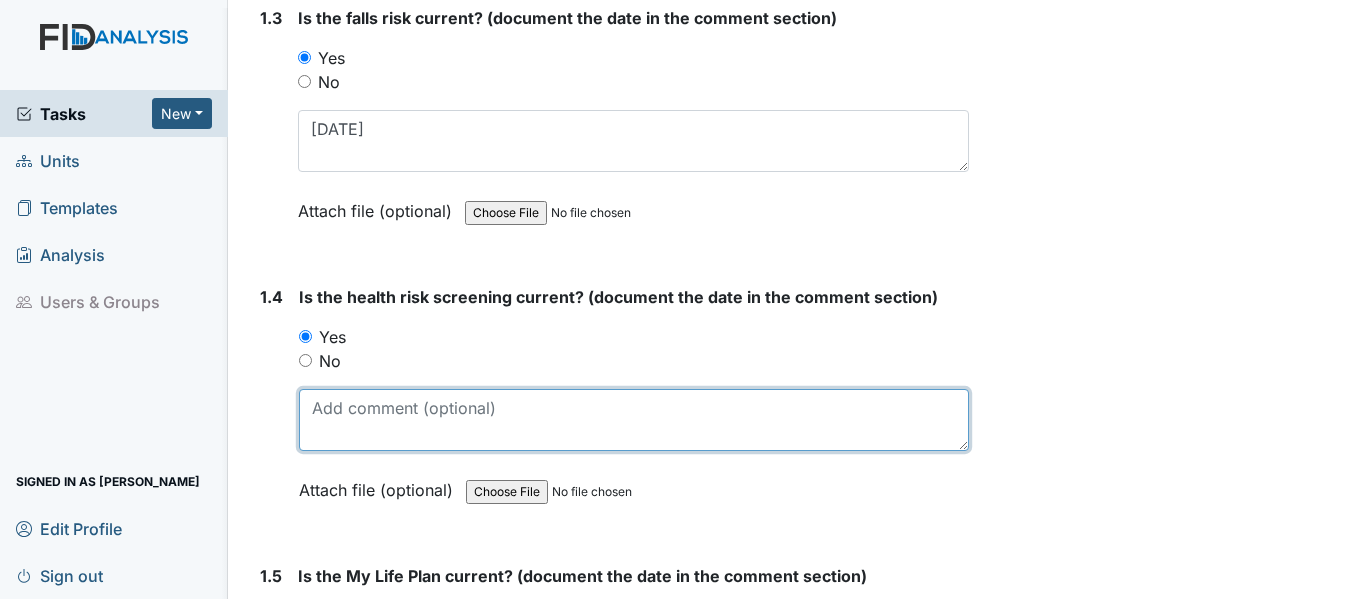 click at bounding box center [634, 420] 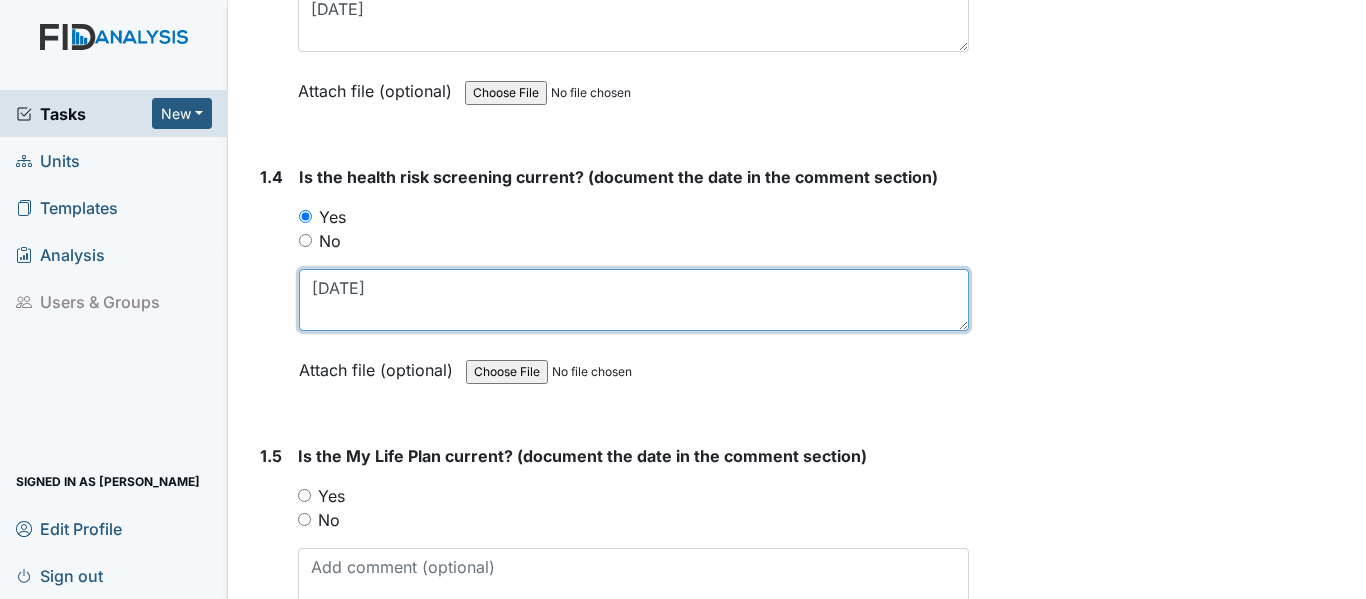 scroll, scrollTop: 1200, scrollLeft: 0, axis: vertical 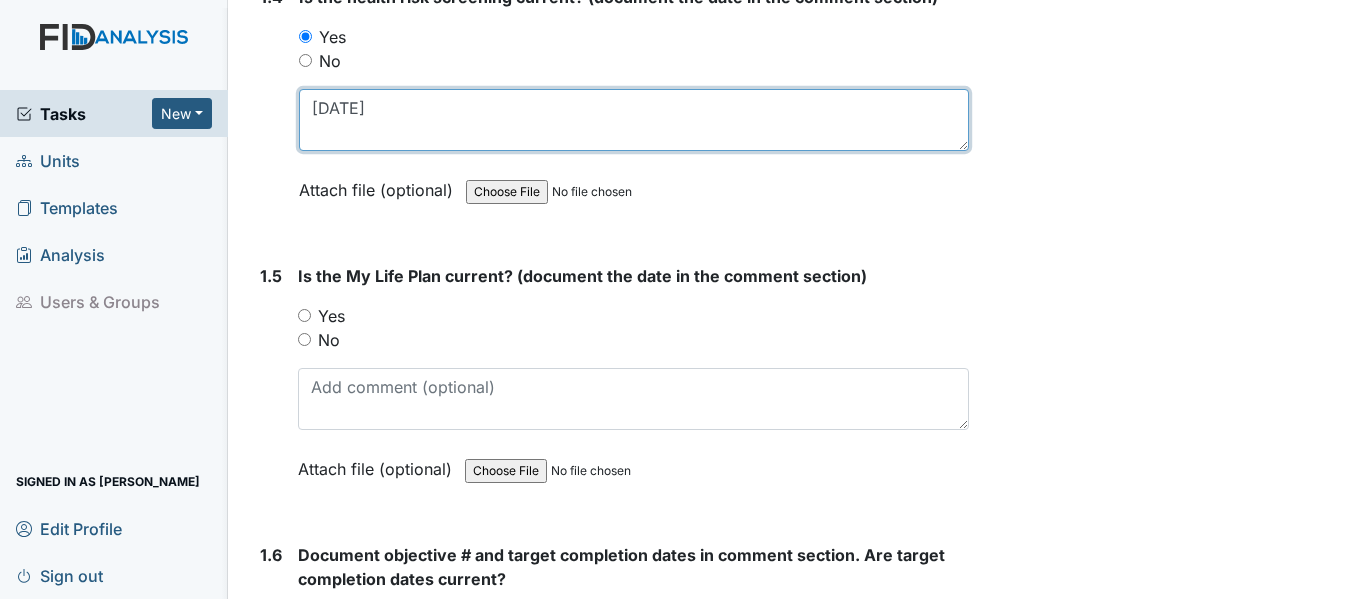 type on "[DATE]" 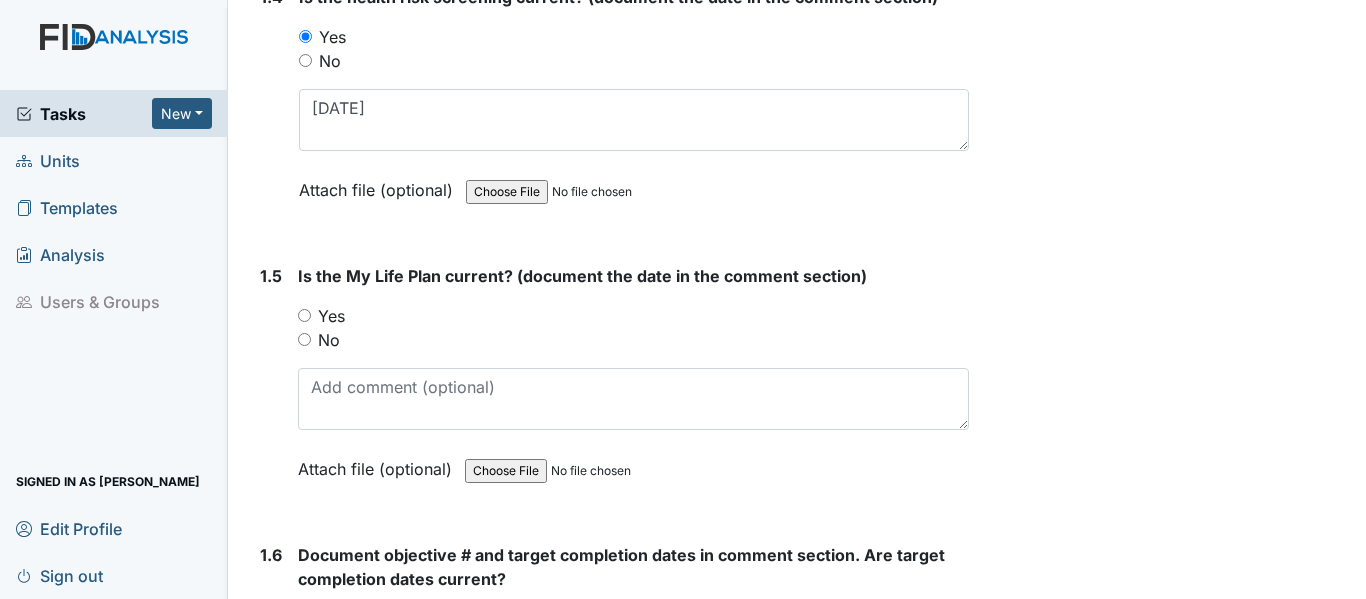 click on "Yes" at bounding box center [304, 315] 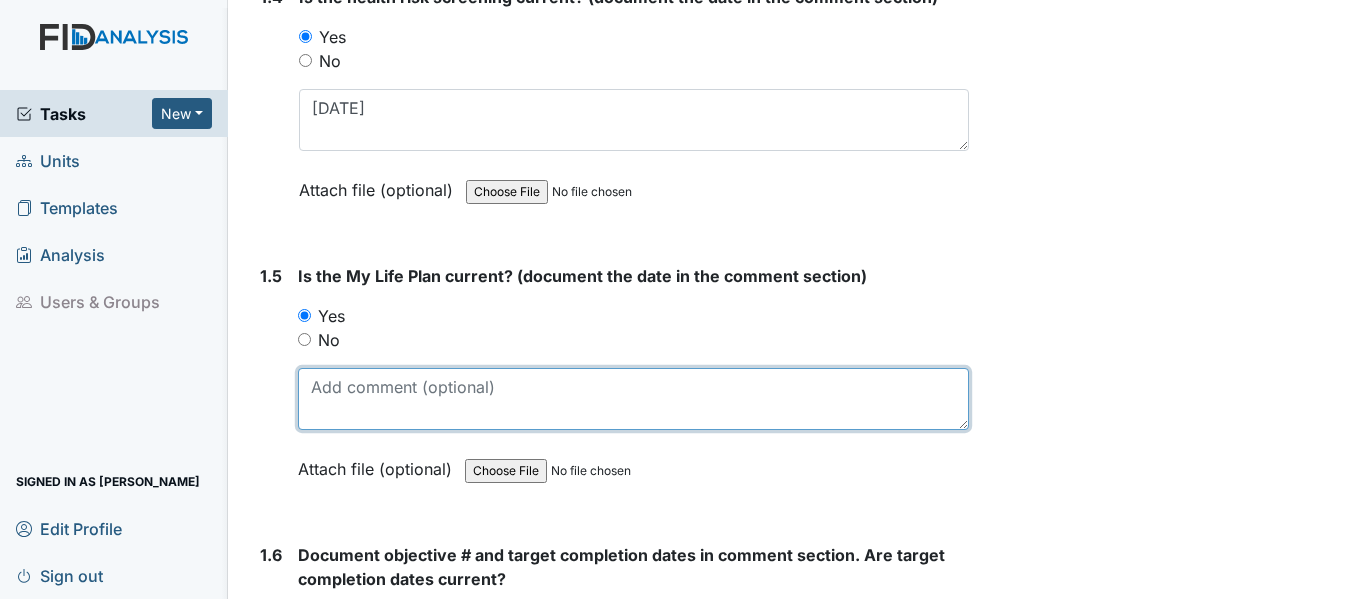 click at bounding box center [633, 399] 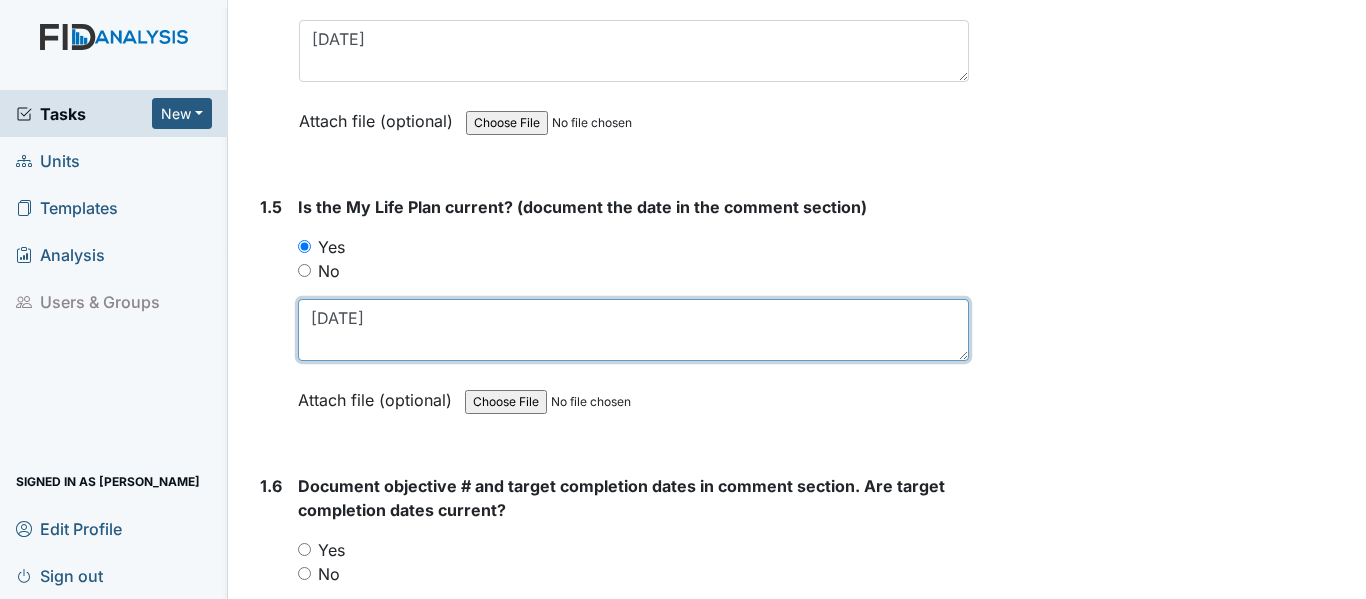 scroll, scrollTop: 1500, scrollLeft: 0, axis: vertical 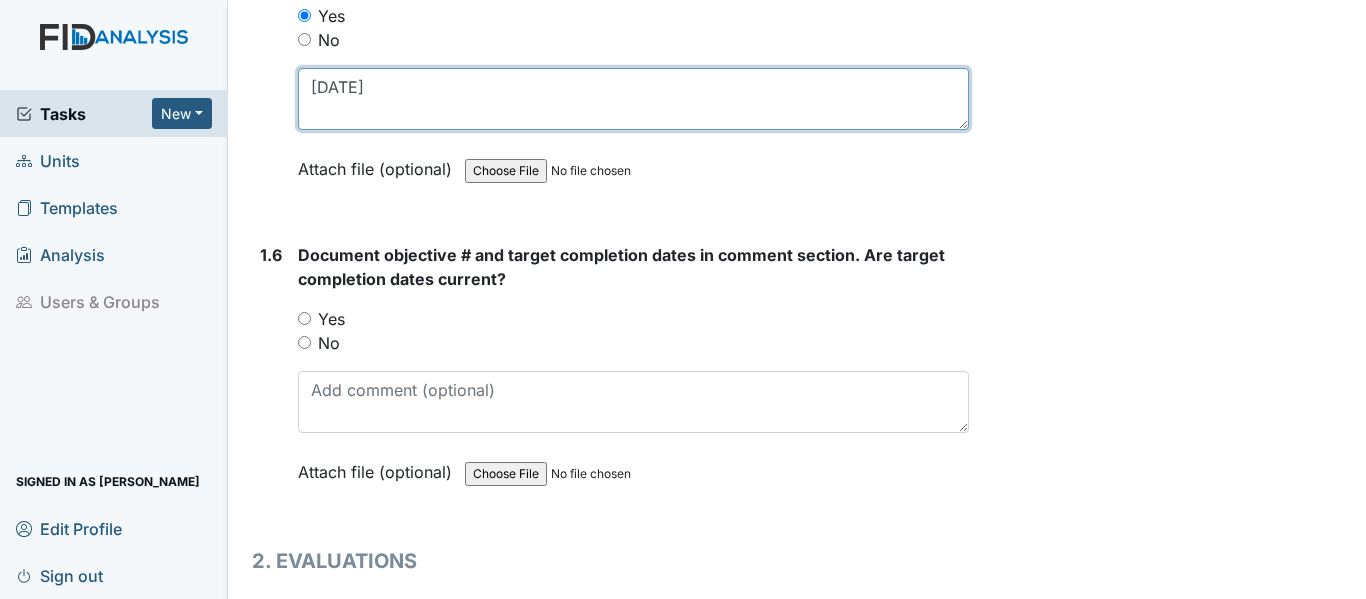 type on "[DATE]" 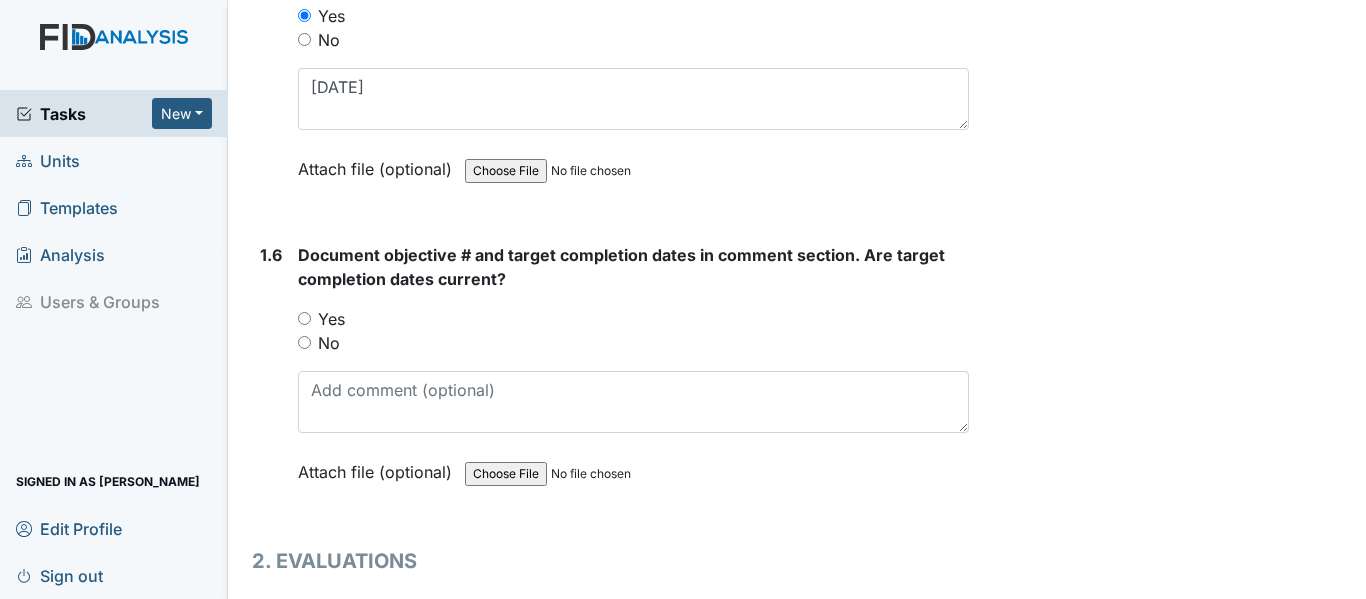 click on "Yes" at bounding box center (304, 318) 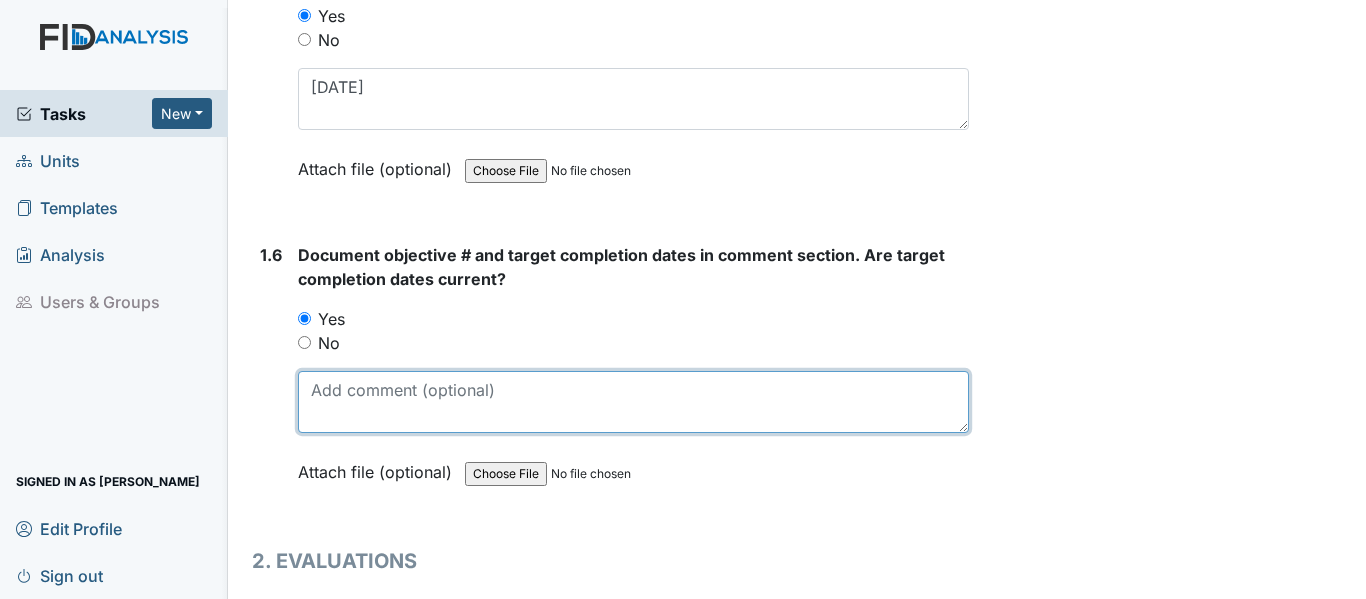 click at bounding box center (633, 402) 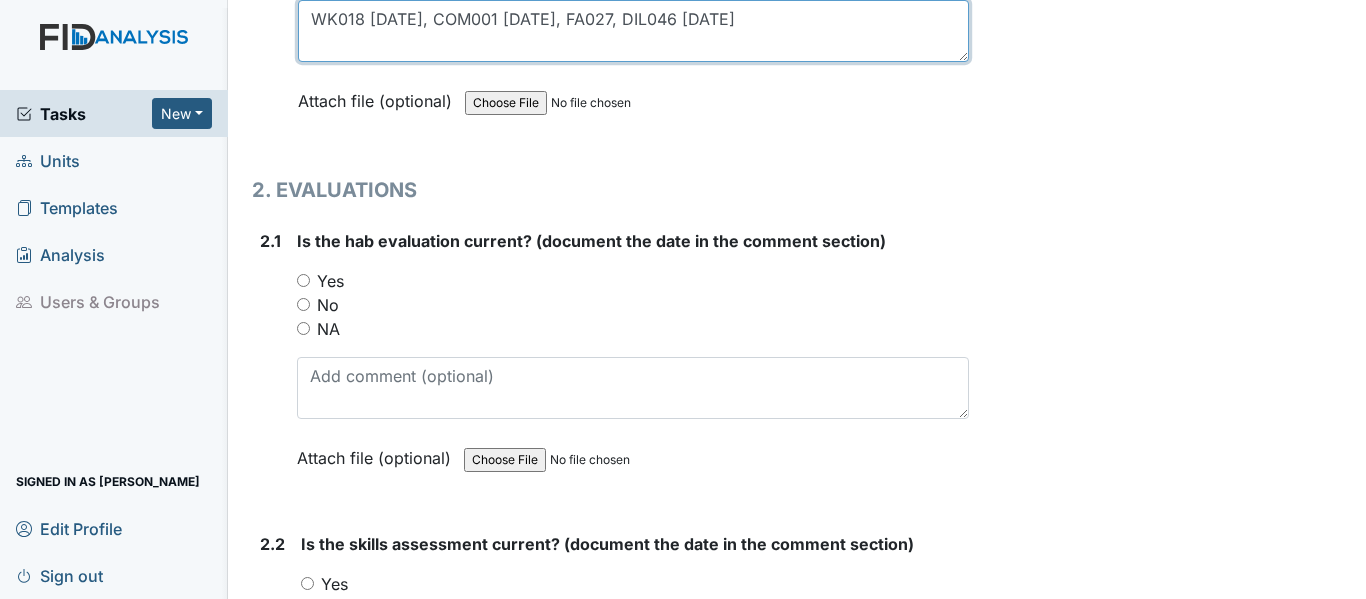scroll, scrollTop: 1900, scrollLeft: 0, axis: vertical 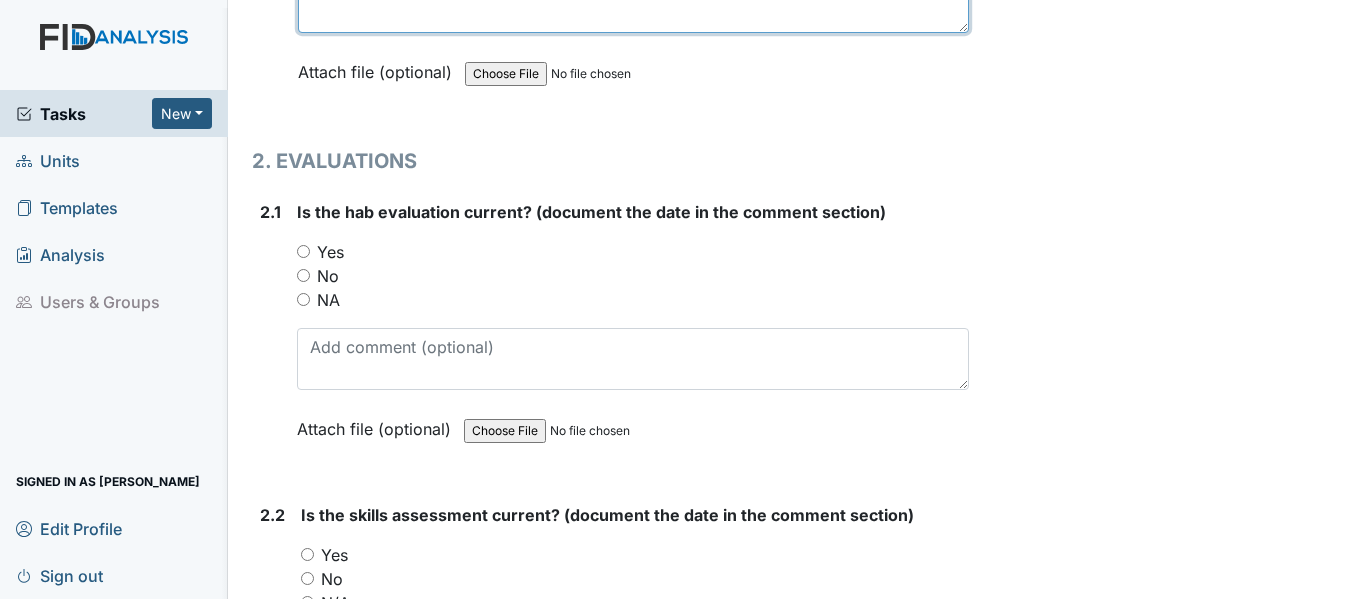 type on "WK018 [DATE], COM001 [DATE], FA027, DIL046 [DATE]" 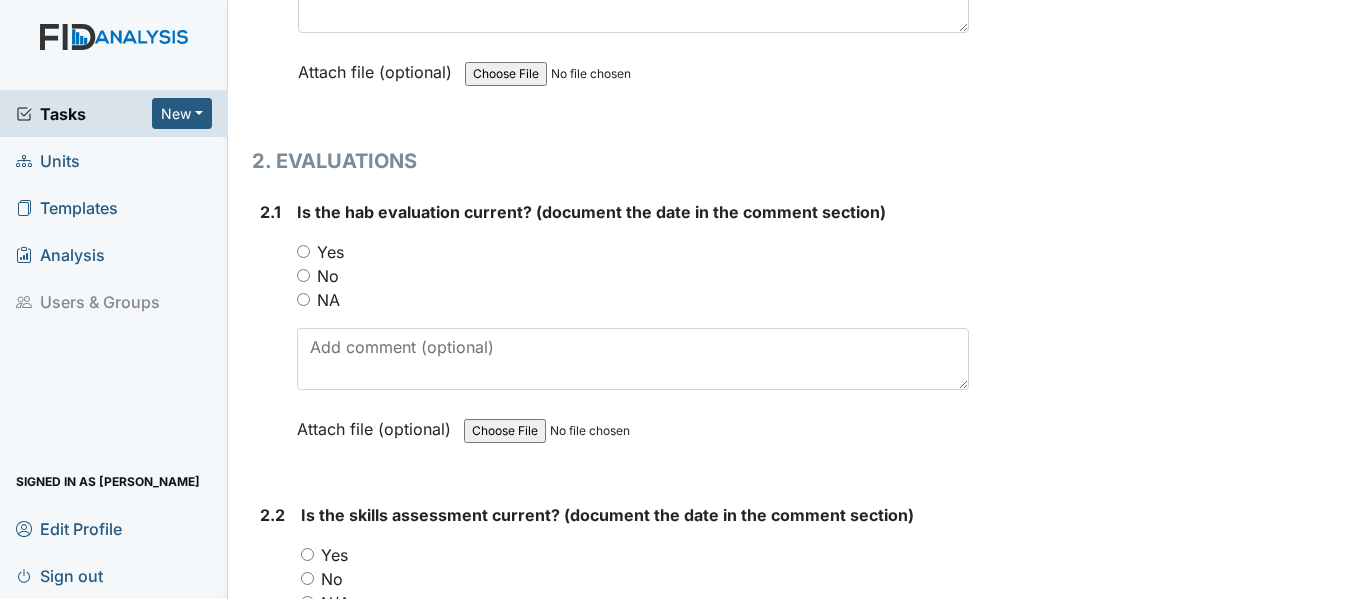click on "Yes" at bounding box center (303, 251) 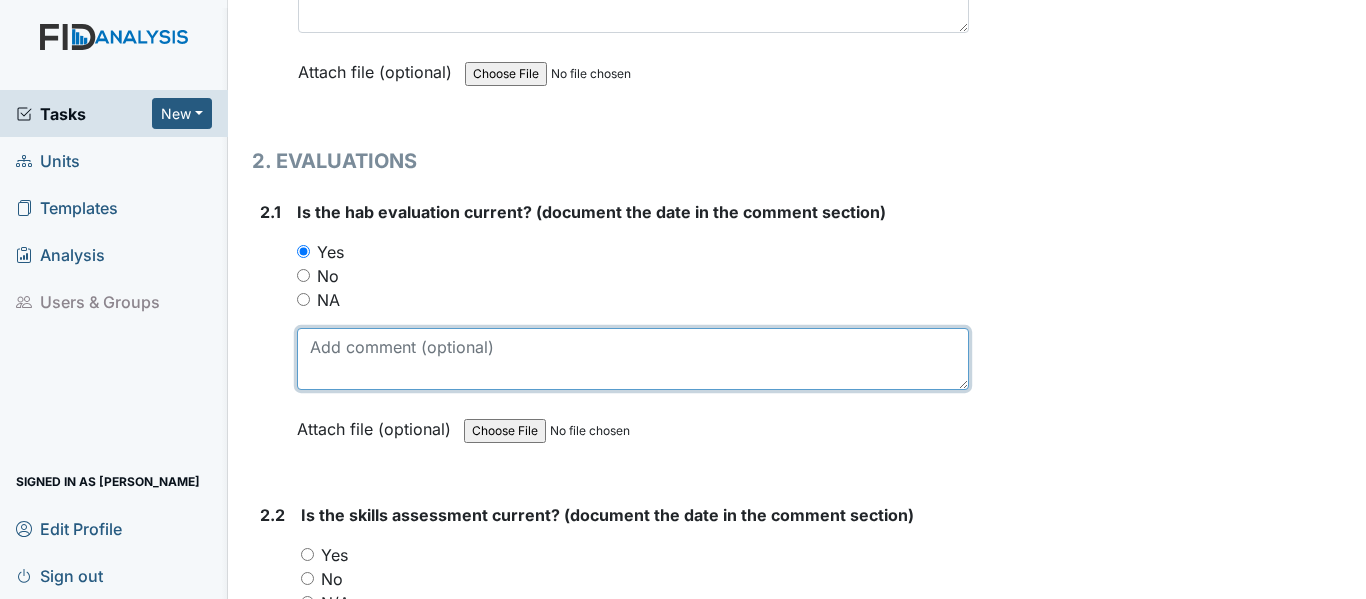 click at bounding box center [633, 359] 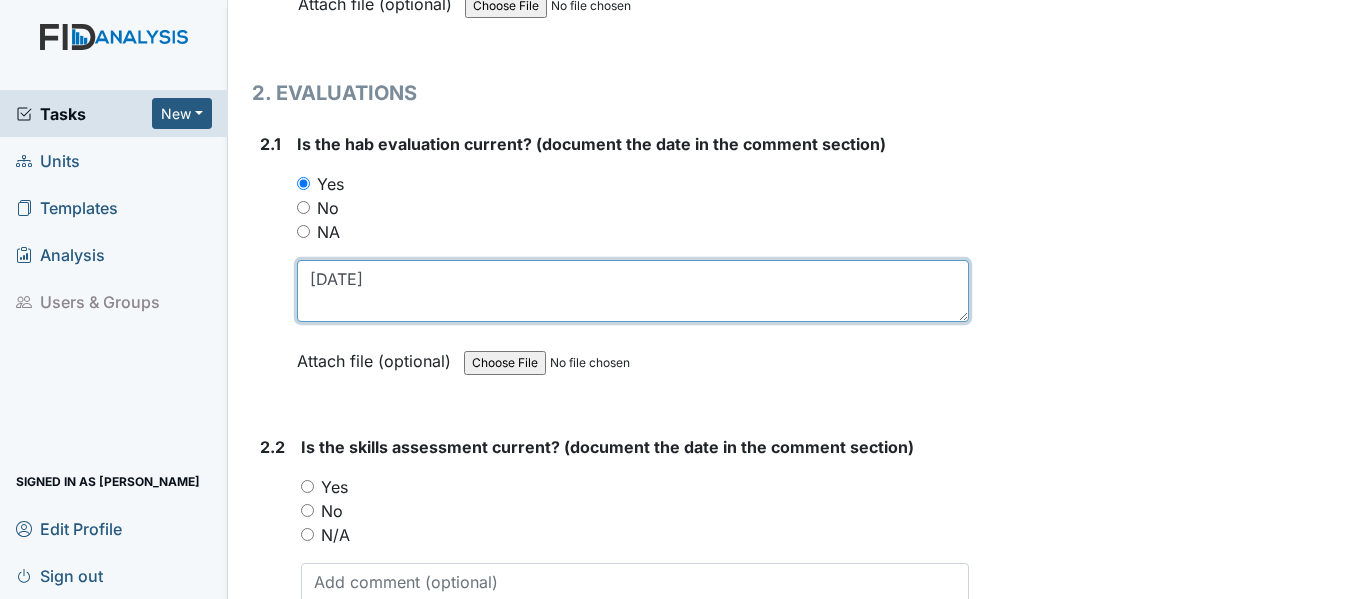 scroll, scrollTop: 2100, scrollLeft: 0, axis: vertical 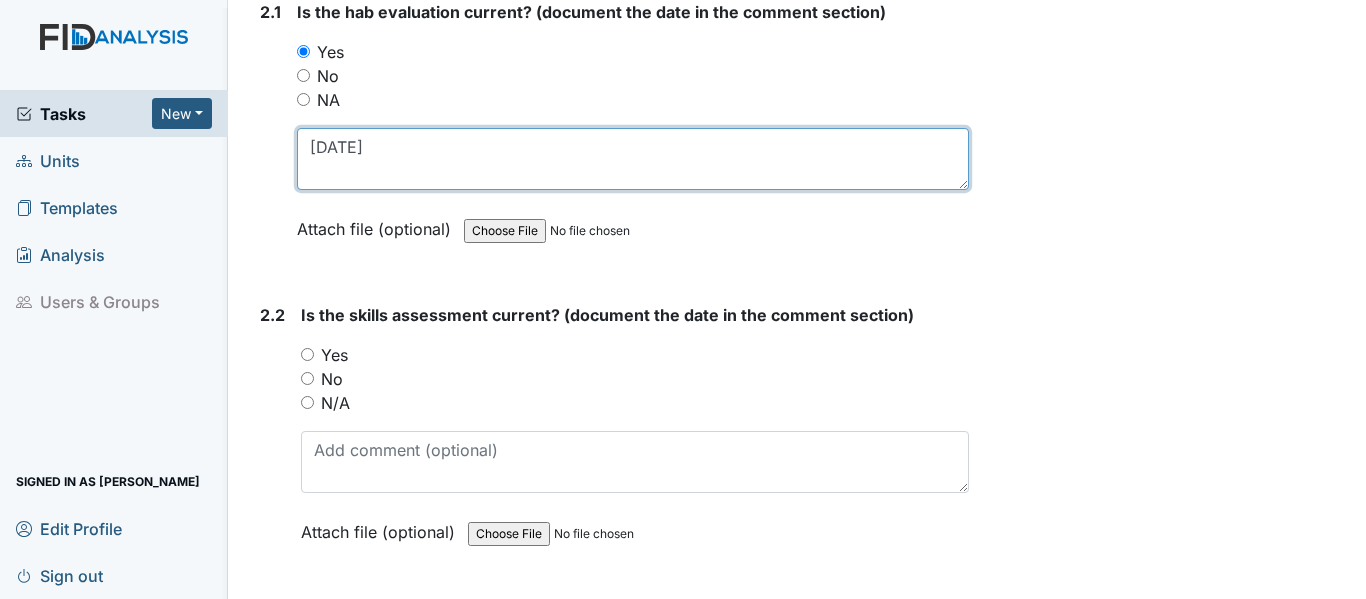 type on "[DATE]" 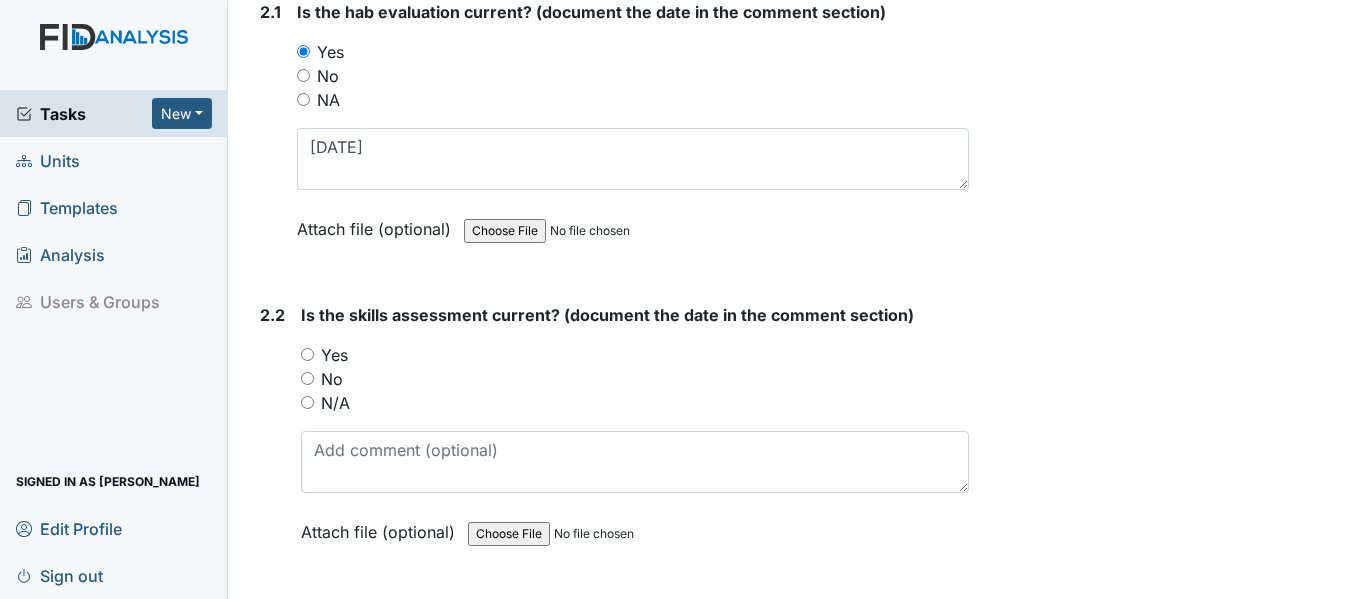 click on "Yes" at bounding box center (307, 354) 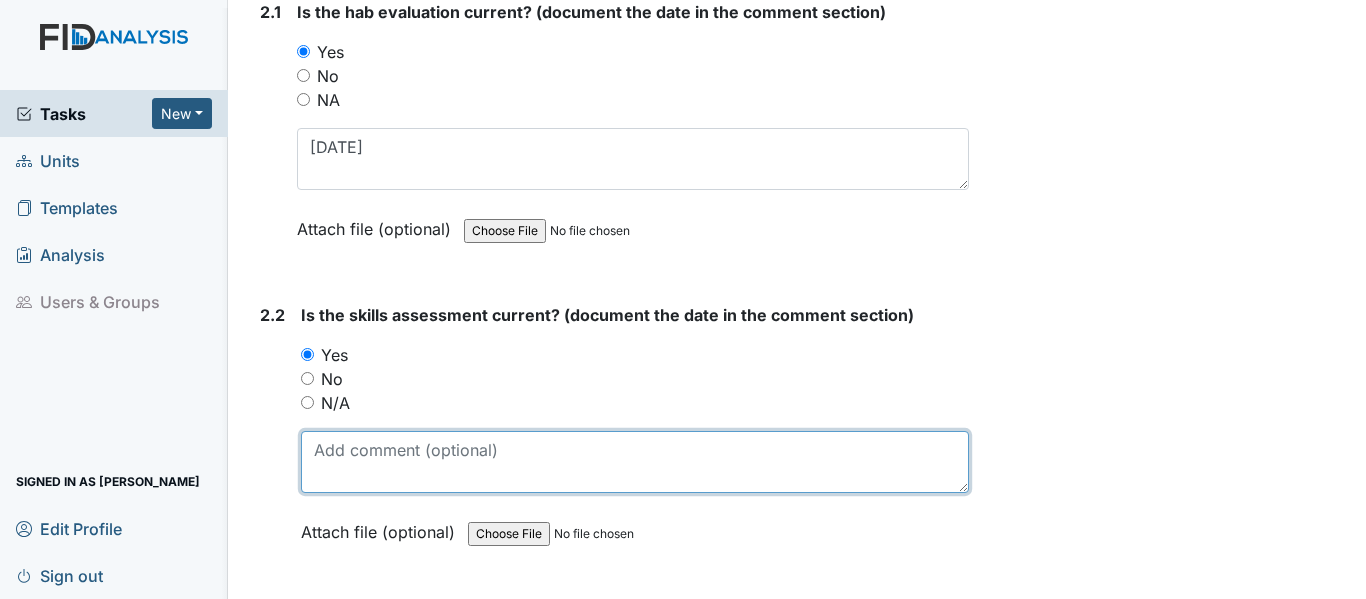 click at bounding box center (635, 462) 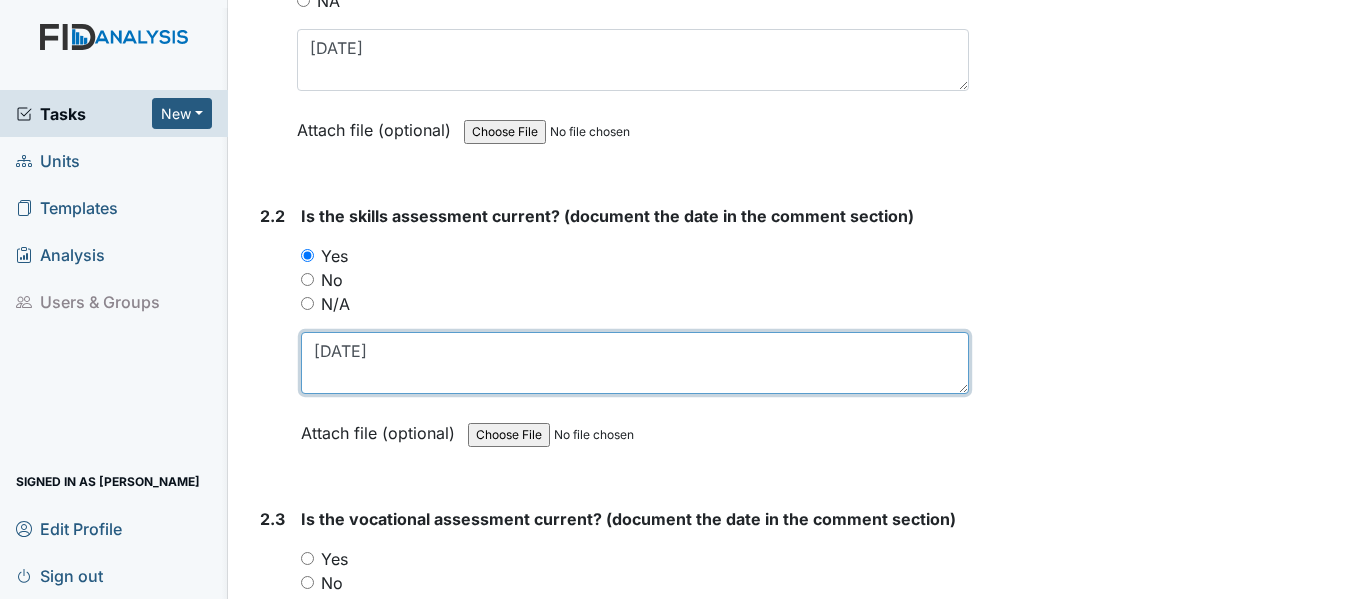 scroll, scrollTop: 2500, scrollLeft: 0, axis: vertical 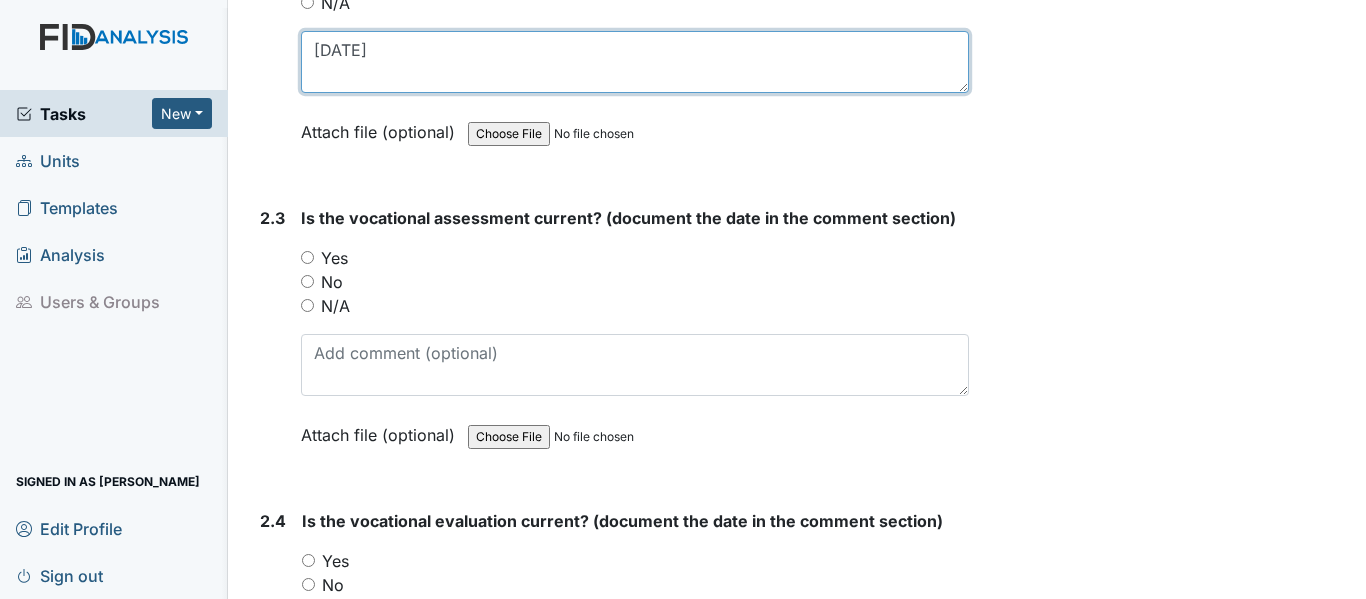 type on "[DATE]" 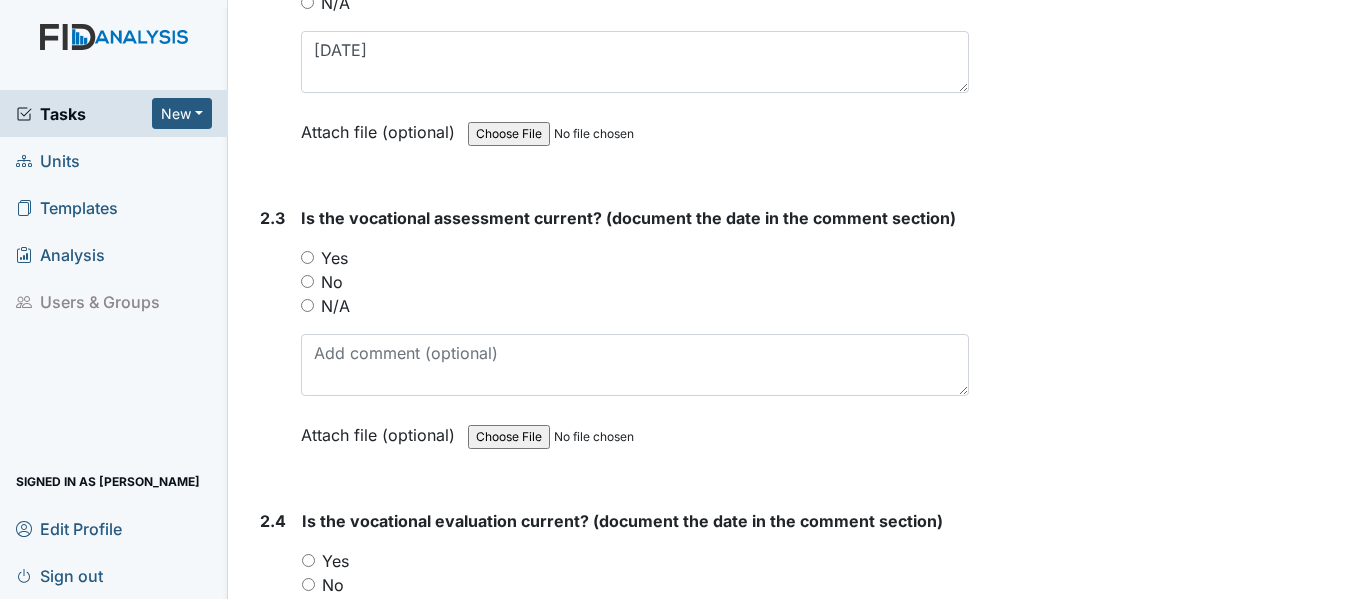 click on "Yes" at bounding box center [307, 257] 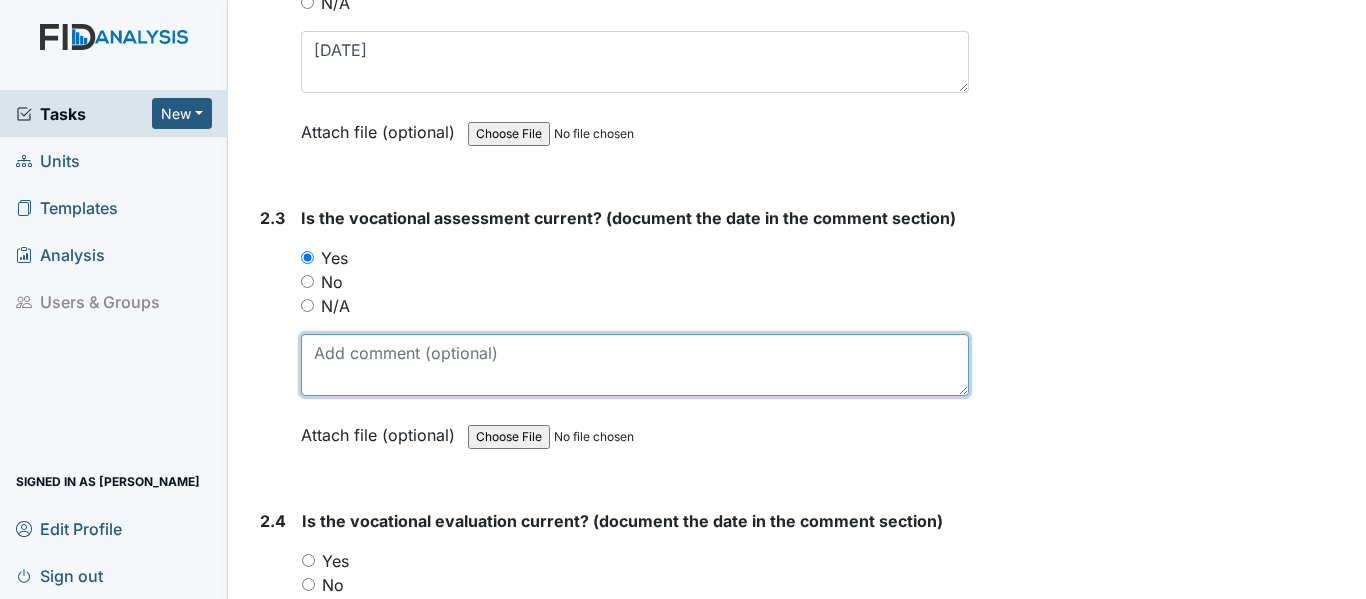 click at bounding box center [635, 365] 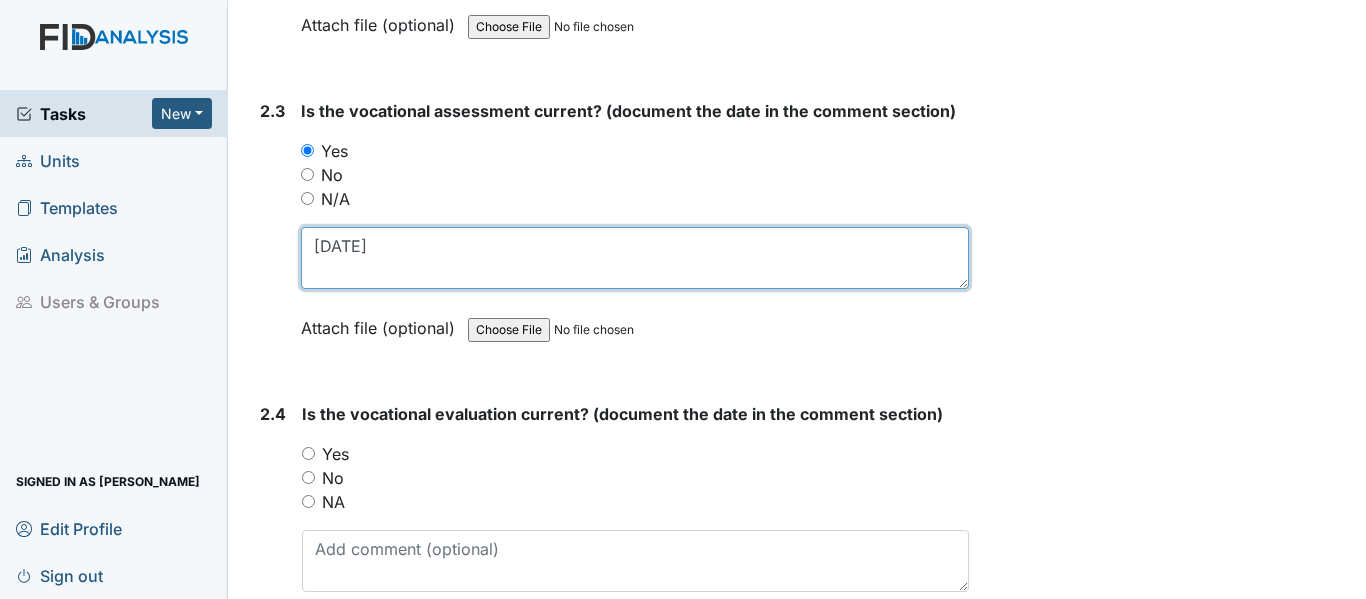 scroll, scrollTop: 2800, scrollLeft: 0, axis: vertical 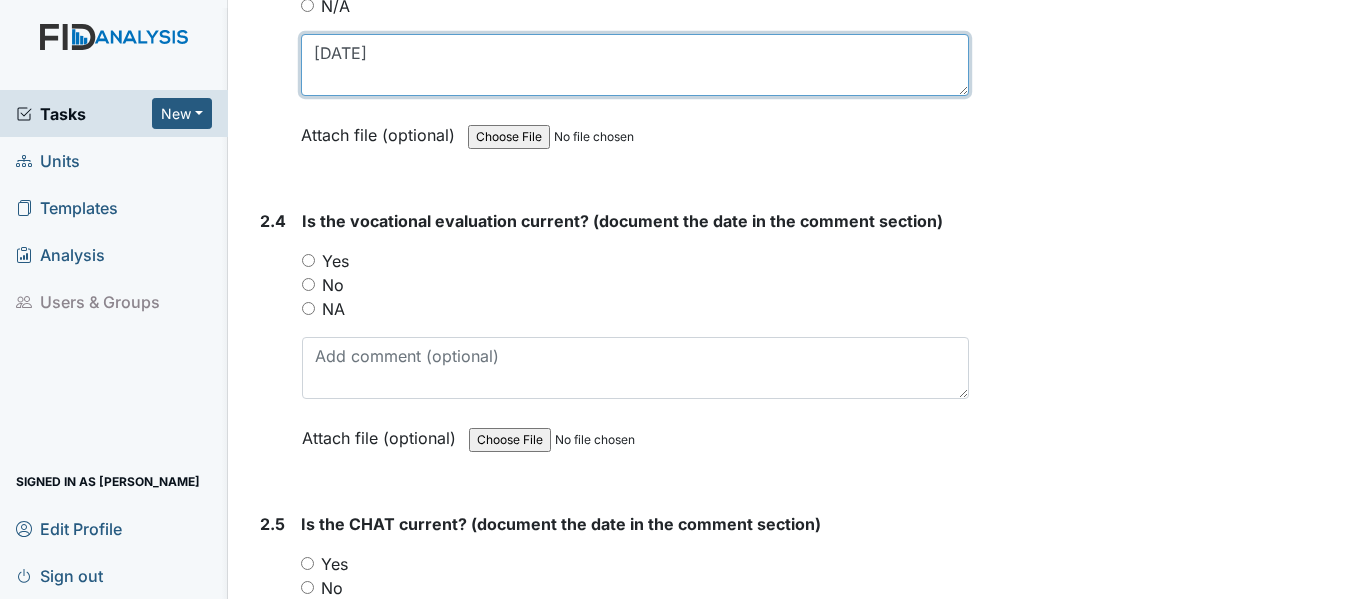 type on "[DATE]" 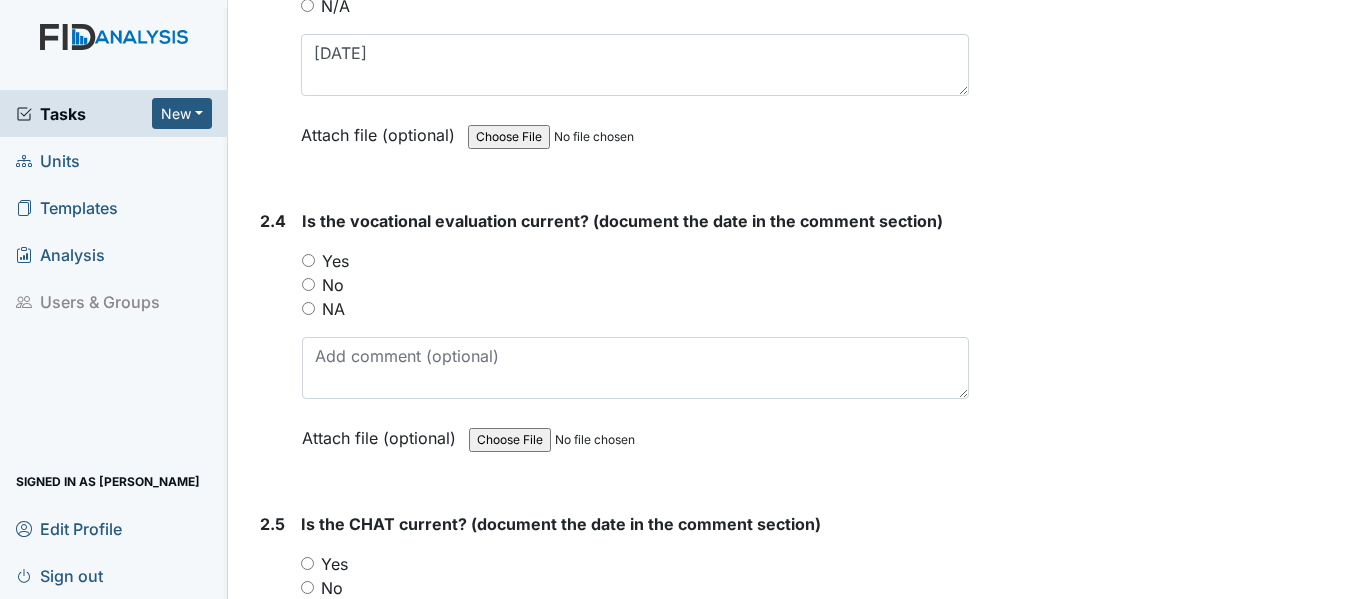 click on "Yes" at bounding box center (308, 260) 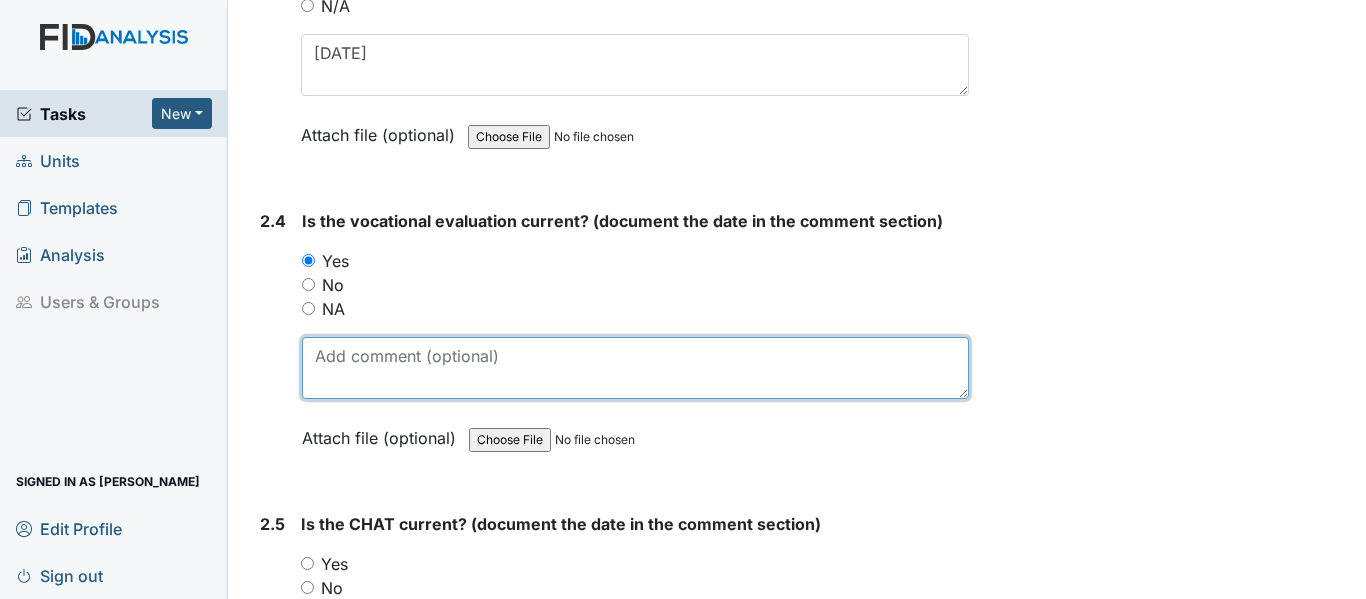 click at bounding box center (635, 368) 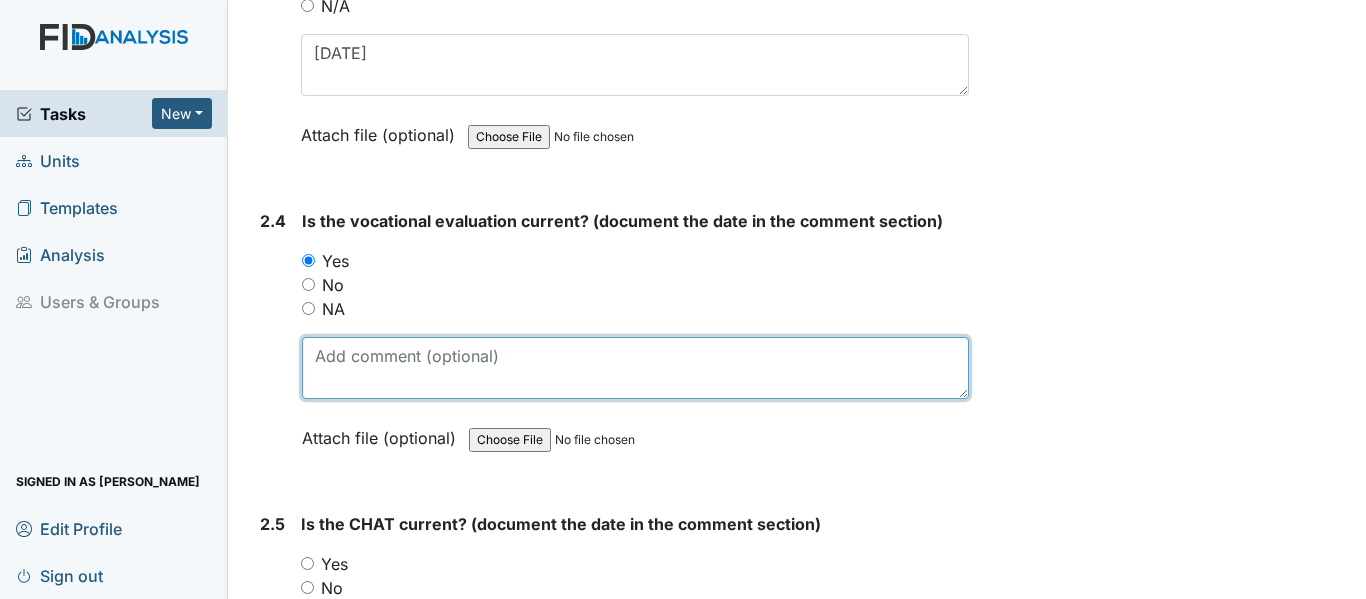 paste on "[DATE]" 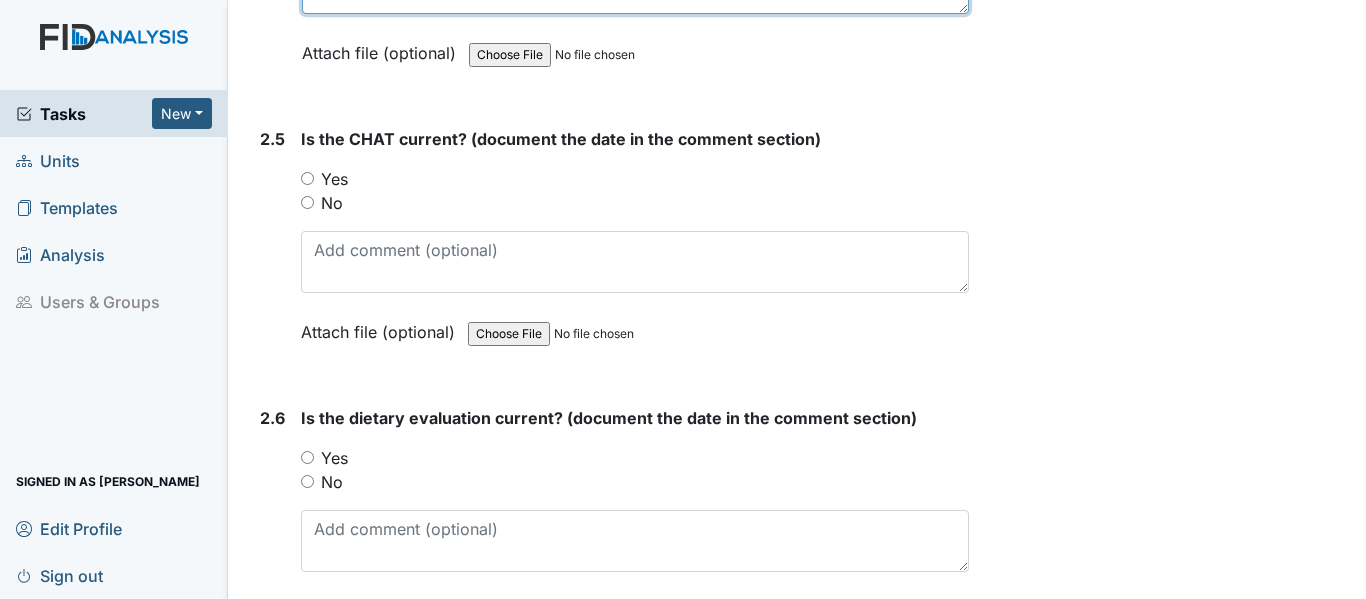 scroll, scrollTop: 3200, scrollLeft: 0, axis: vertical 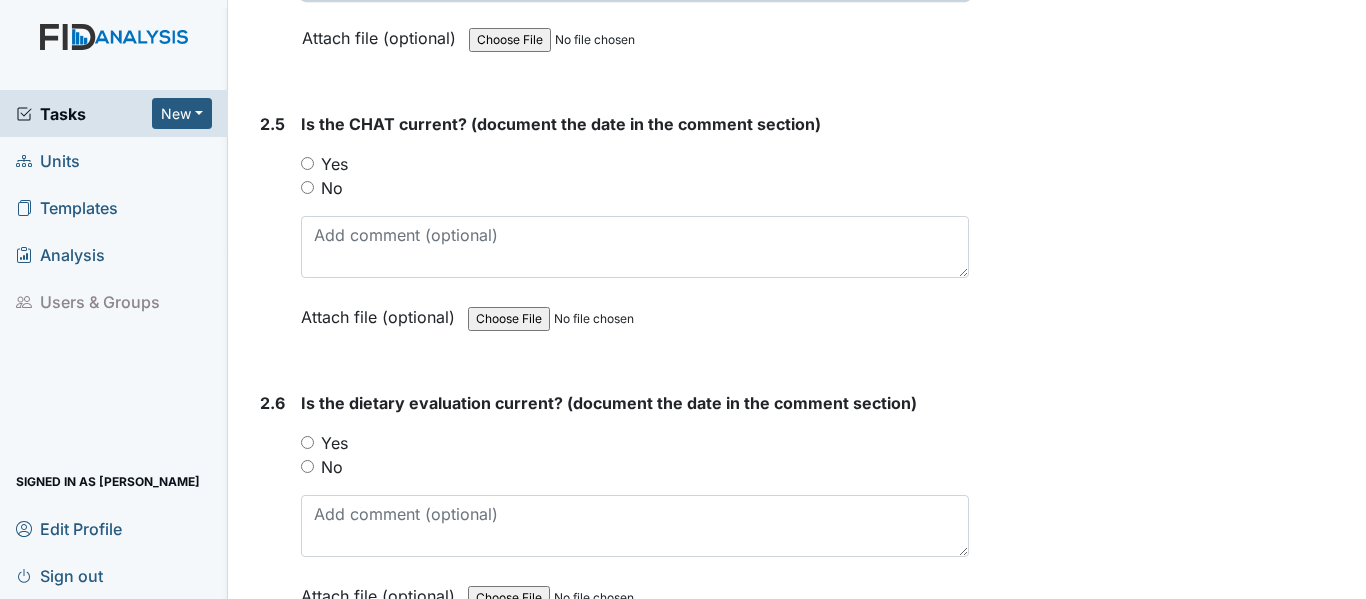 type on "[DATE]" 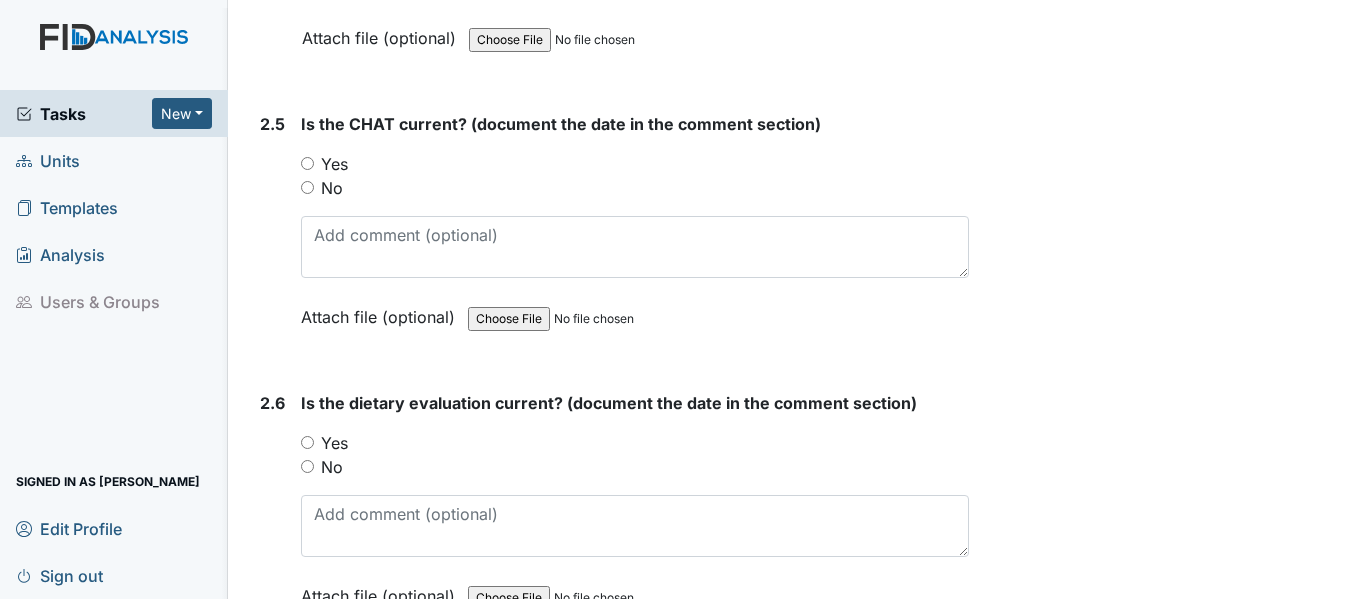 click on "Yes" at bounding box center (307, 163) 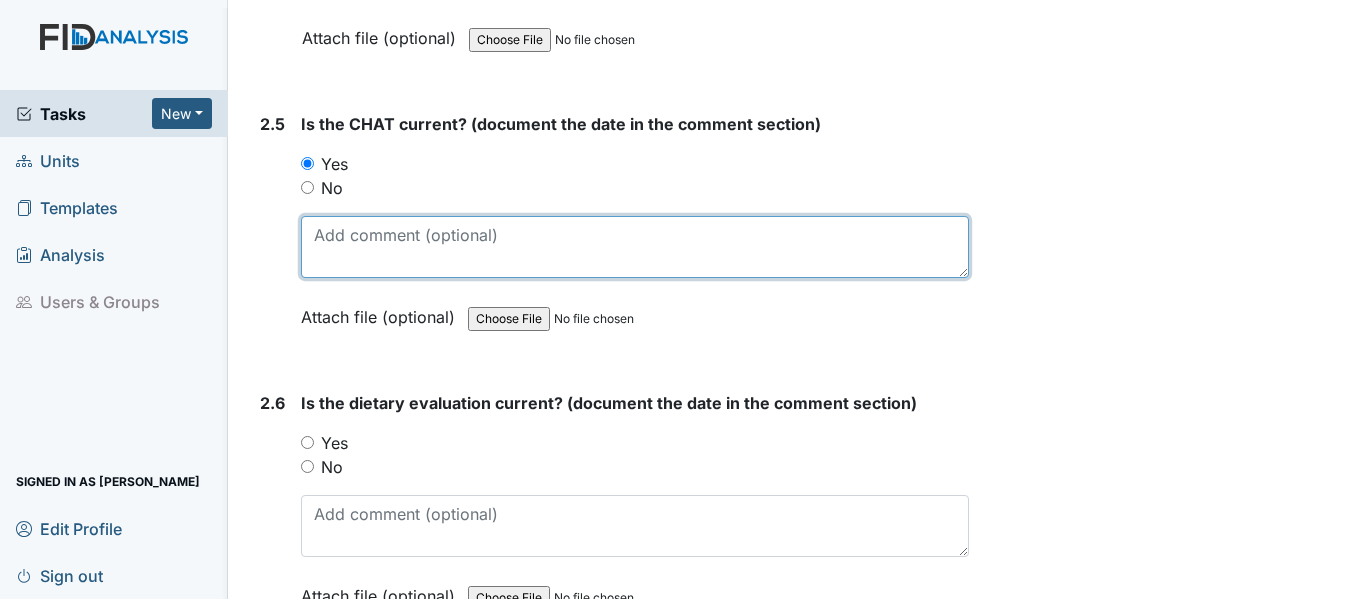 click at bounding box center [635, 247] 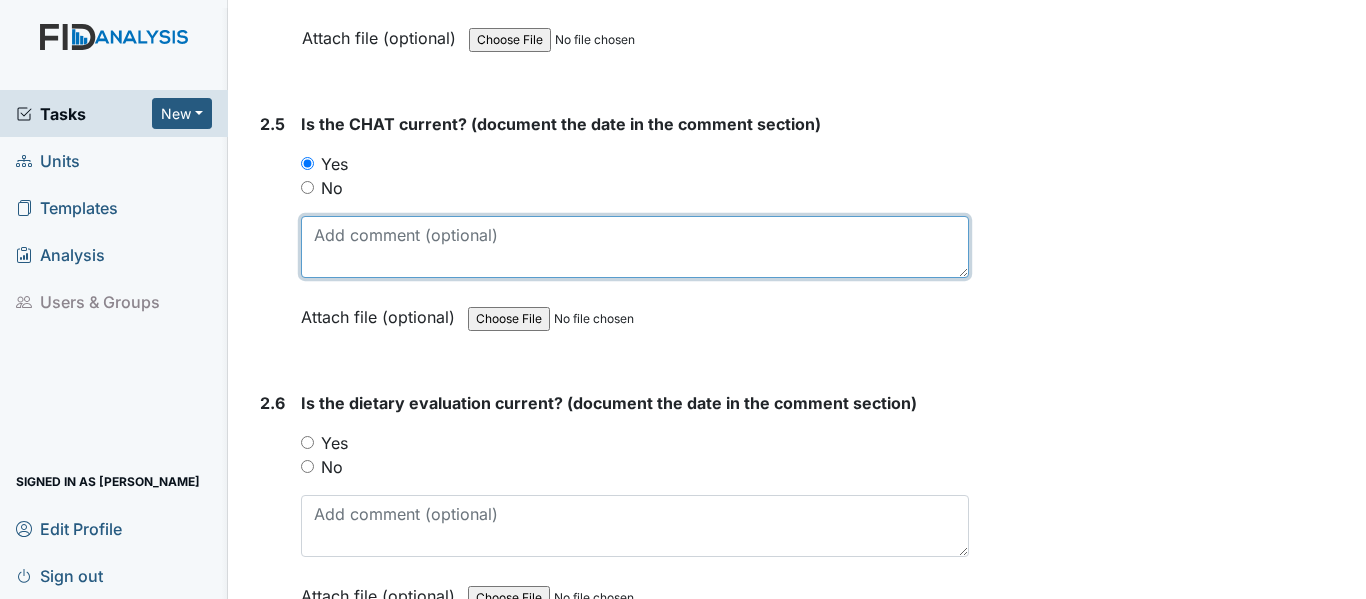 paste on "[DATE]" 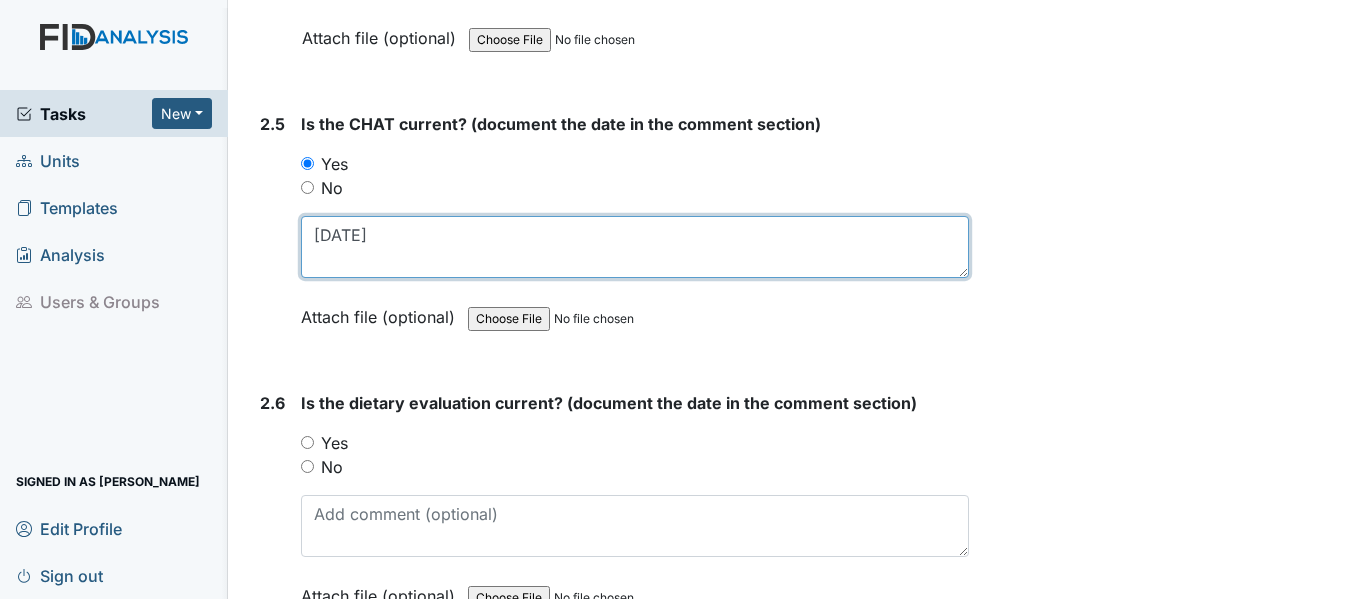 click on "[DATE]" at bounding box center [635, 247] 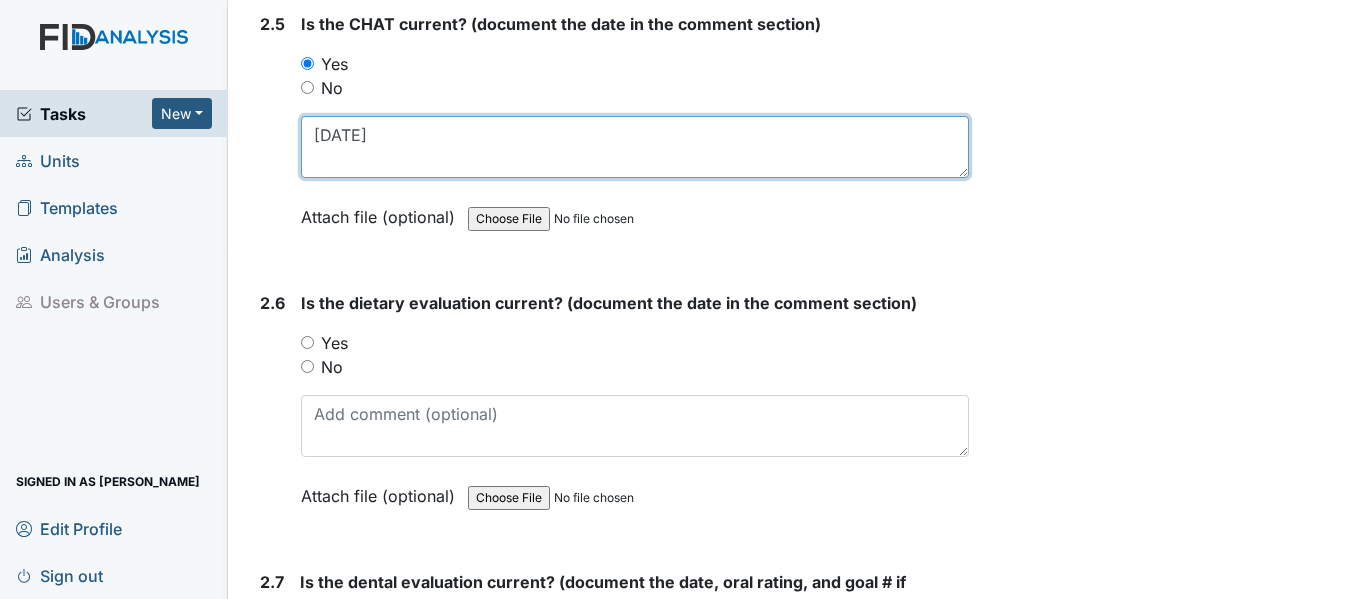 scroll, scrollTop: 3500, scrollLeft: 0, axis: vertical 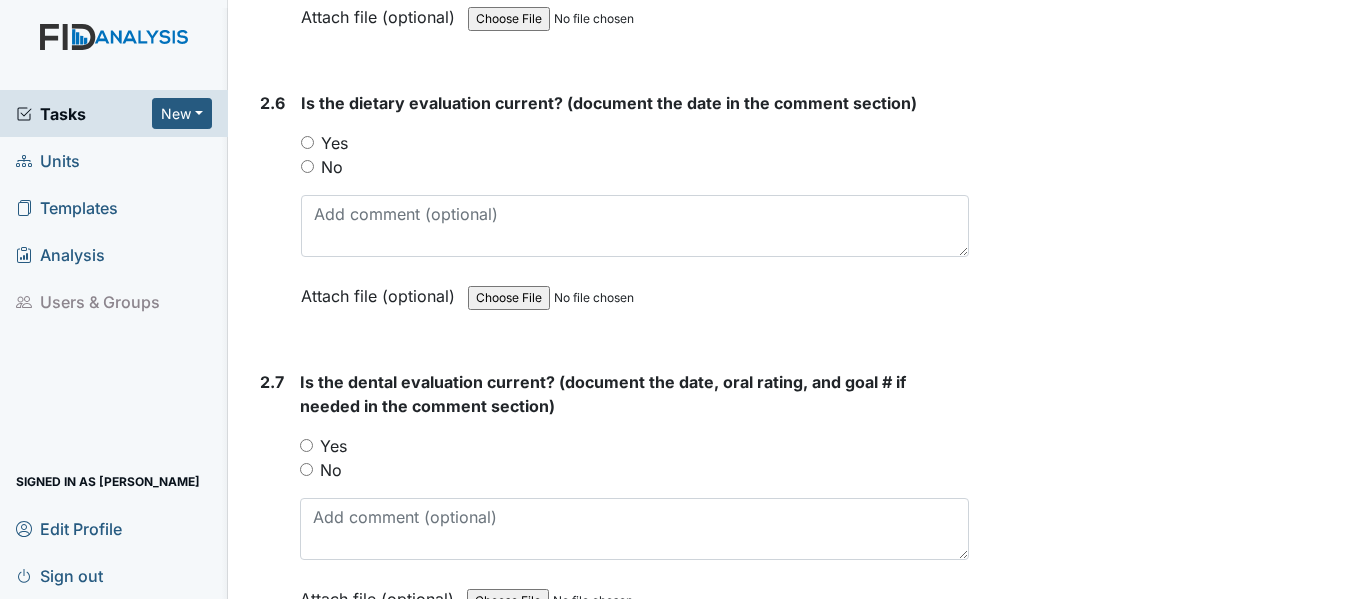 type on "[DATE]" 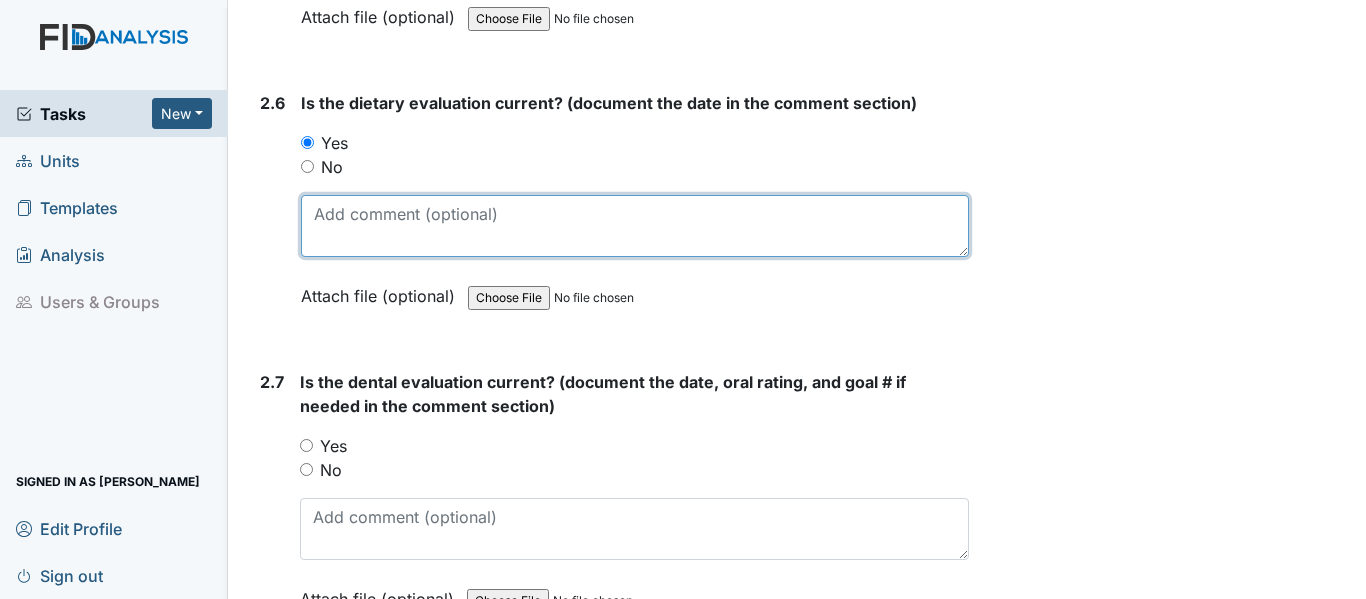 click at bounding box center [635, 226] 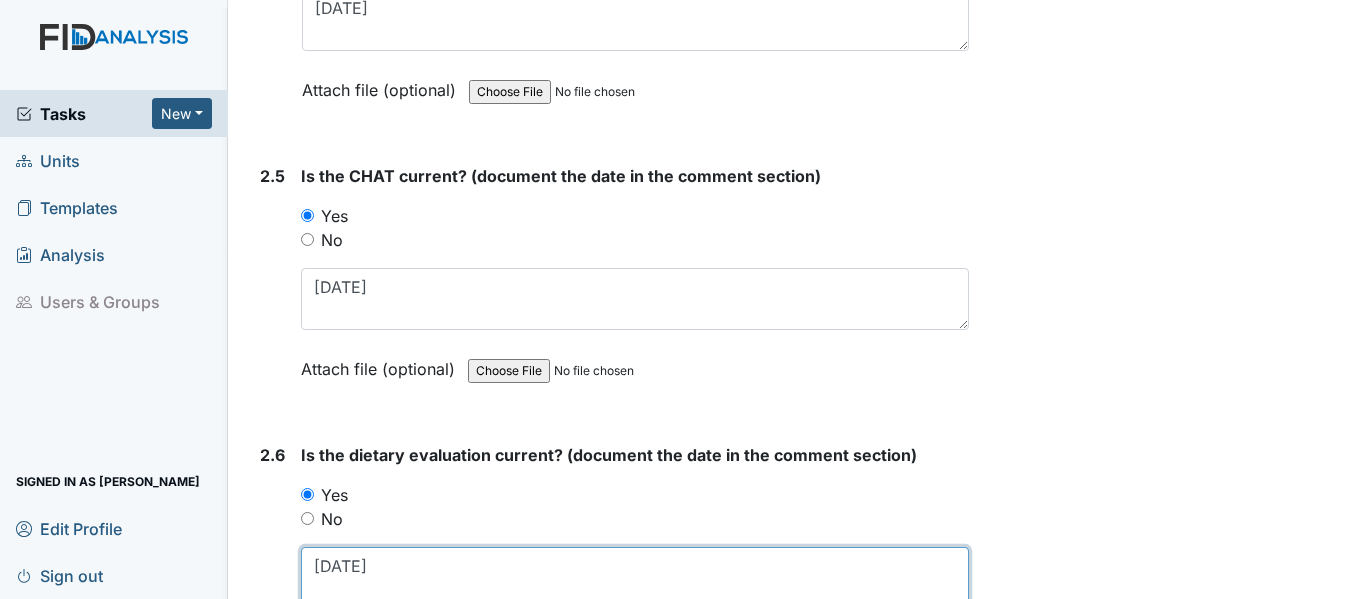 scroll, scrollTop: 3100, scrollLeft: 0, axis: vertical 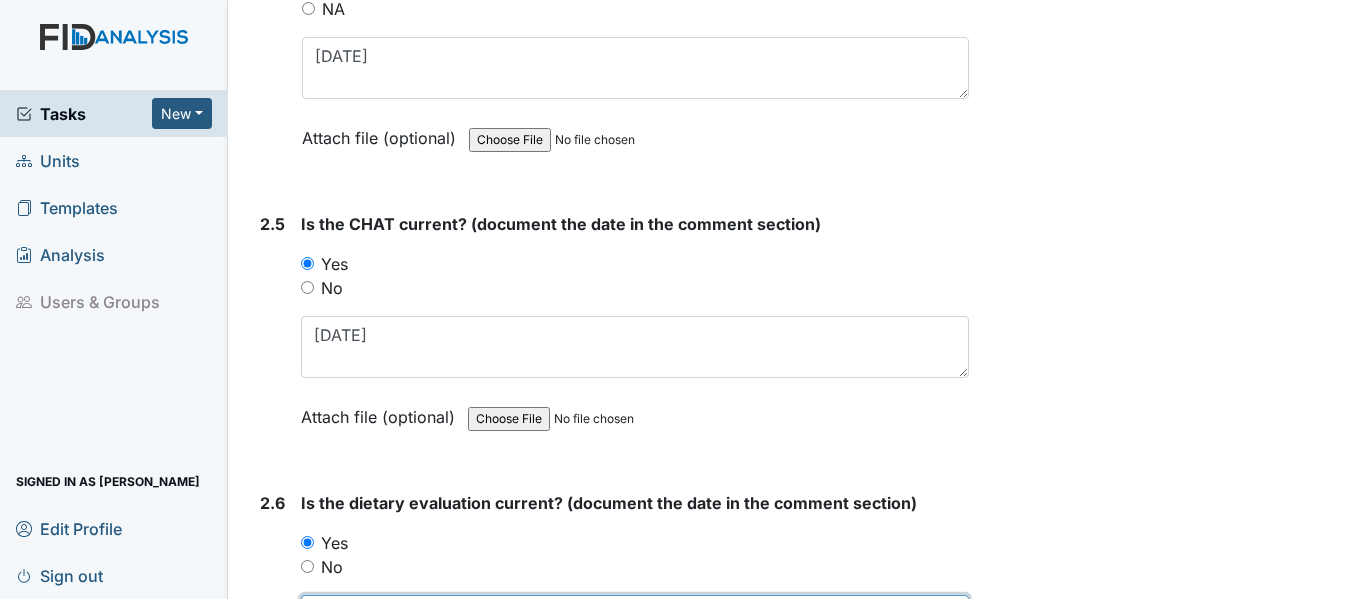 type on "1/12/25" 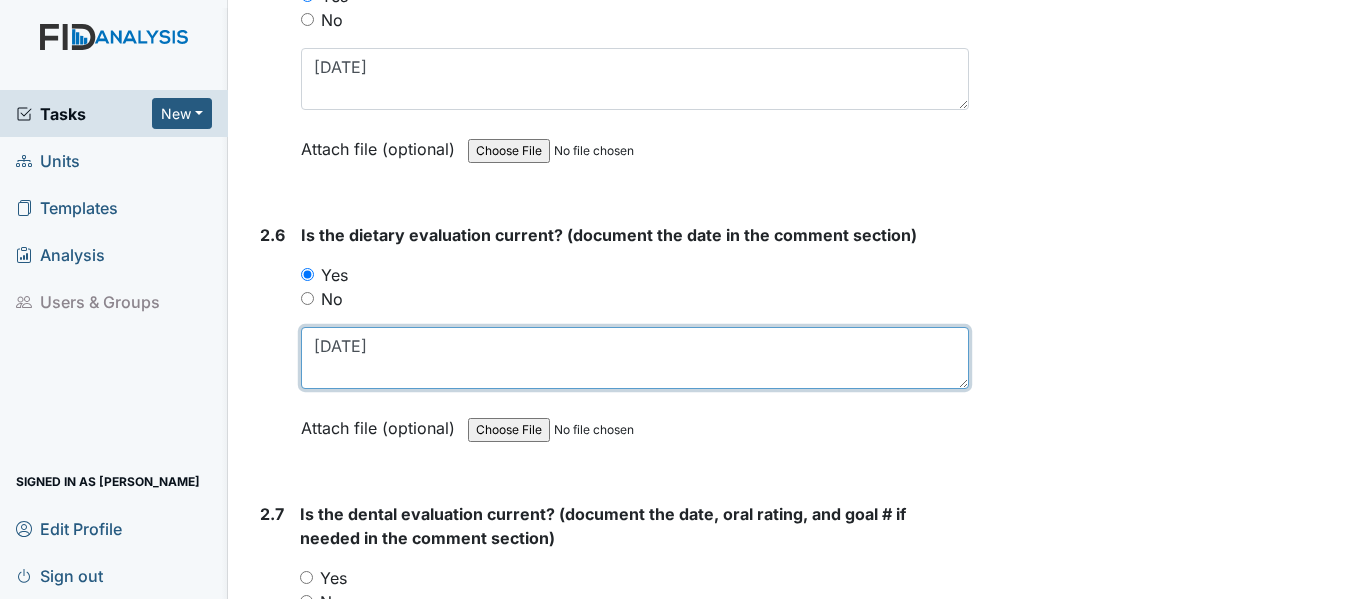 scroll, scrollTop: 3500, scrollLeft: 0, axis: vertical 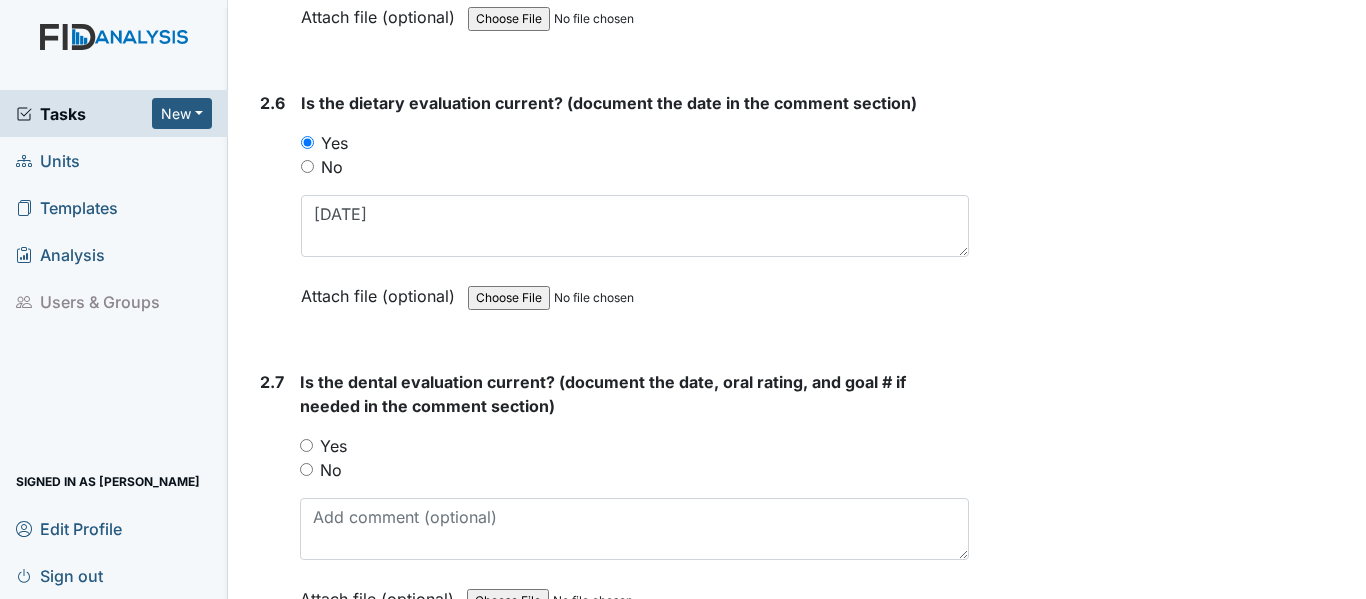 click on "No" at bounding box center (307, 166) 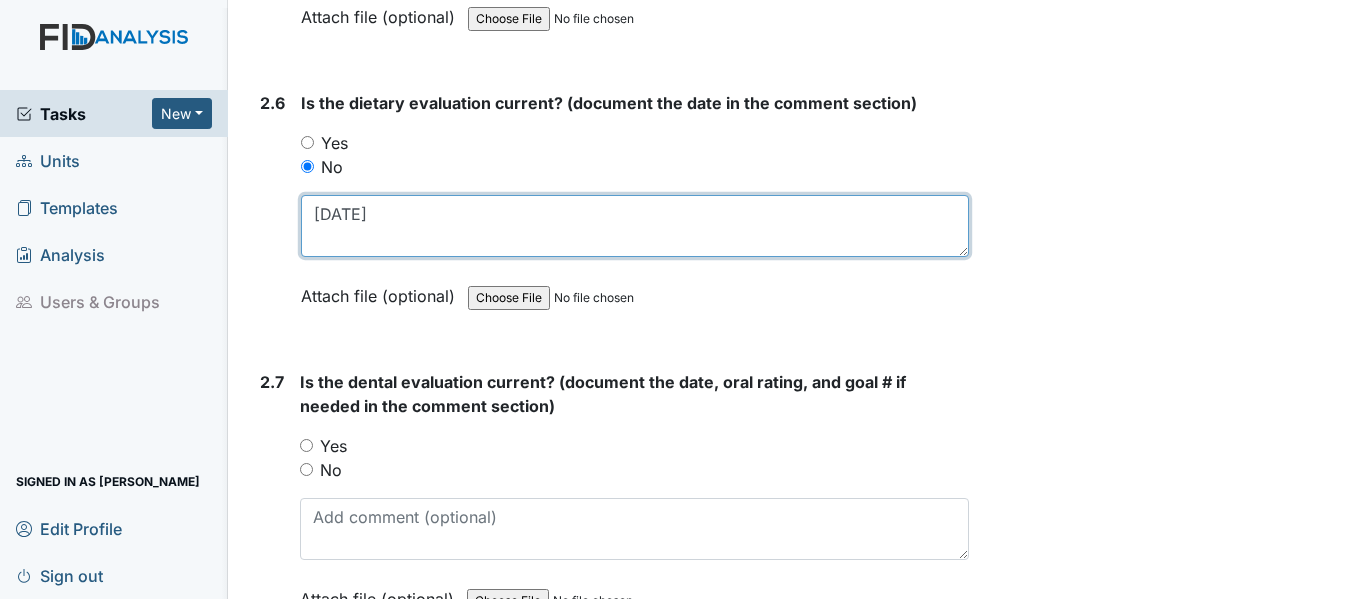click on "1/12/25" at bounding box center [635, 226] 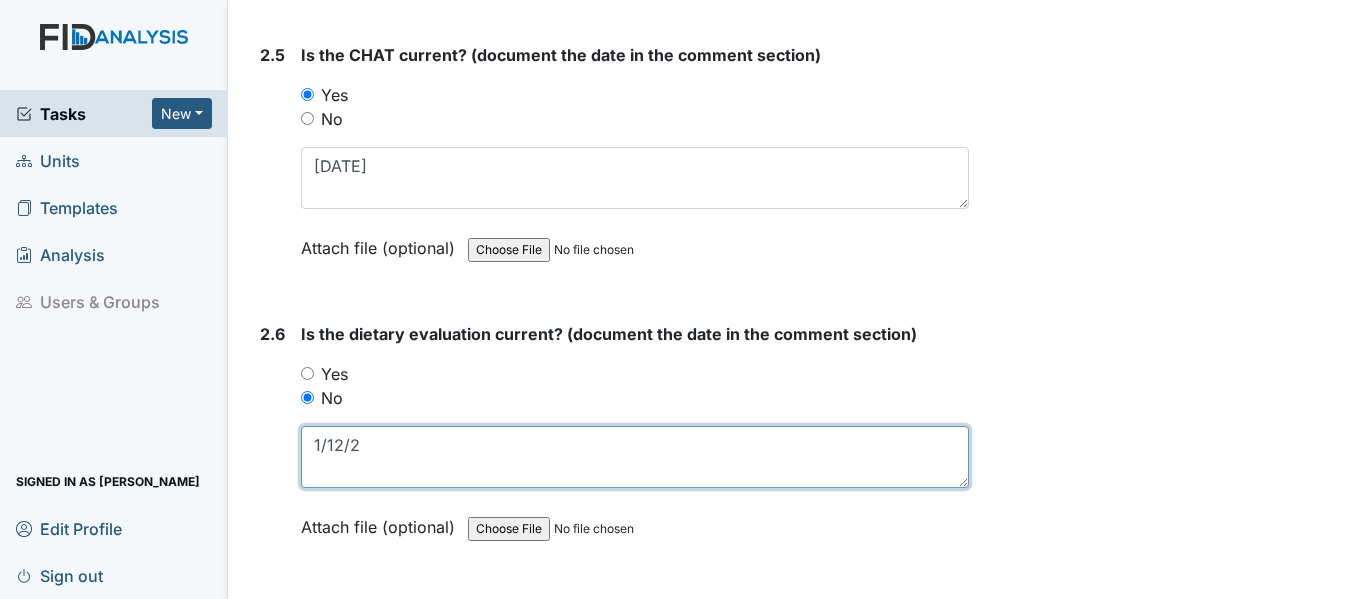 scroll, scrollTop: 3300, scrollLeft: 0, axis: vertical 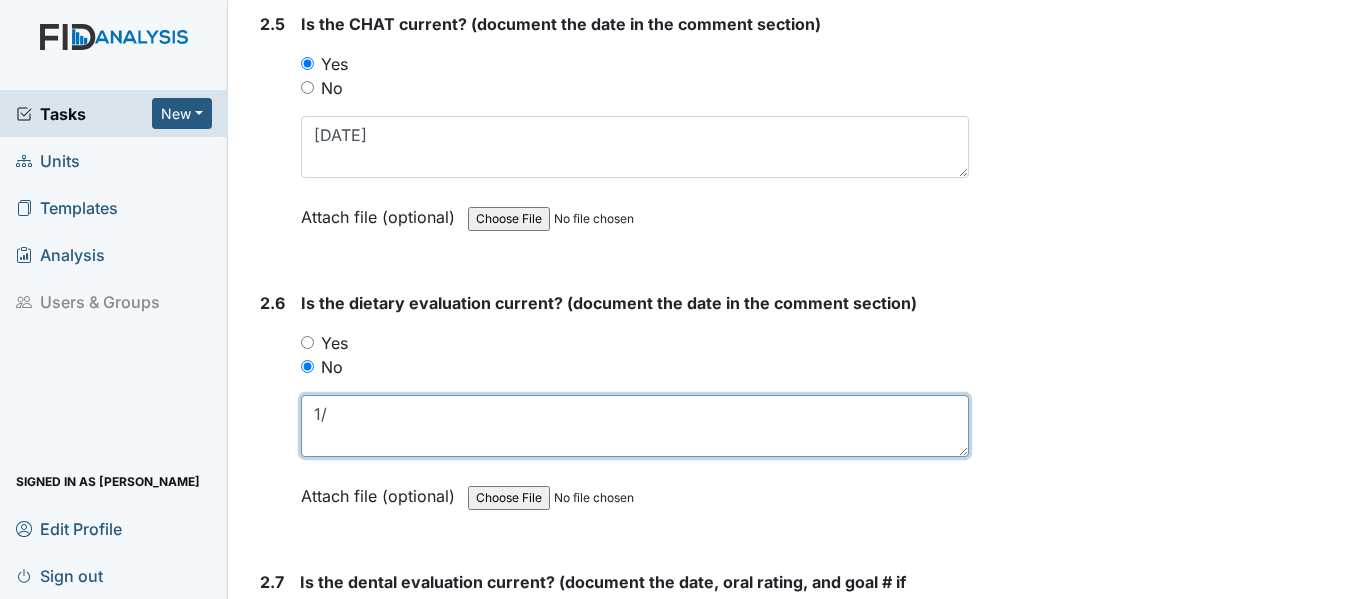 type on "1" 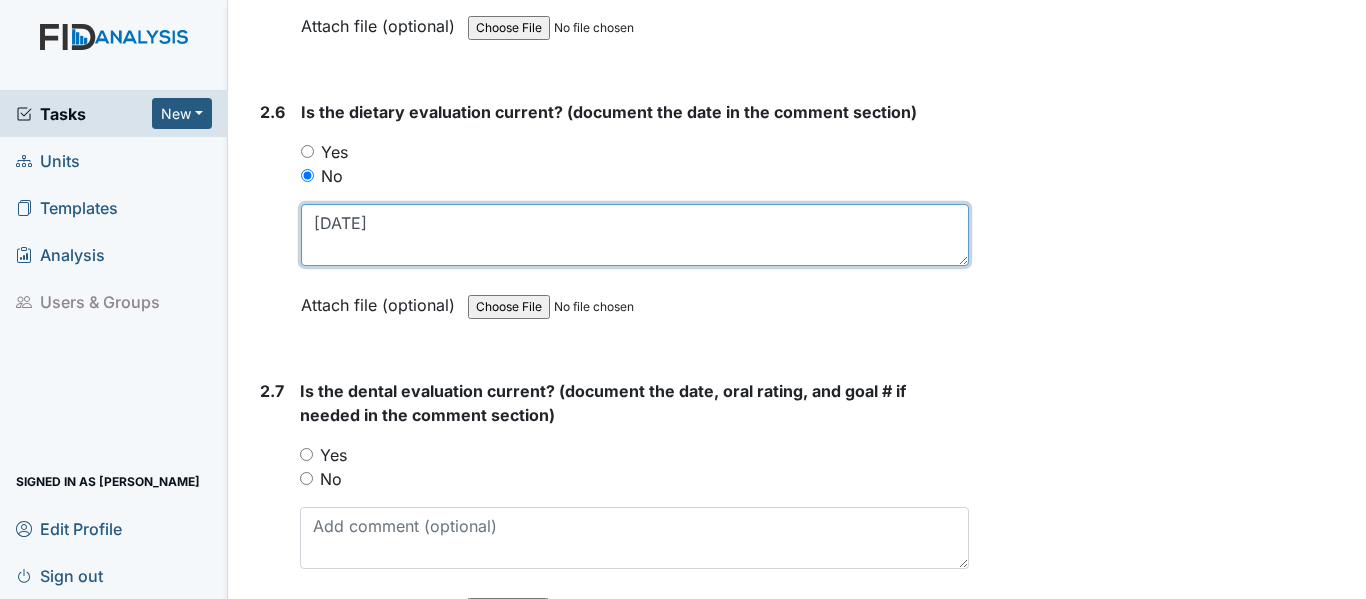 scroll, scrollTop: 3500, scrollLeft: 0, axis: vertical 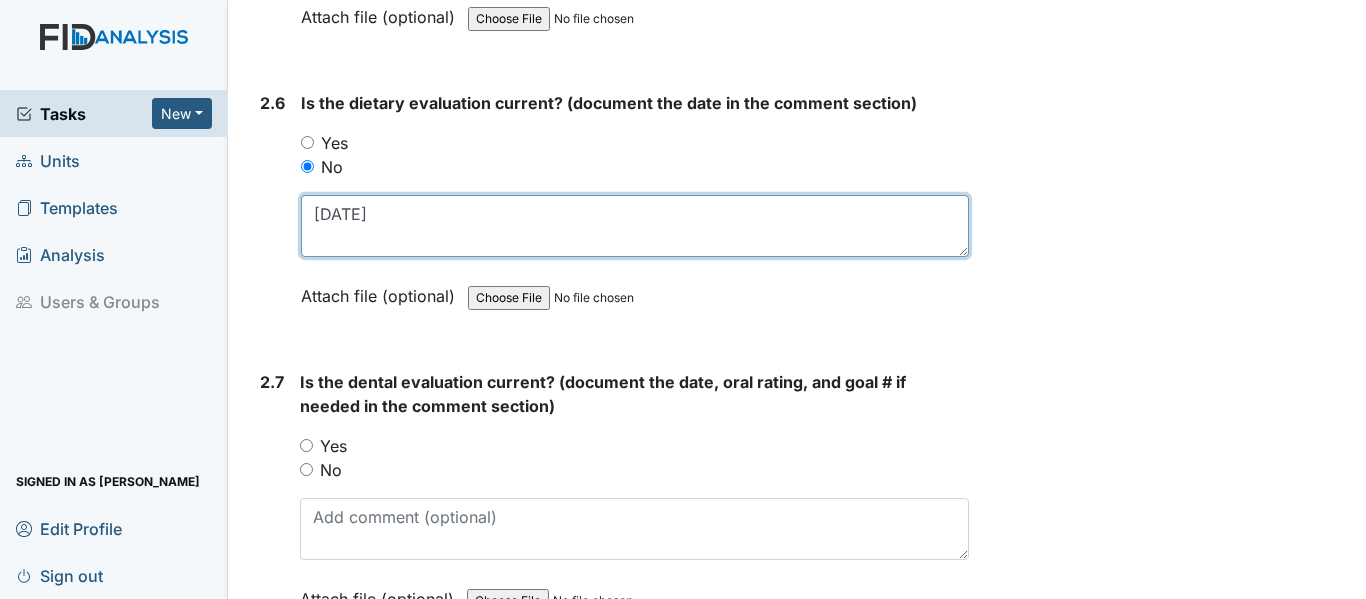 type on "[DATE]" 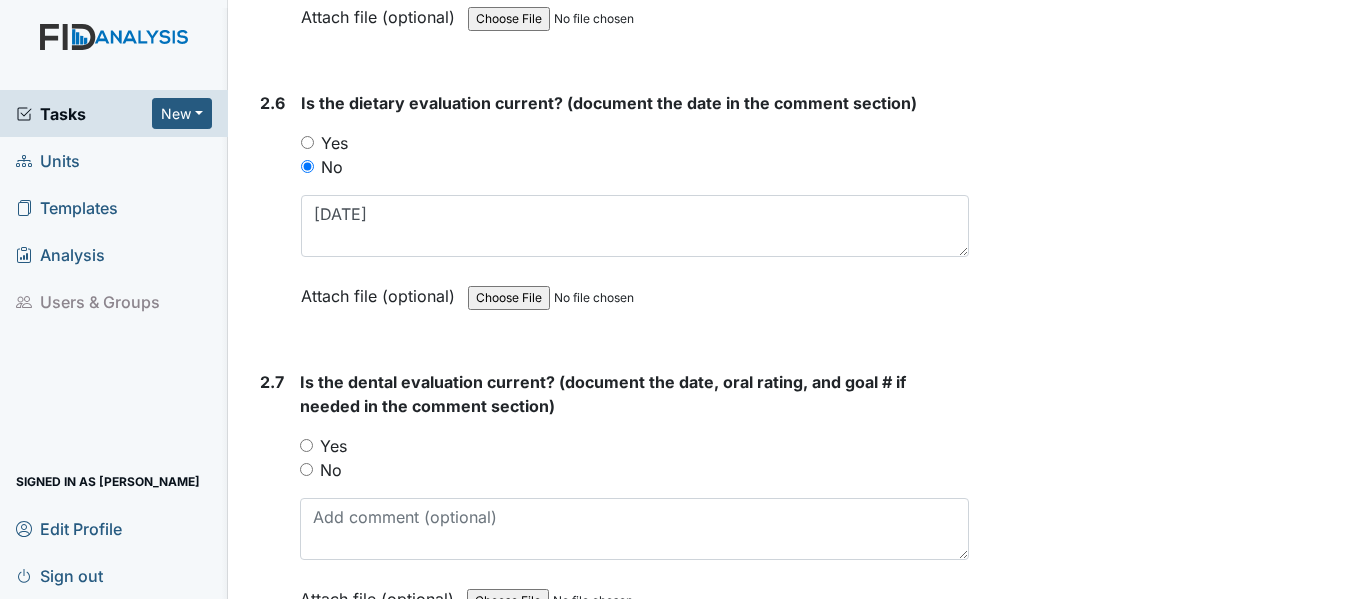 click on "Yes" at bounding box center [306, 445] 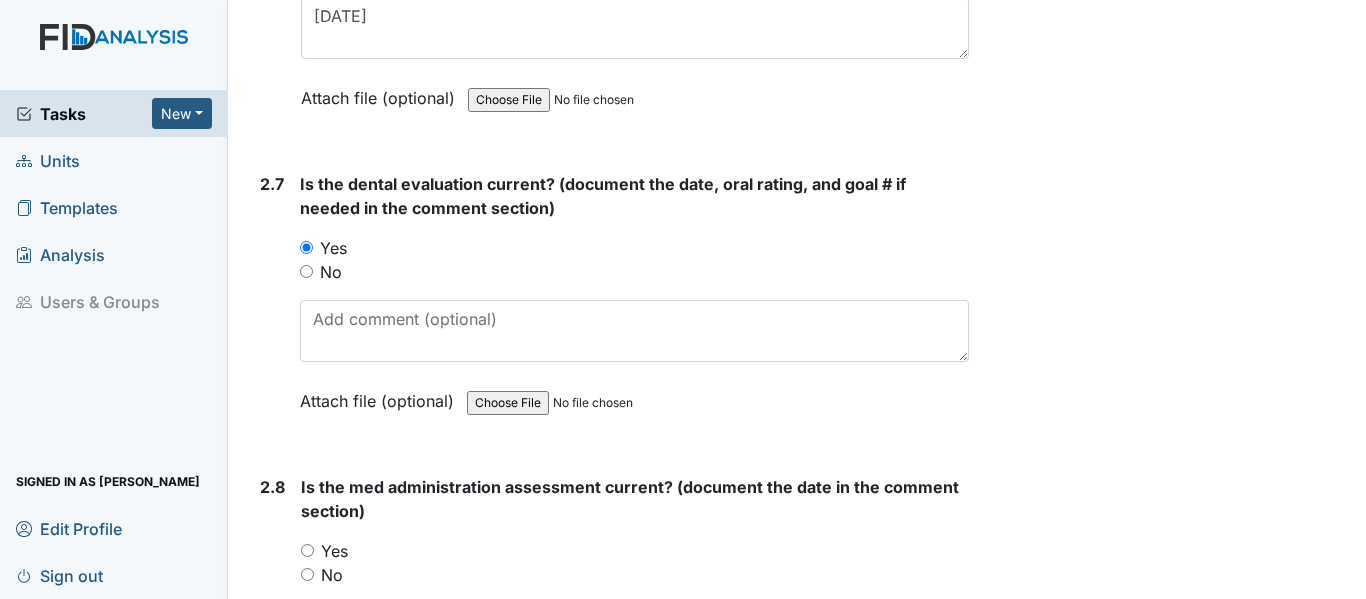 scroll, scrollTop: 3700, scrollLeft: 0, axis: vertical 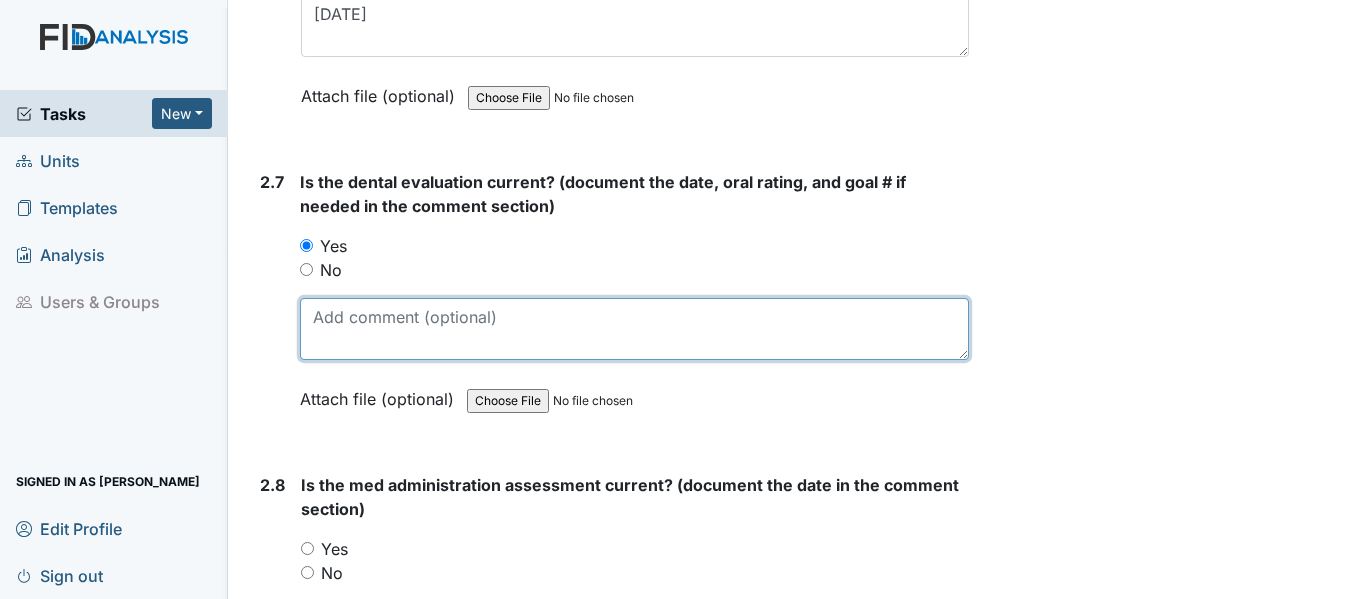 click at bounding box center [634, 329] 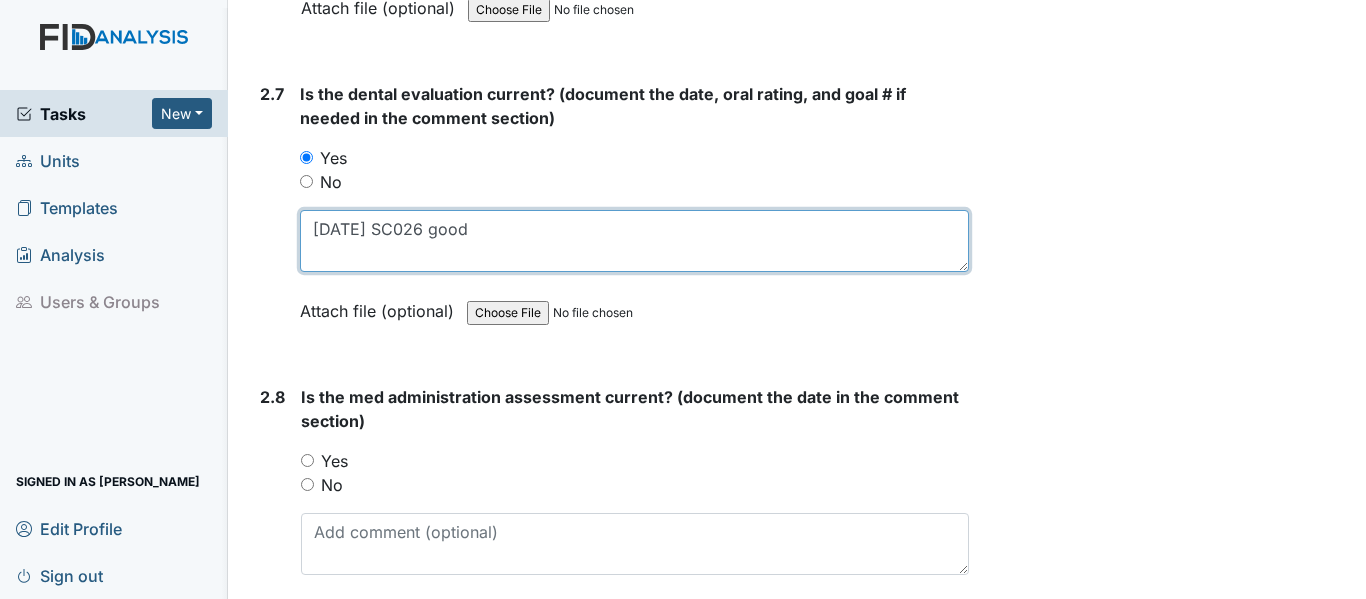 scroll, scrollTop: 3900, scrollLeft: 0, axis: vertical 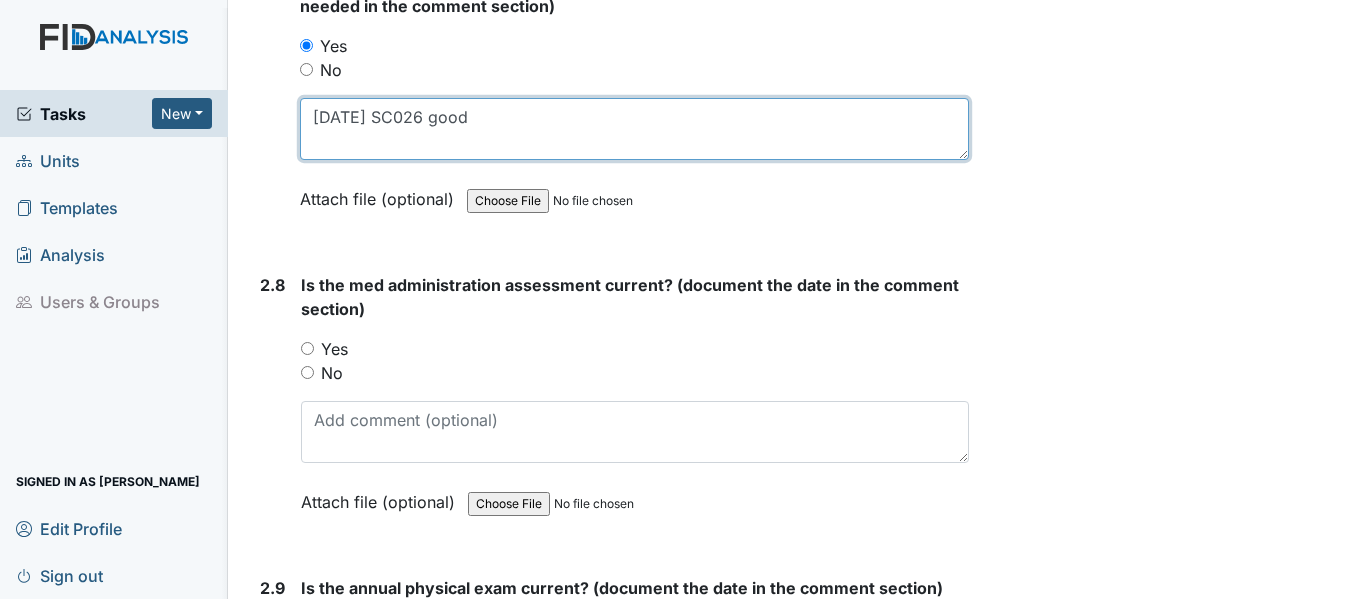 type on "[DATE] SC026 good" 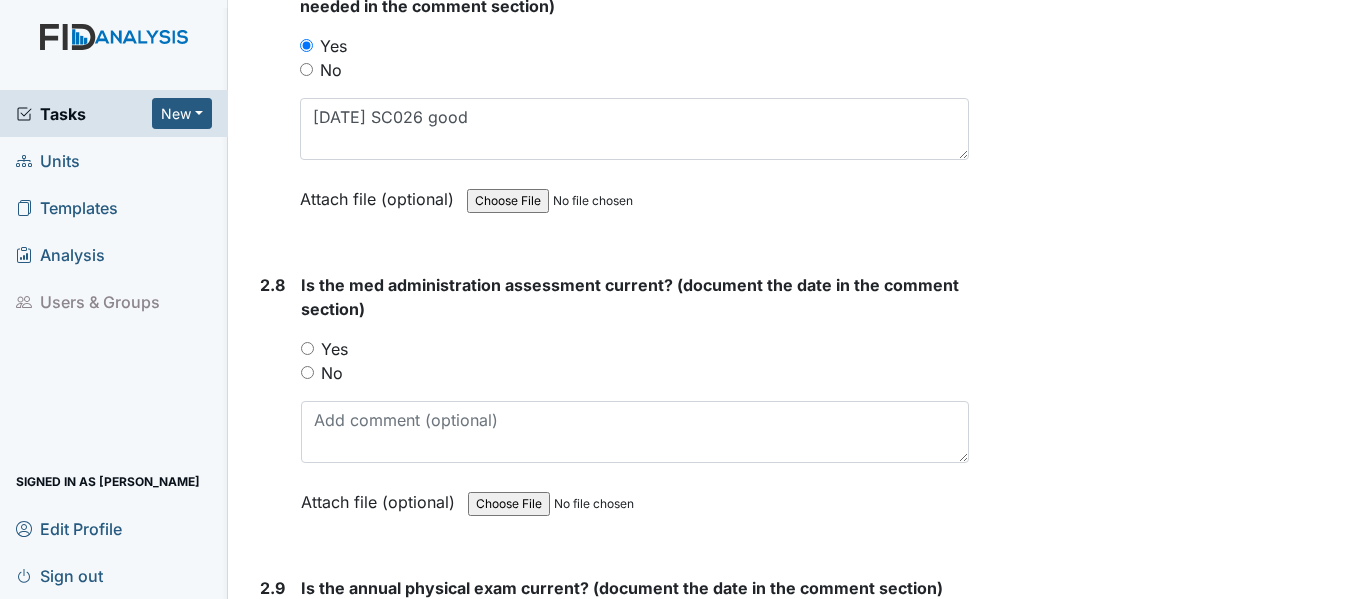 click on "Yes" at bounding box center (307, 348) 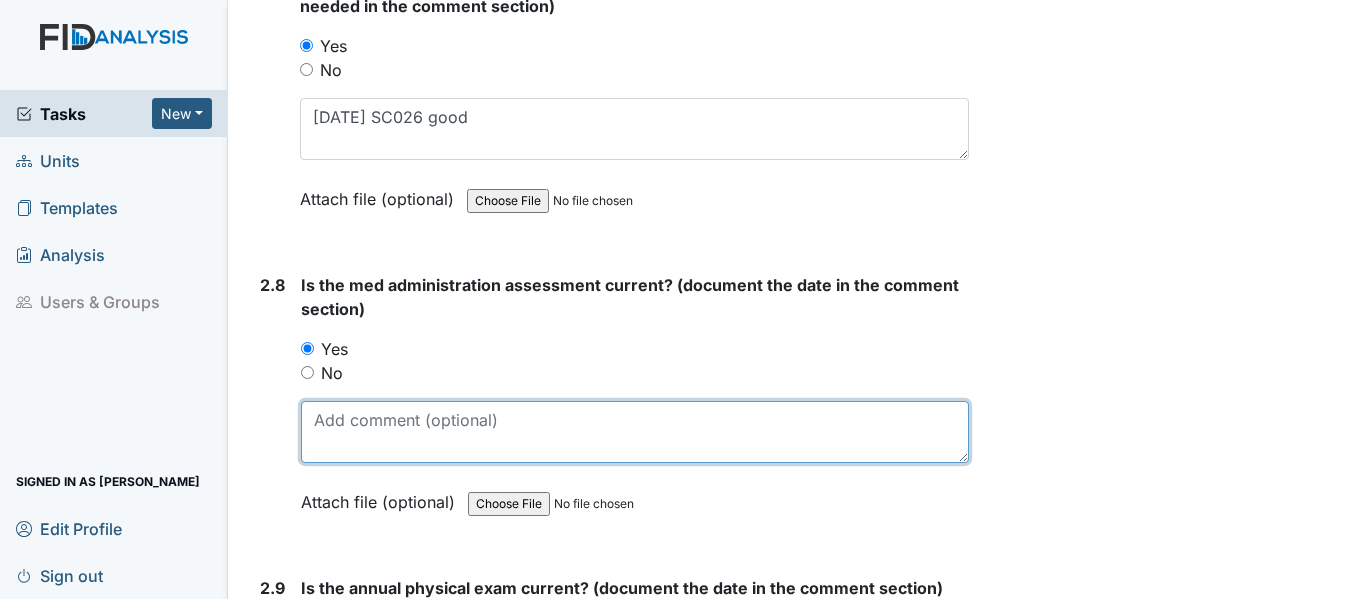 click at bounding box center (635, 432) 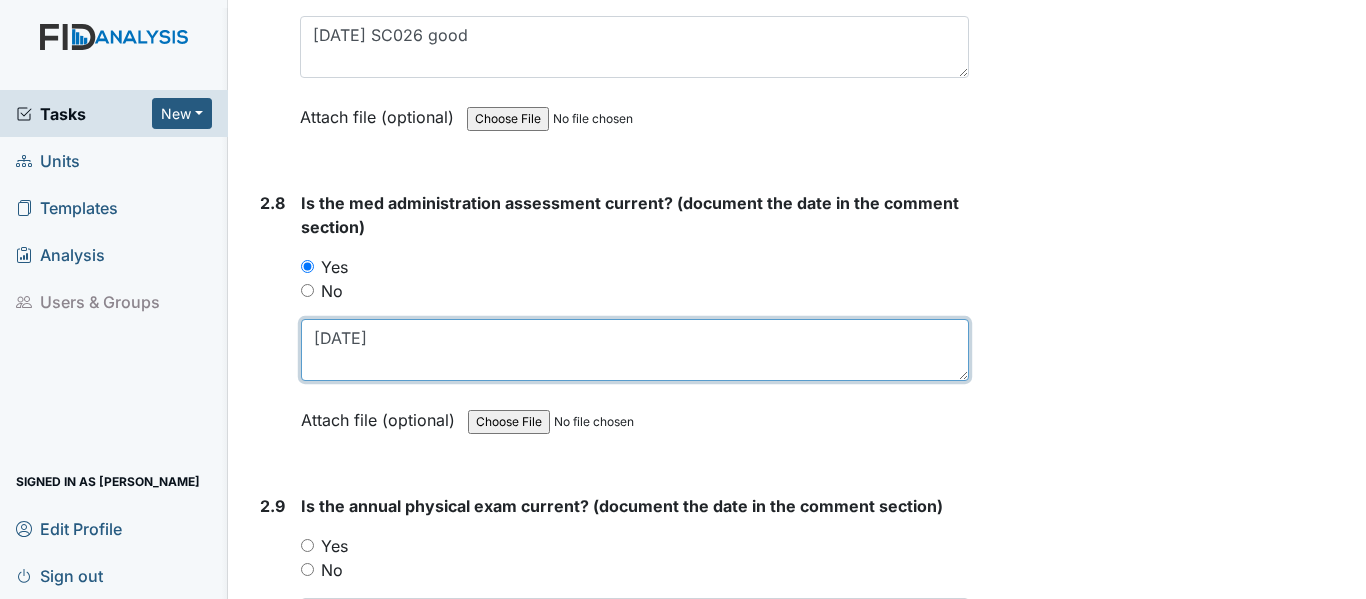 scroll, scrollTop: 4100, scrollLeft: 0, axis: vertical 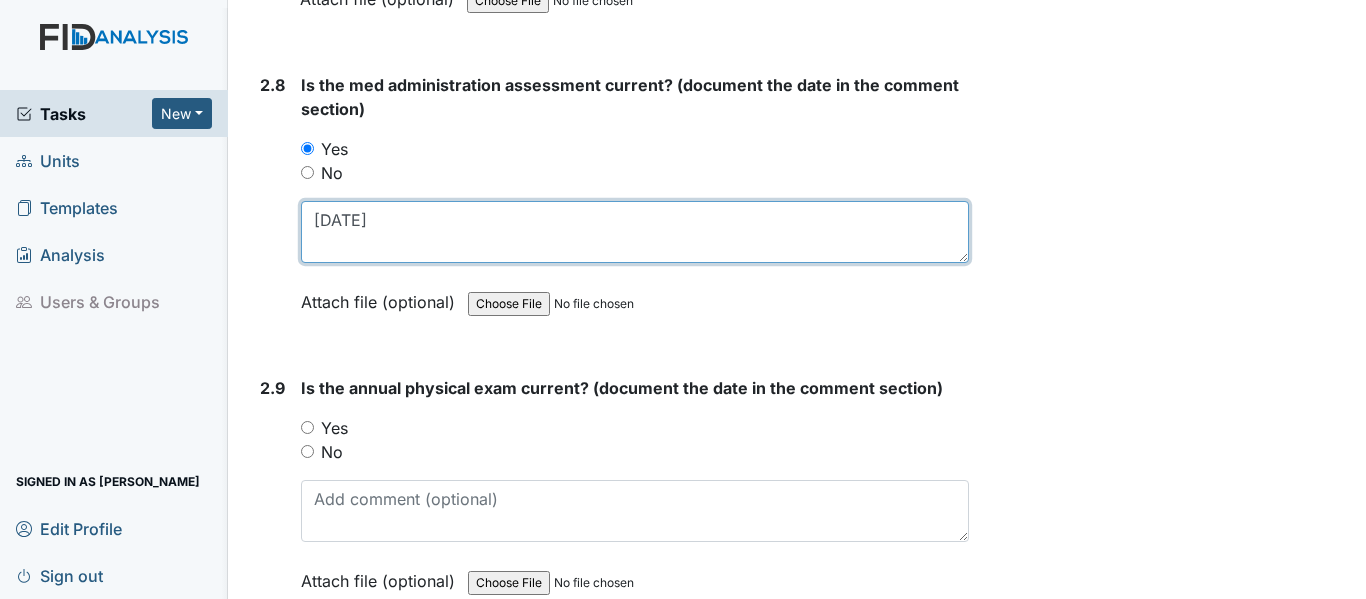type on "[DATE]" 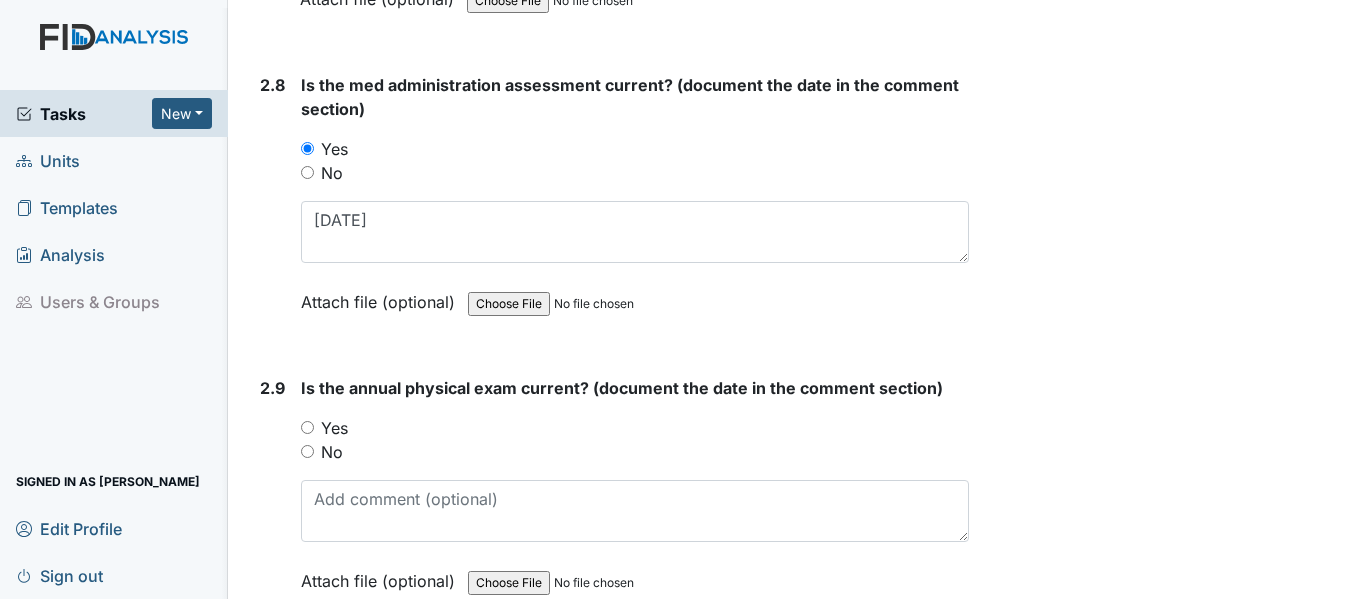 click on "Yes" at bounding box center [635, 428] 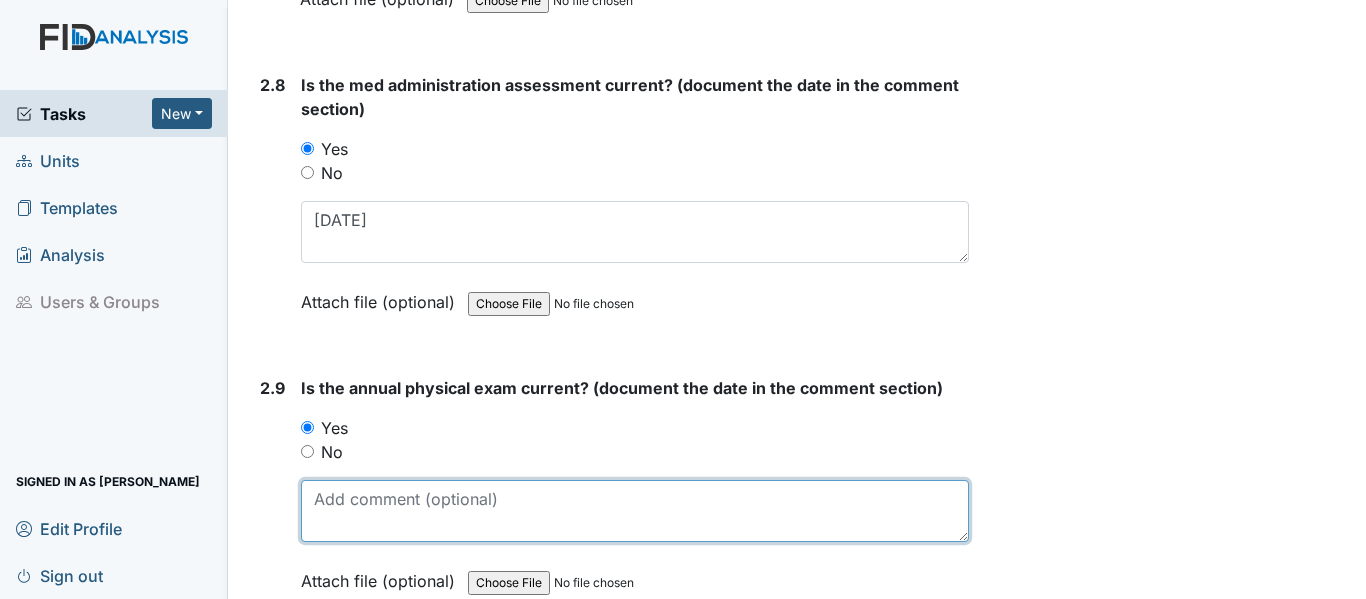 click at bounding box center [635, 511] 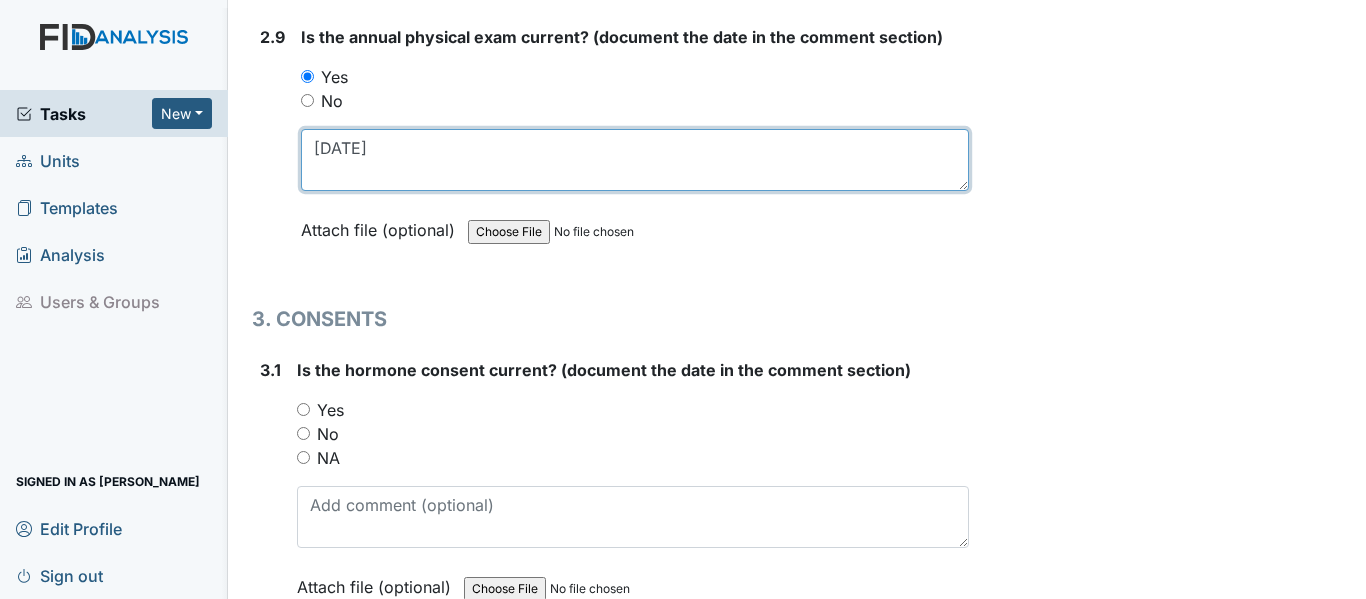 scroll, scrollTop: 4500, scrollLeft: 0, axis: vertical 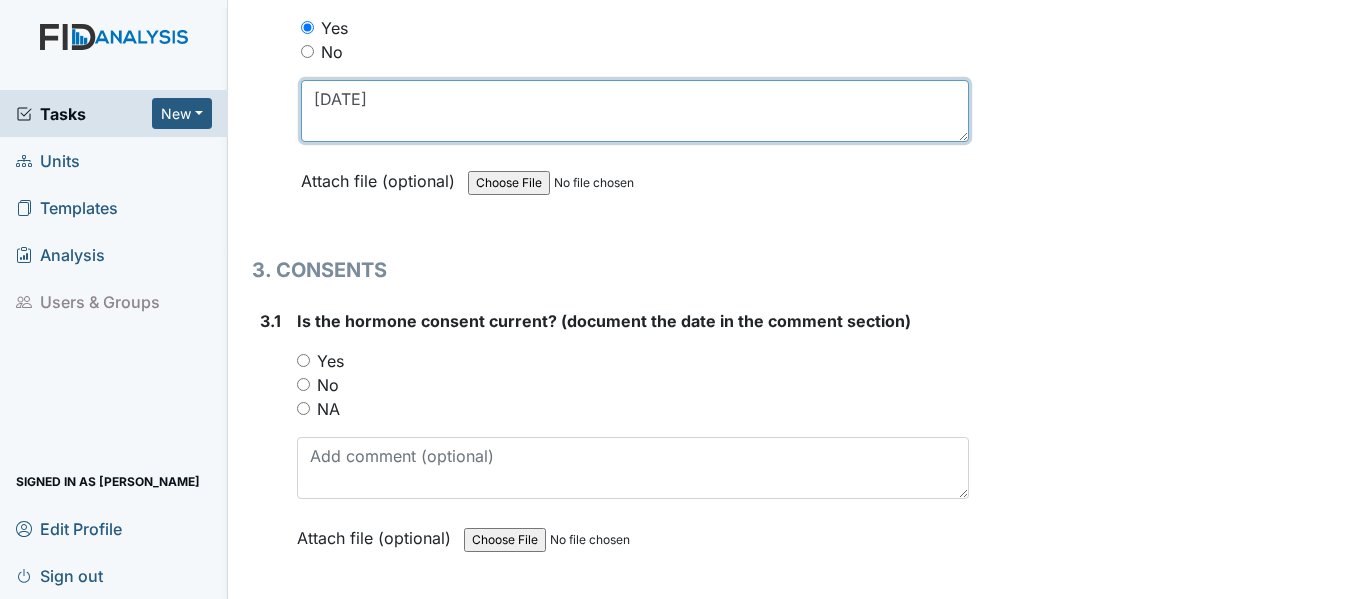 type on "[DATE]" 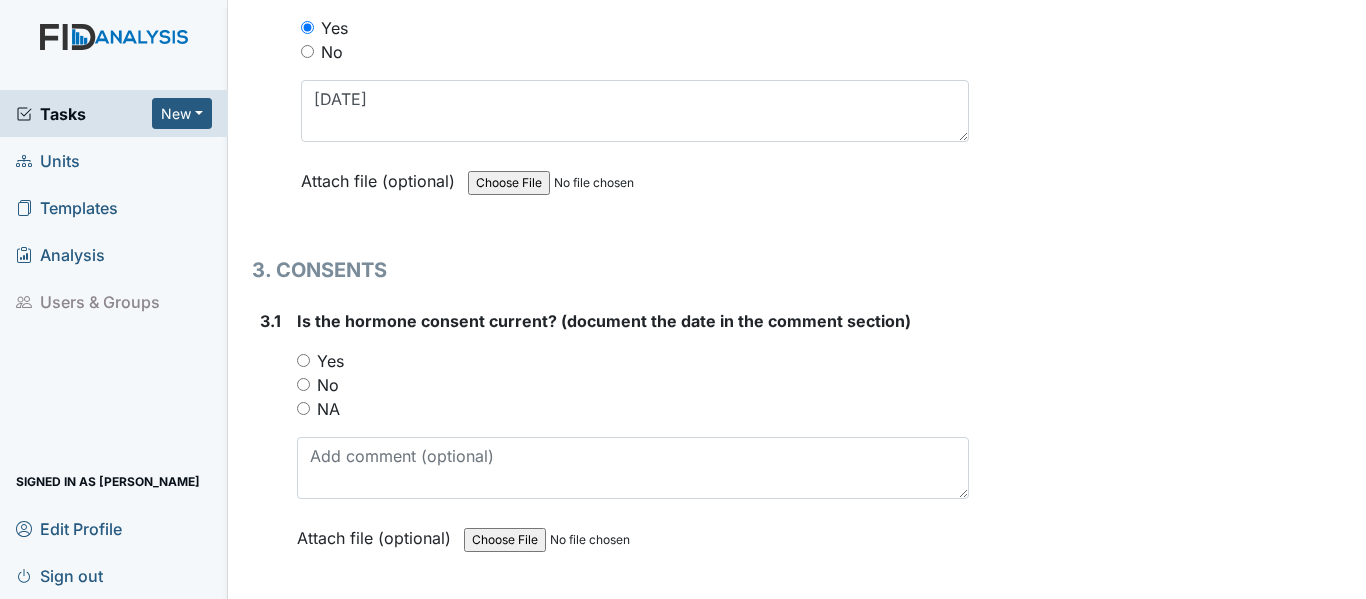 click on "NA" at bounding box center (303, 408) 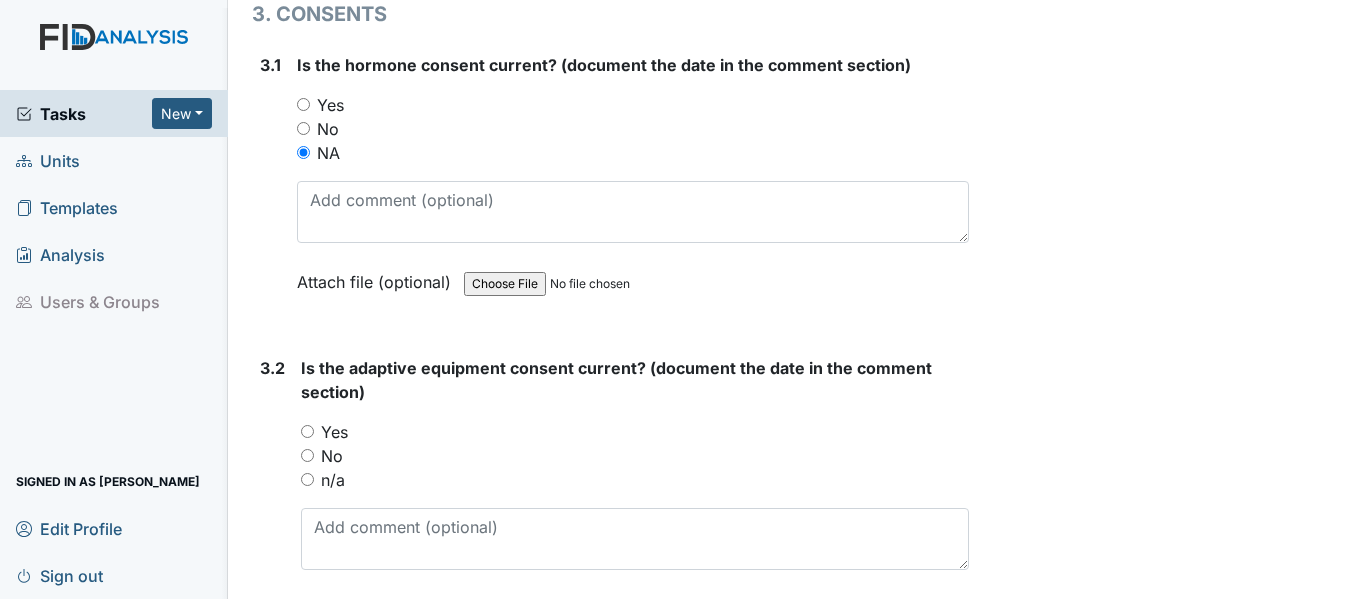 scroll, scrollTop: 4800, scrollLeft: 0, axis: vertical 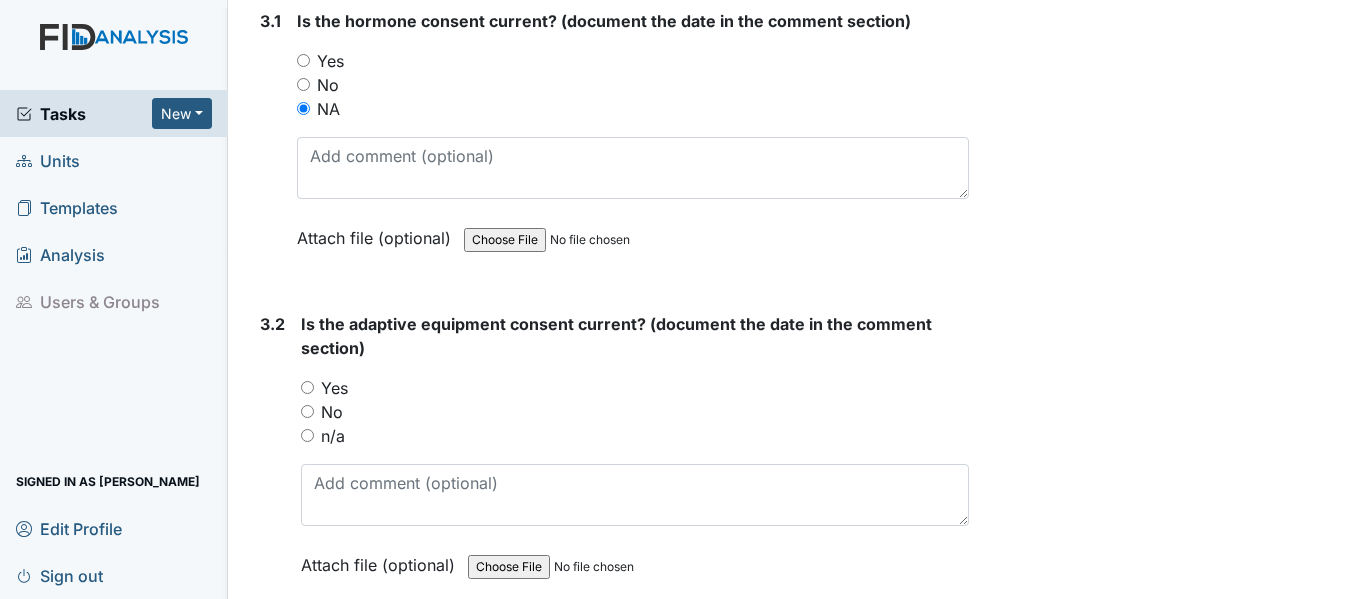 click on "Yes" at bounding box center (307, 387) 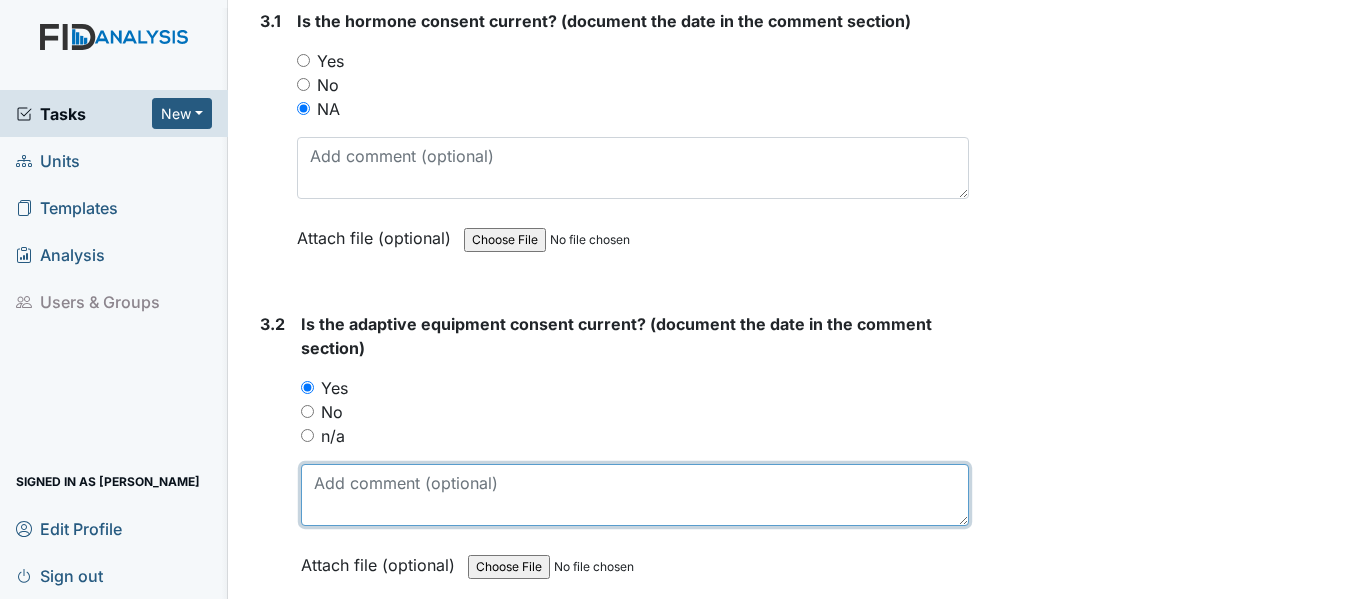 click at bounding box center (635, 495) 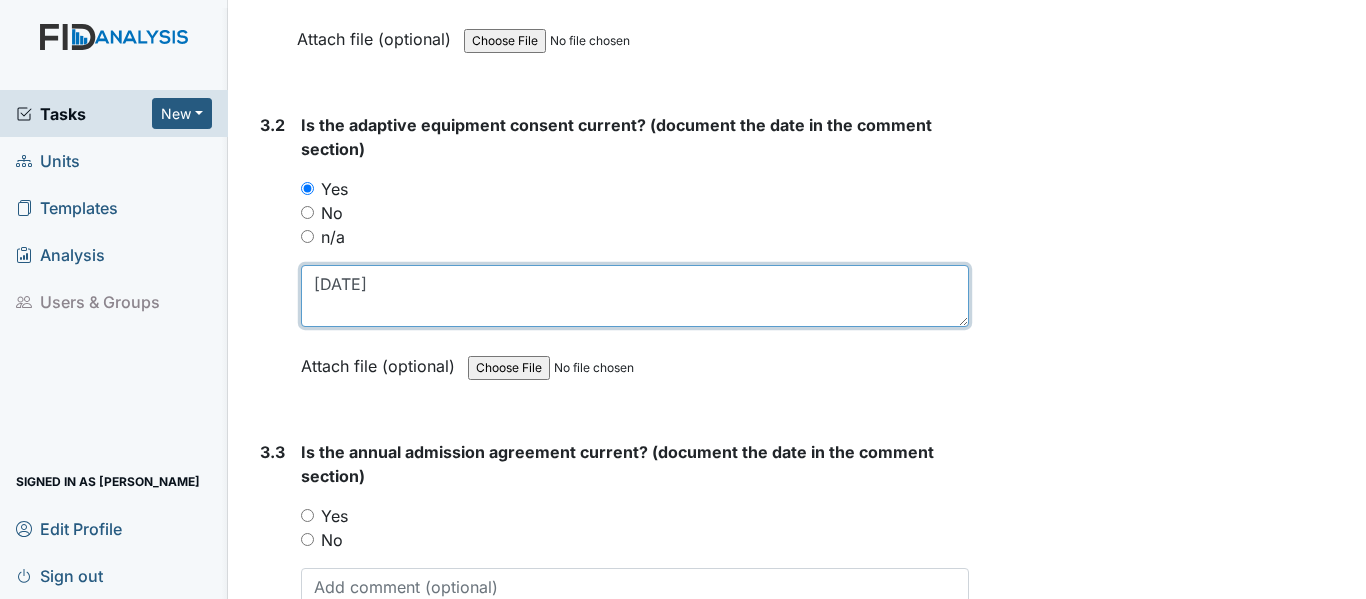 scroll, scrollTop: 5000, scrollLeft: 0, axis: vertical 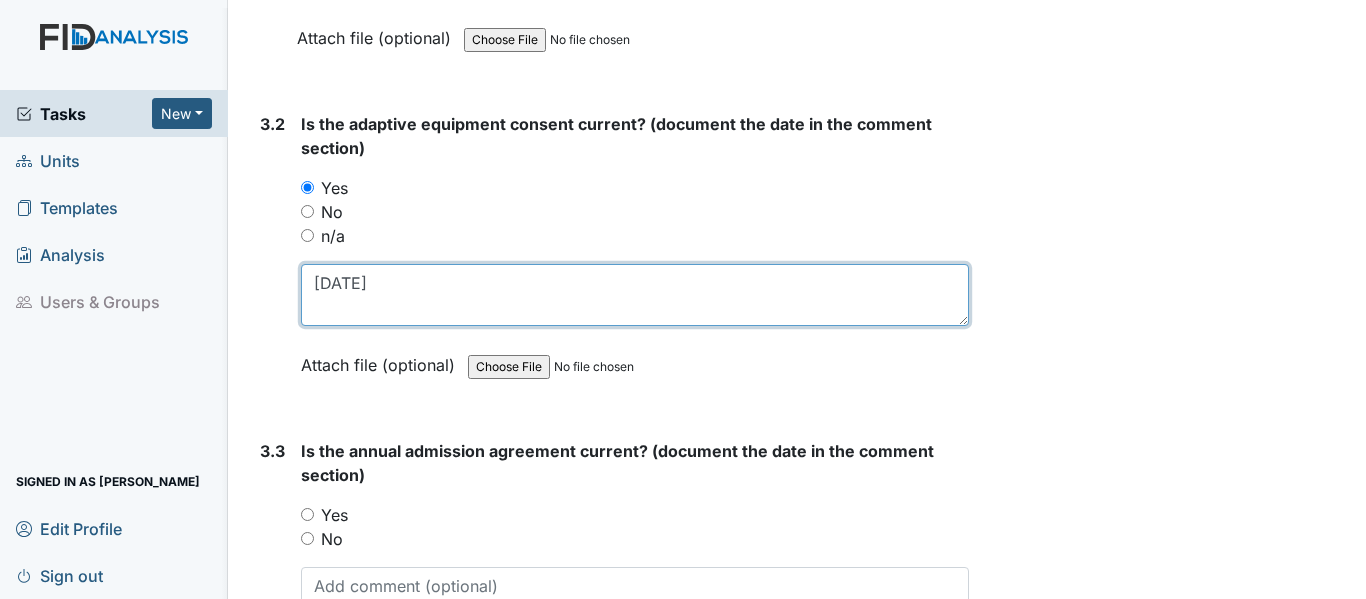 type on "[DATE]" 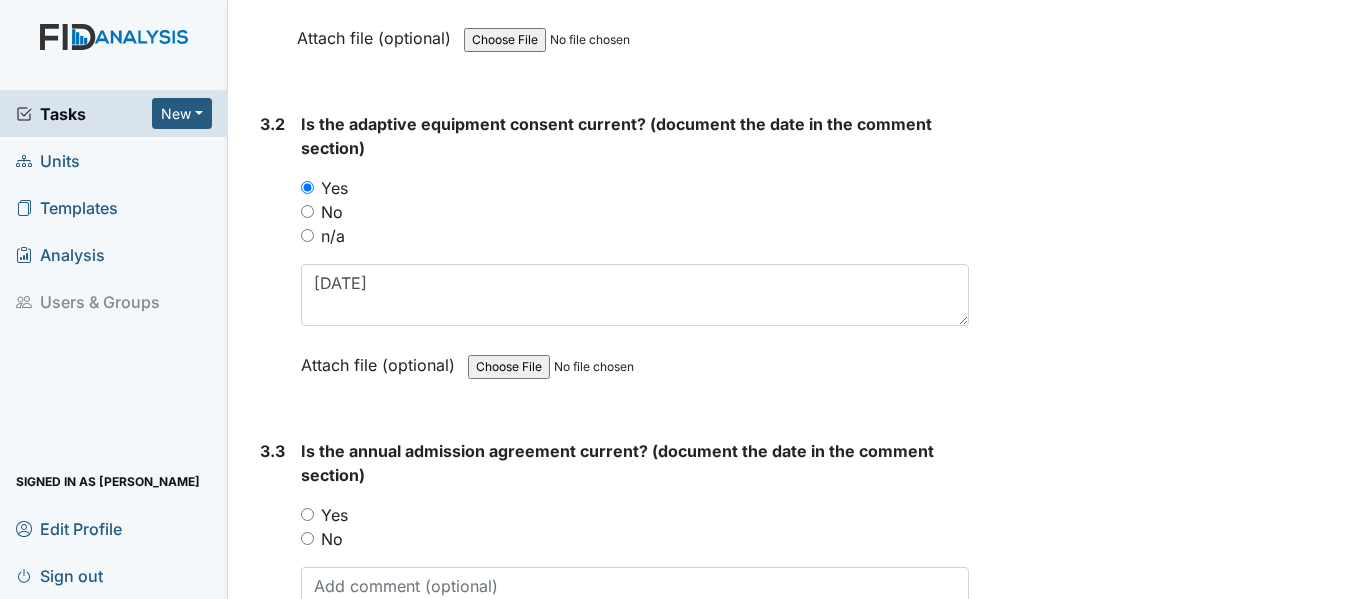 click on "Yes" at bounding box center (307, 514) 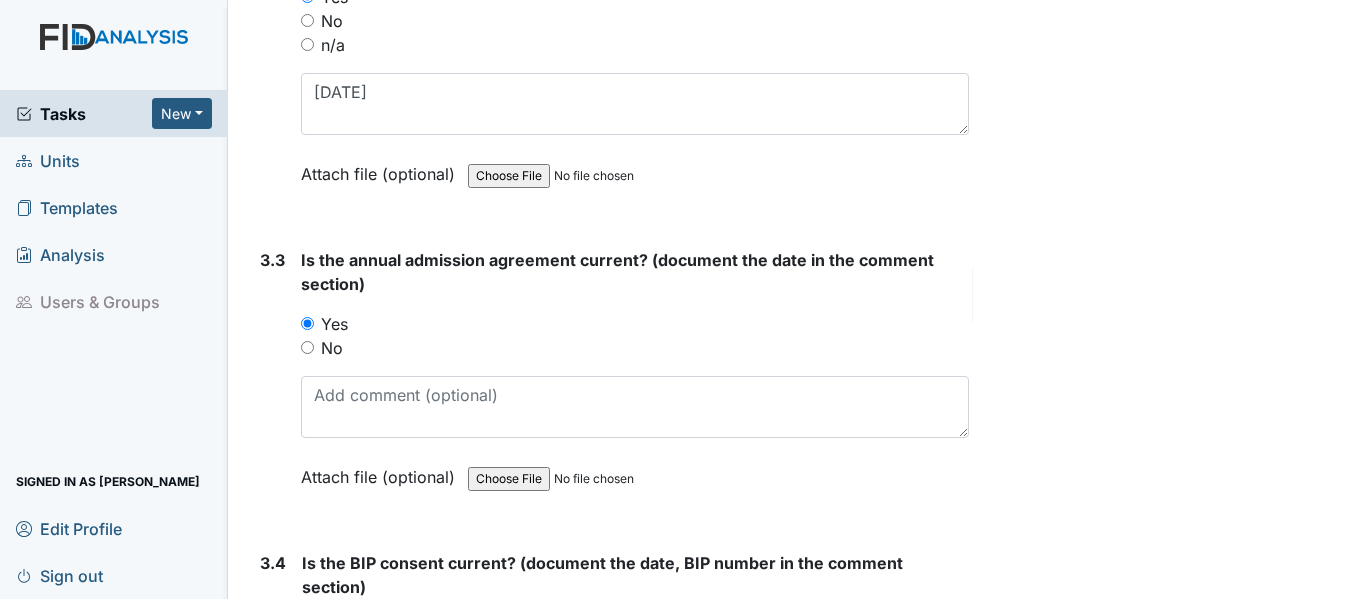 scroll, scrollTop: 5200, scrollLeft: 0, axis: vertical 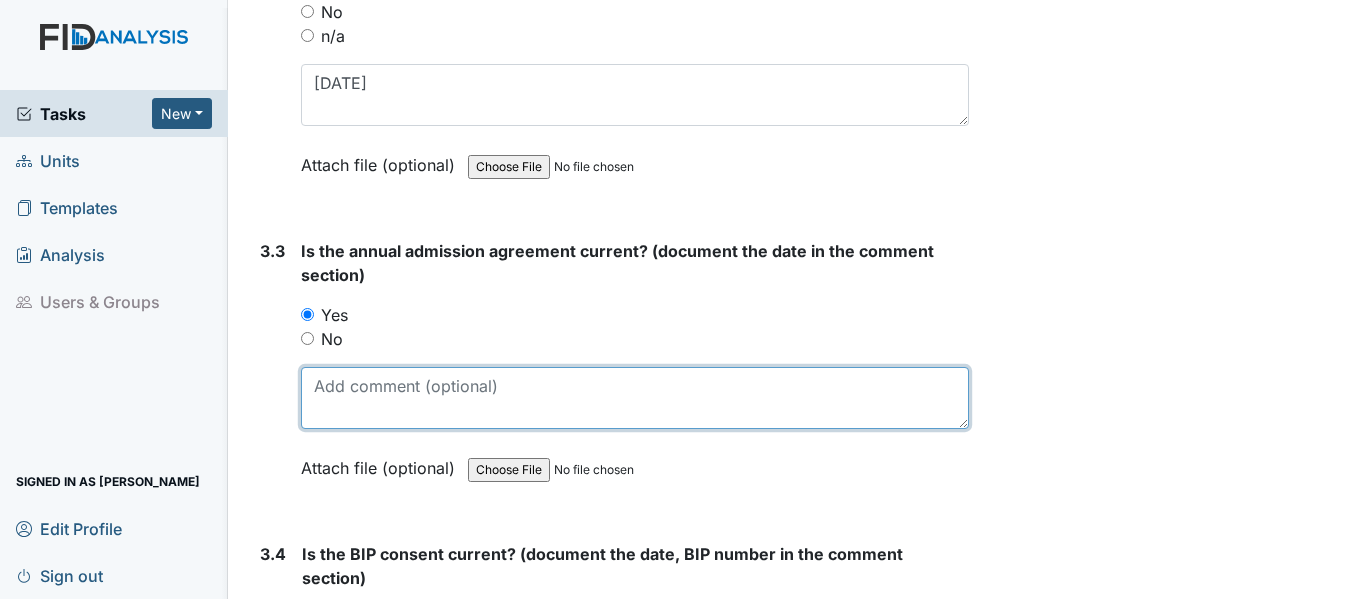 click at bounding box center (635, 398) 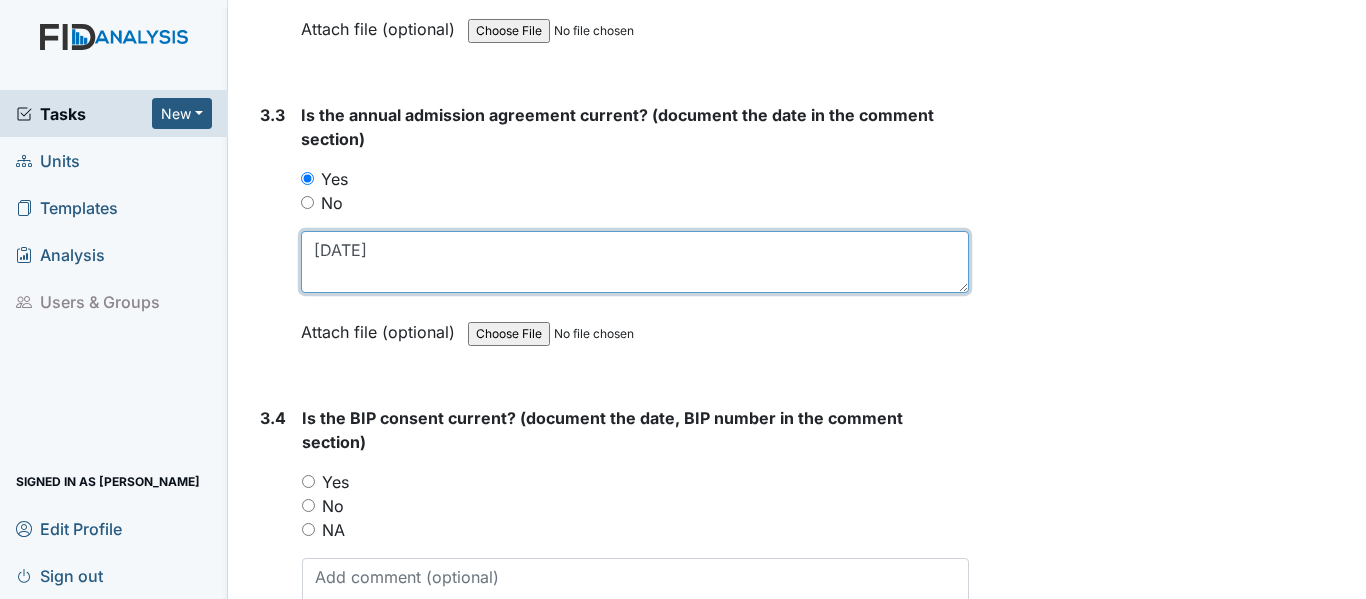 scroll, scrollTop: 5400, scrollLeft: 0, axis: vertical 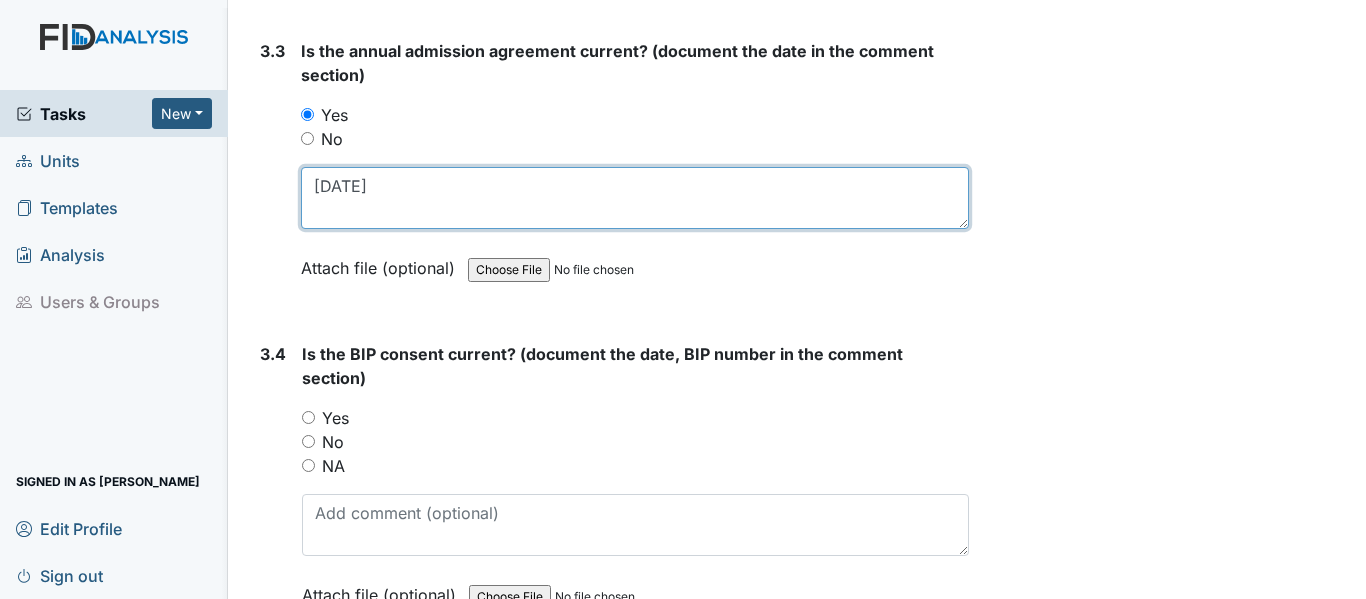type on "[DATE]" 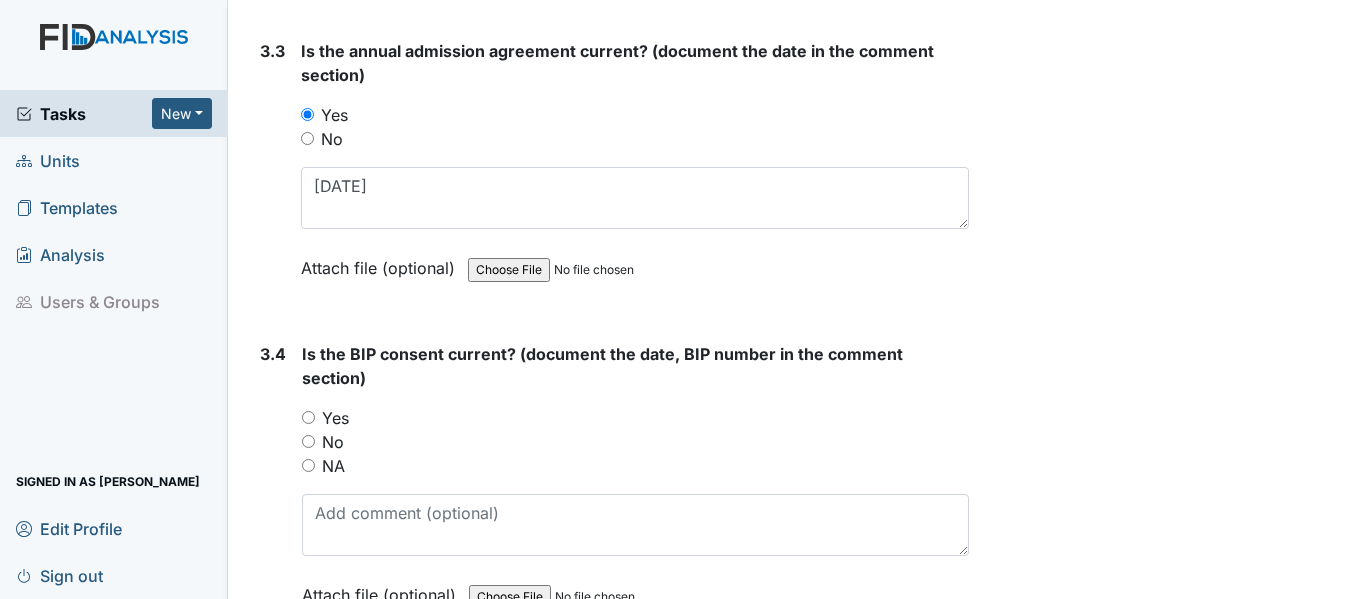 click on "Yes" at bounding box center (308, 417) 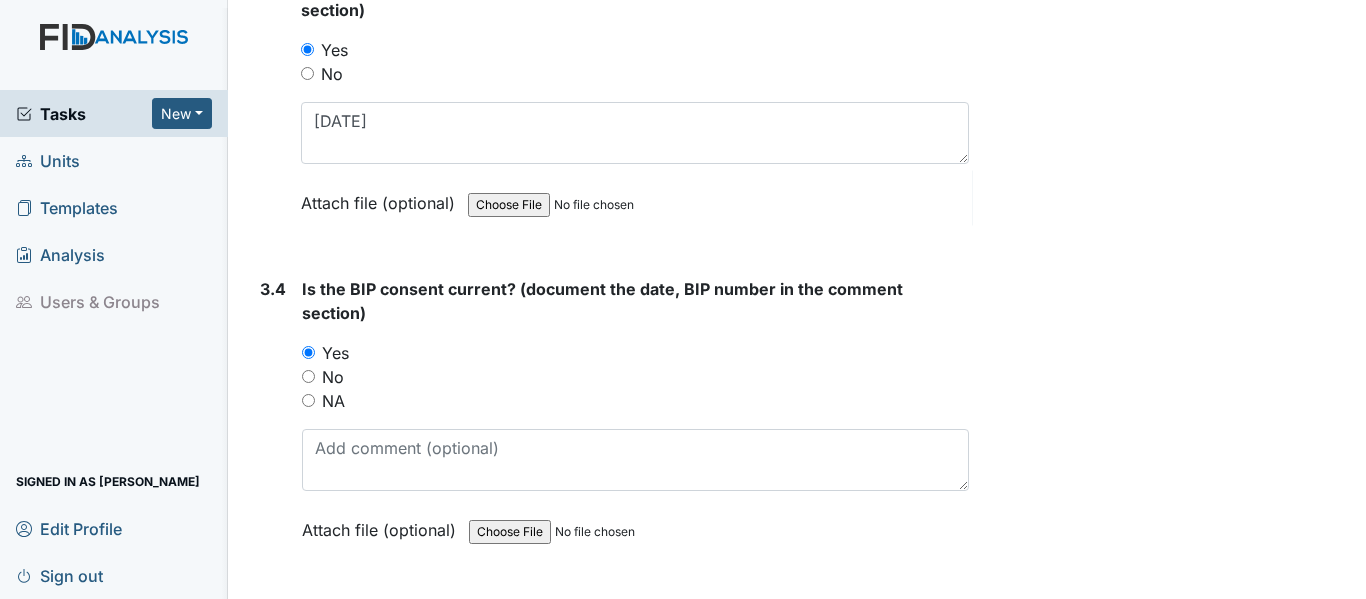 scroll, scrollTop: 5500, scrollLeft: 0, axis: vertical 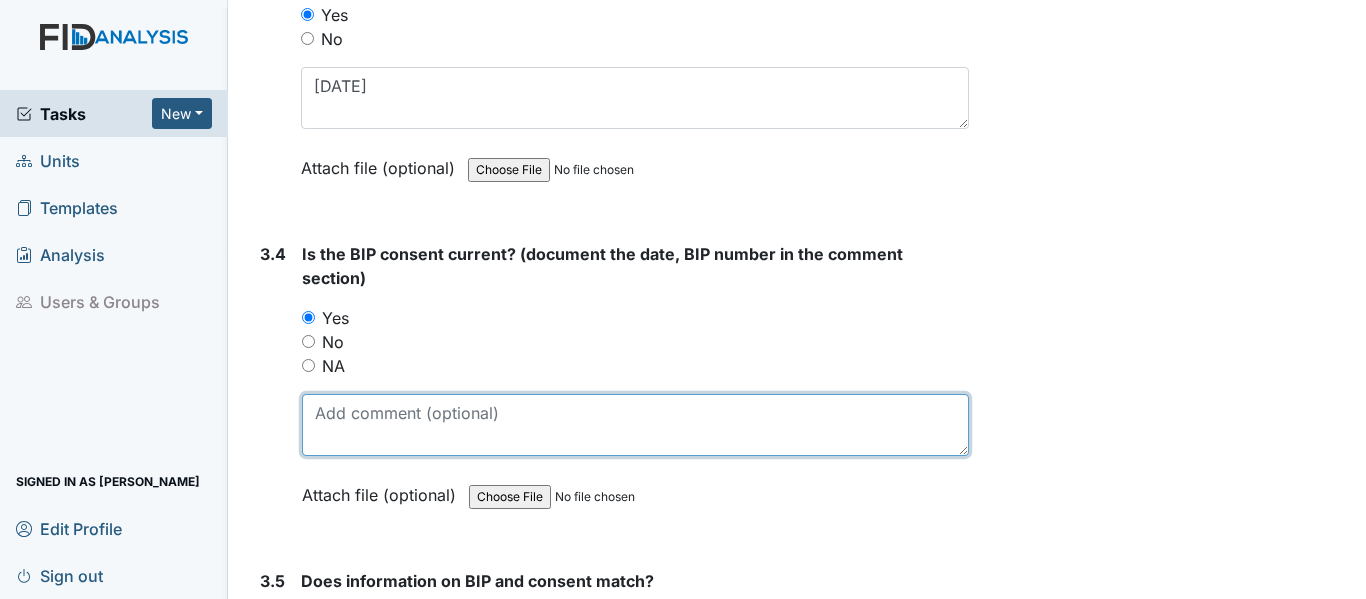 click at bounding box center [635, 425] 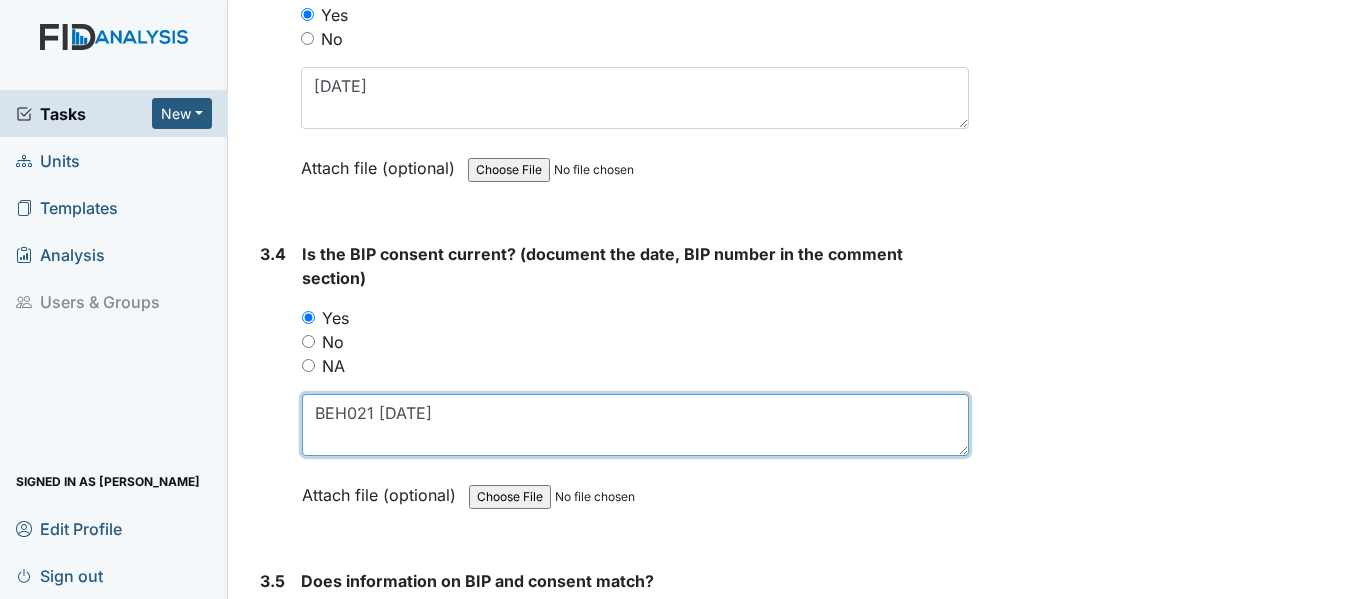 type on "BEH021 11/25/24" 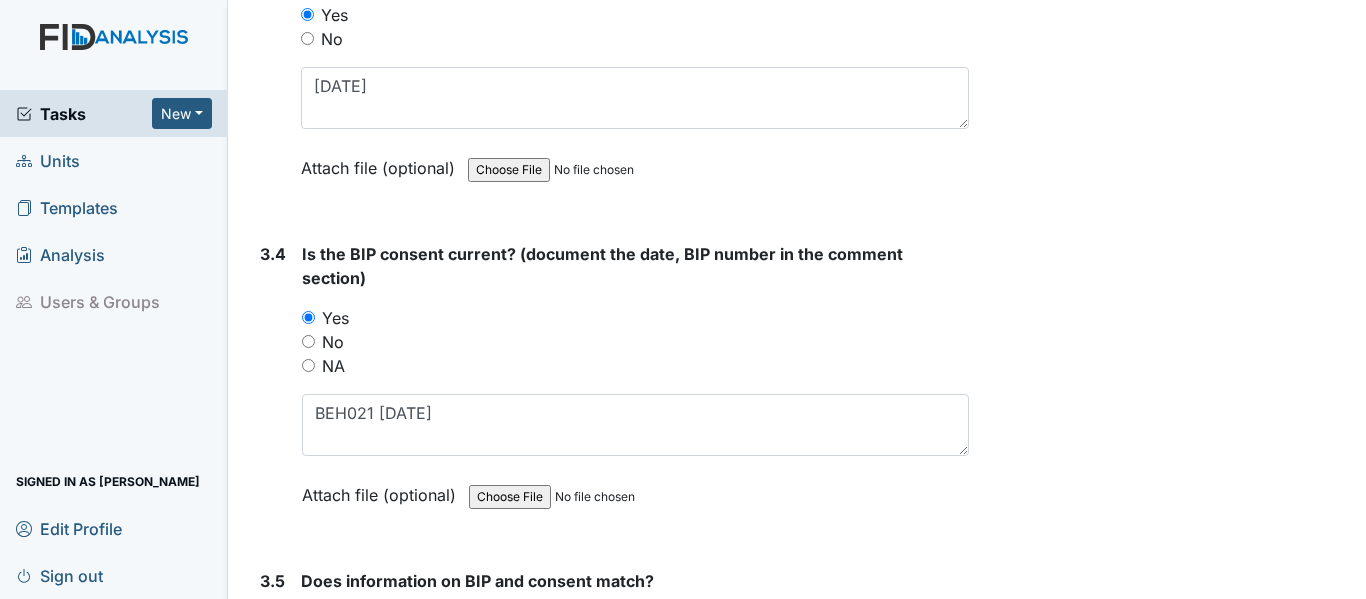 click on "NA" at bounding box center [308, 365] 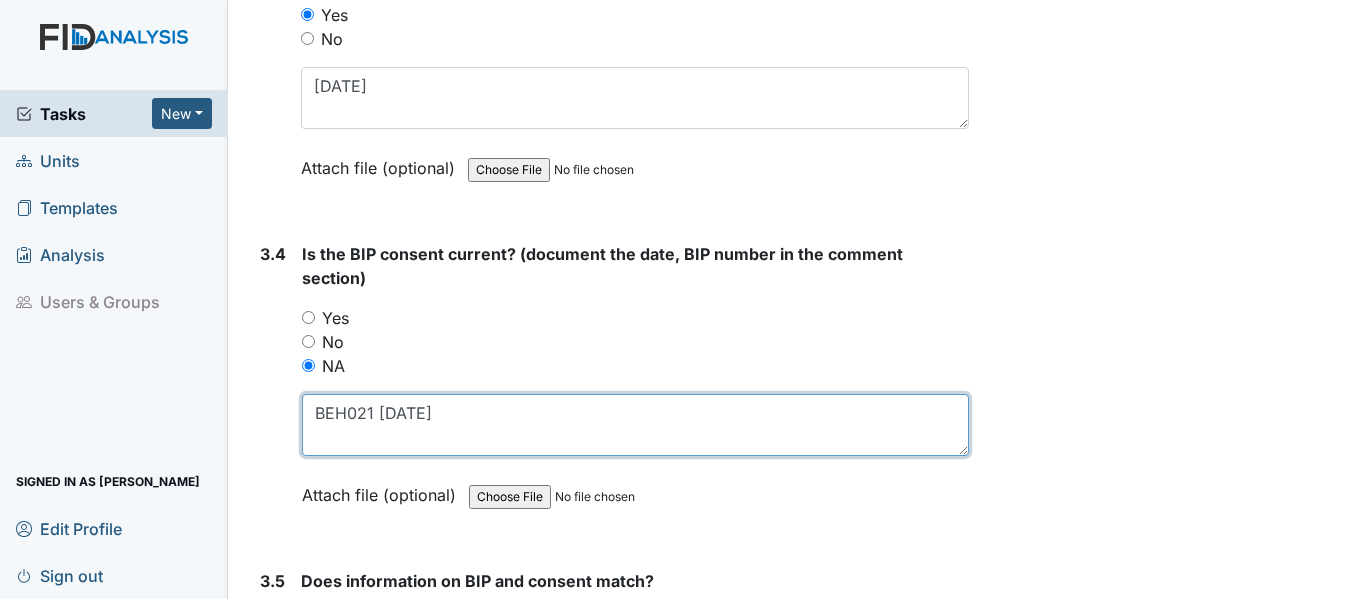 drag, startPoint x: 451, startPoint y: 414, endPoint x: 265, endPoint y: 416, distance: 186.01076 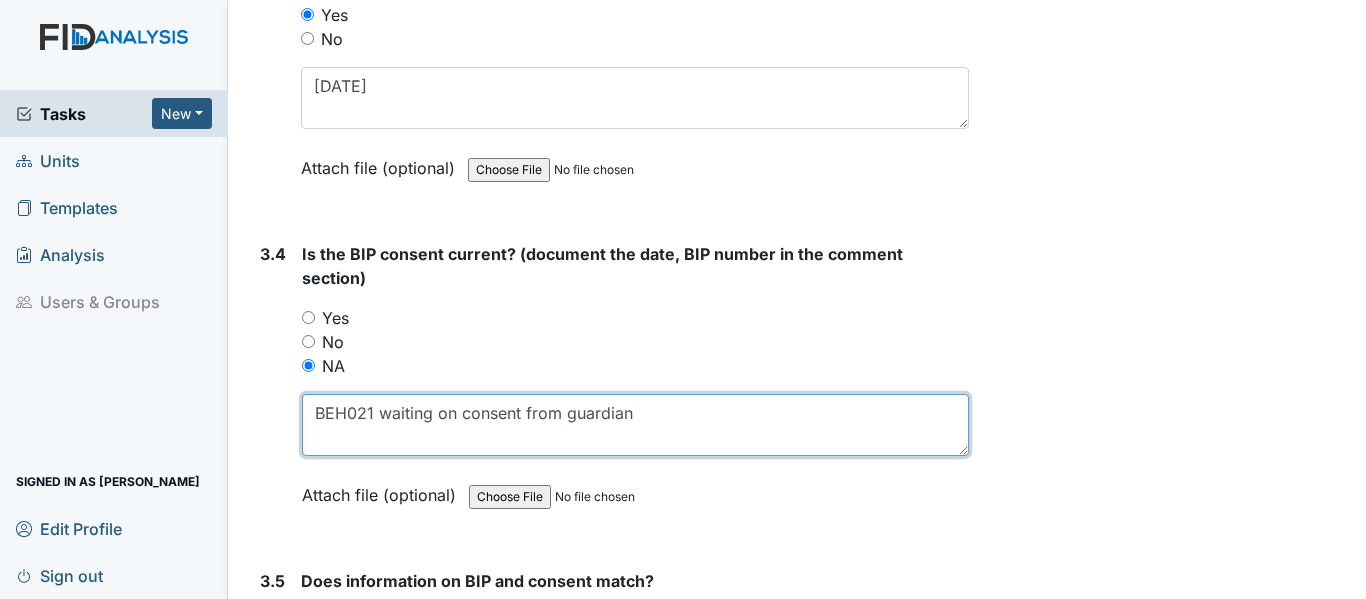 type on "BEH021 waiting on consent from guardian" 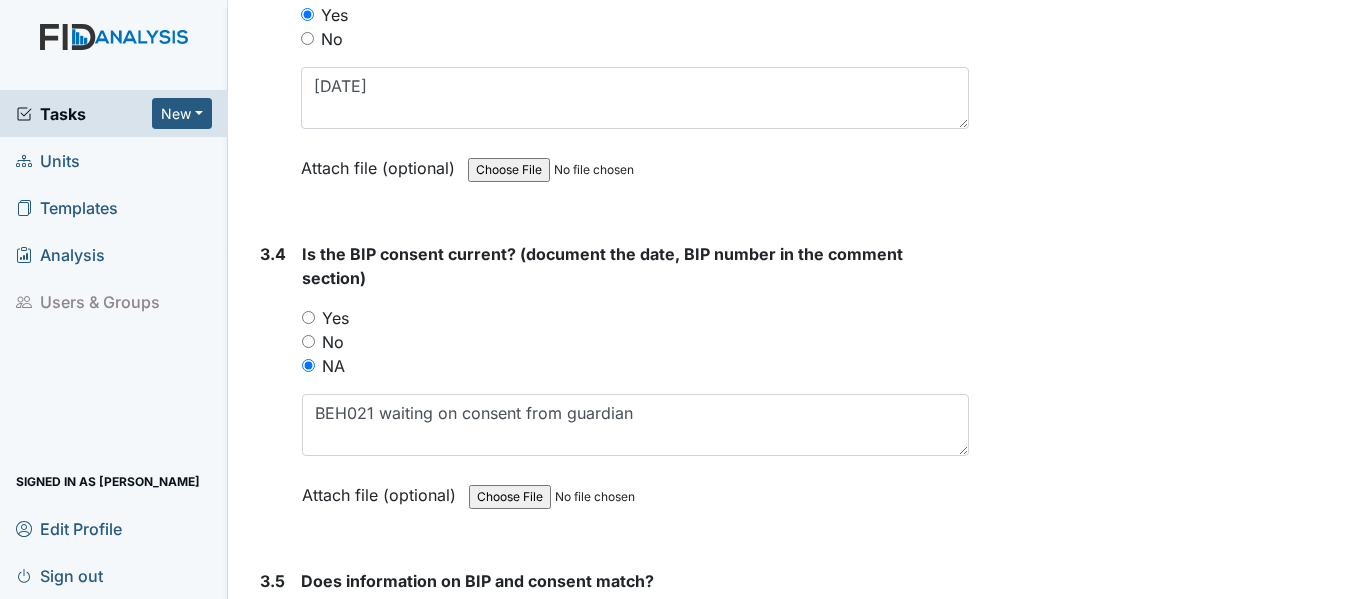 click on "No" at bounding box center [308, 341] 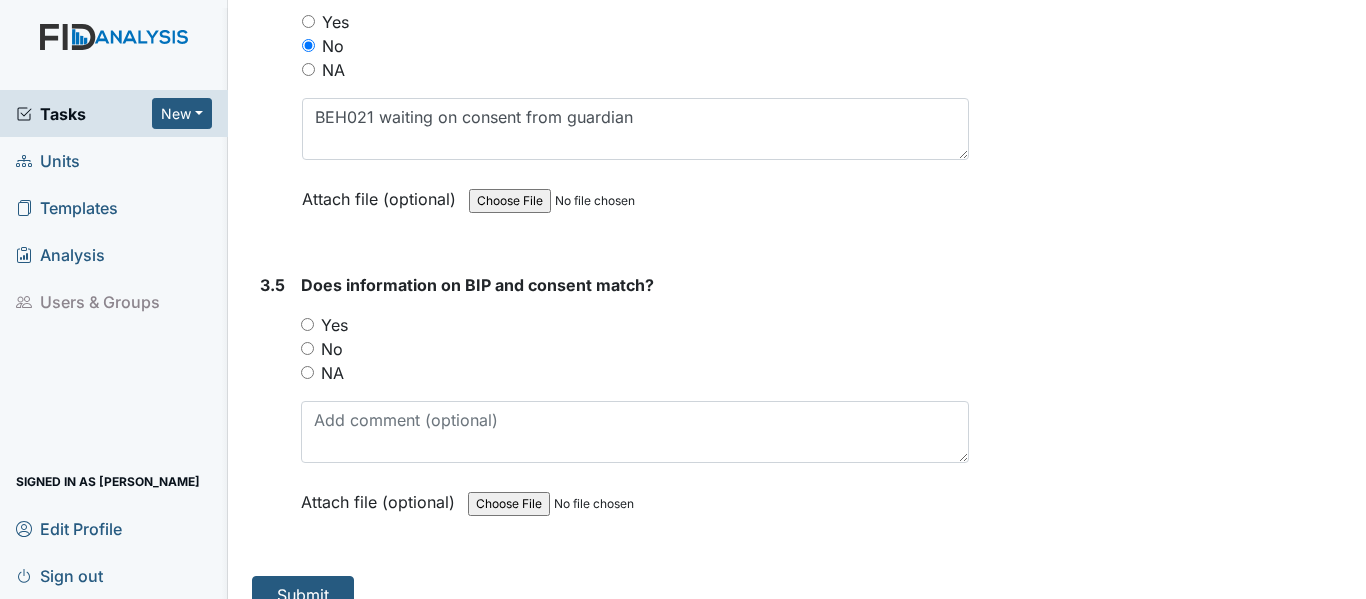 scroll, scrollTop: 5800, scrollLeft: 0, axis: vertical 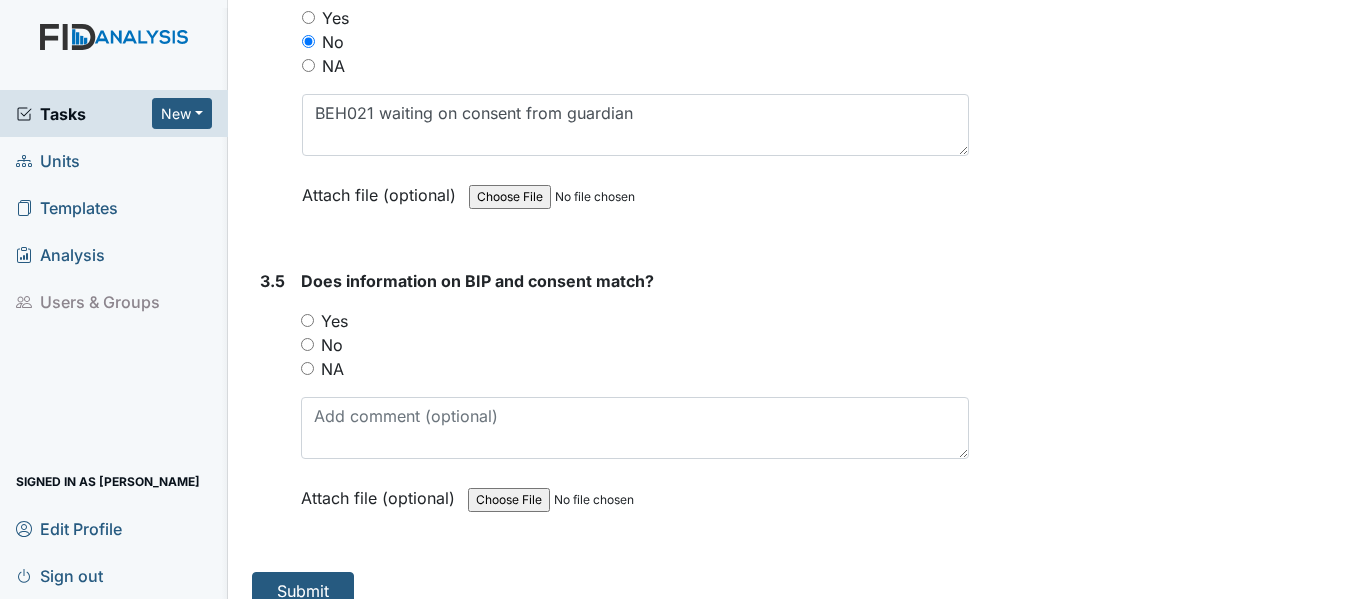 click on "NA" at bounding box center (307, 368) 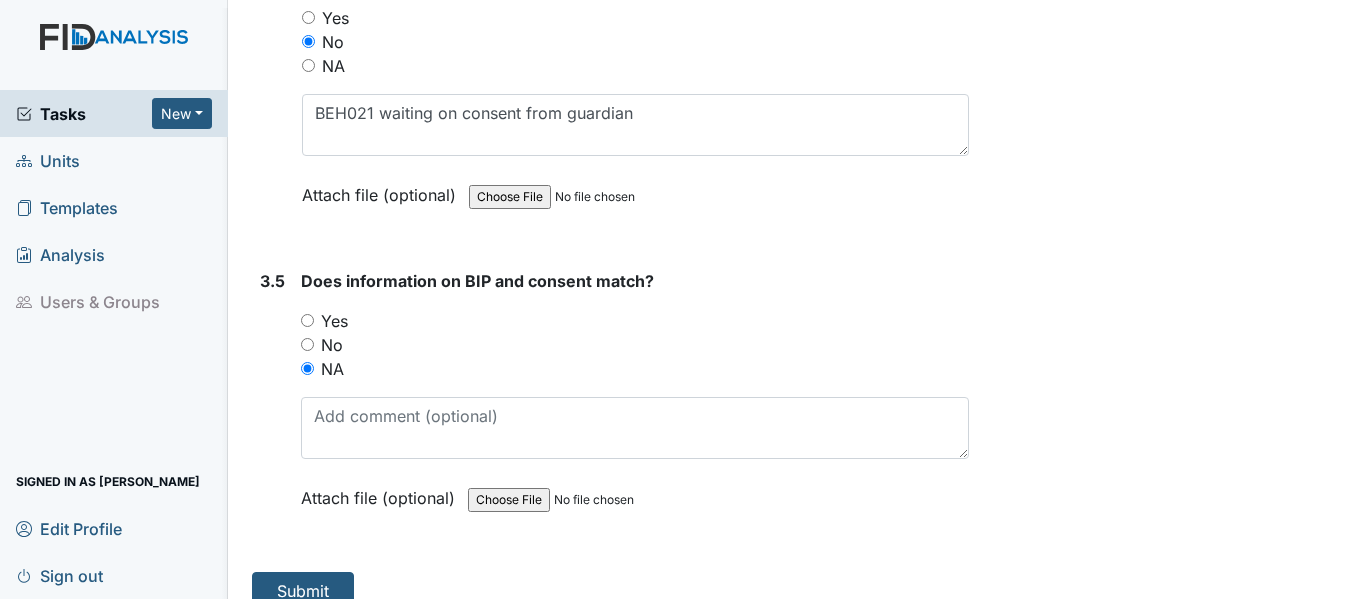 scroll, scrollTop: 5827, scrollLeft: 0, axis: vertical 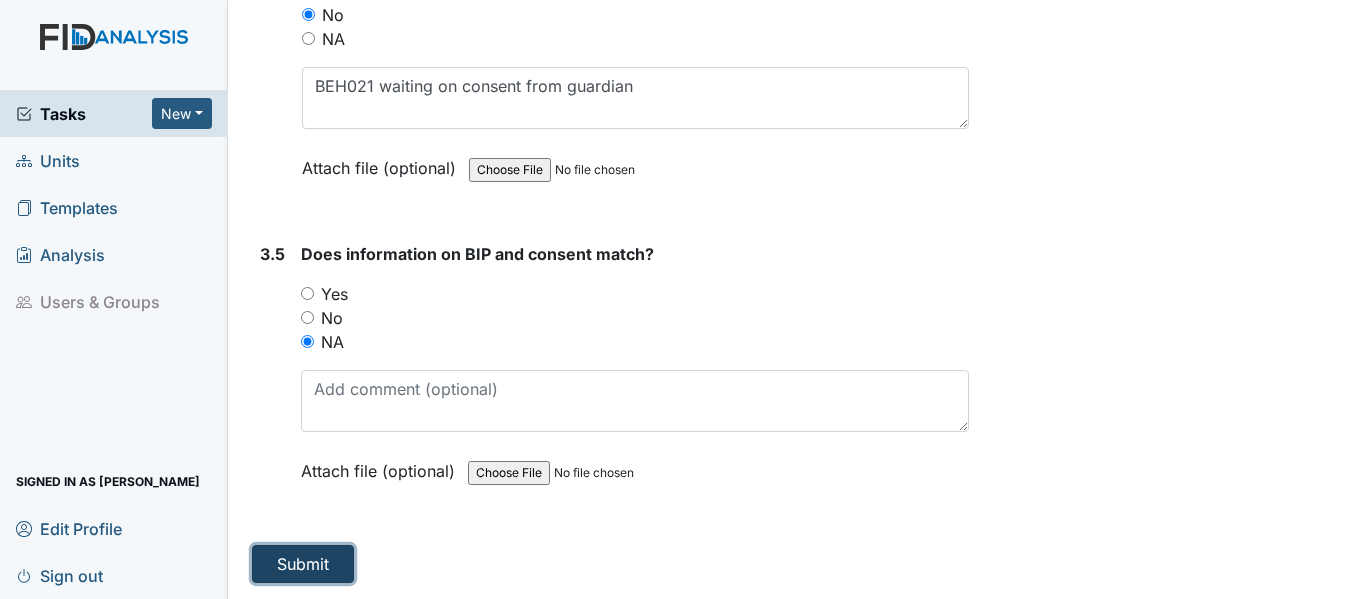 click on "Submit" at bounding box center (303, 564) 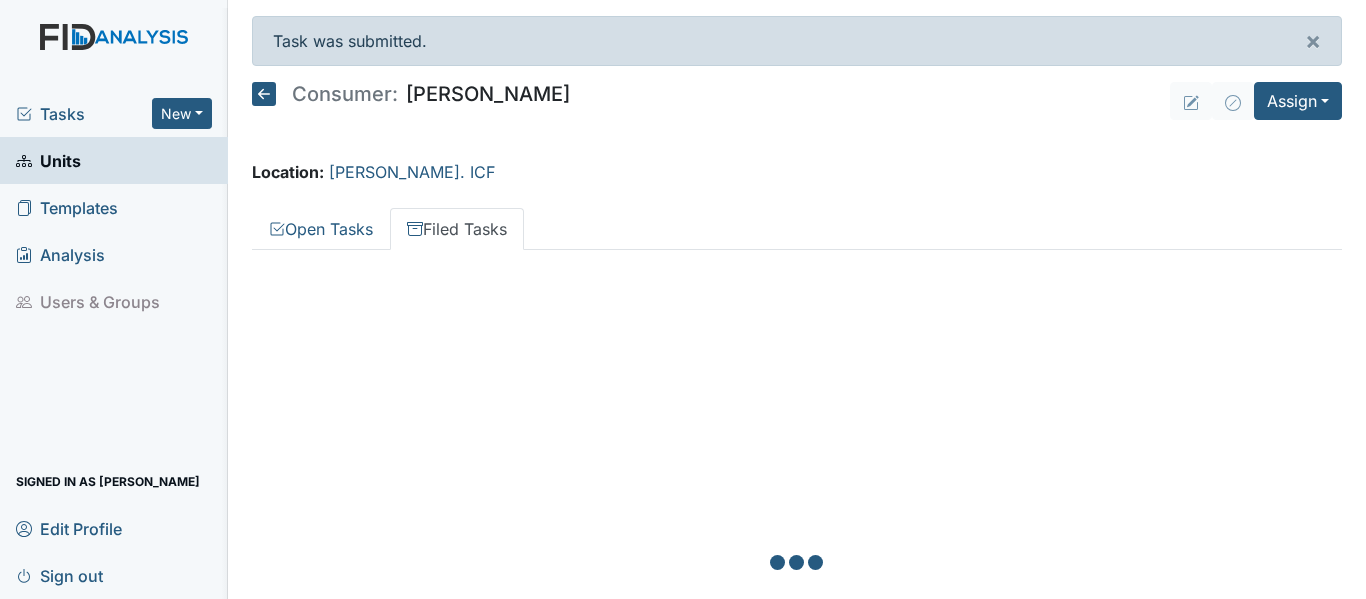 scroll, scrollTop: 0, scrollLeft: 0, axis: both 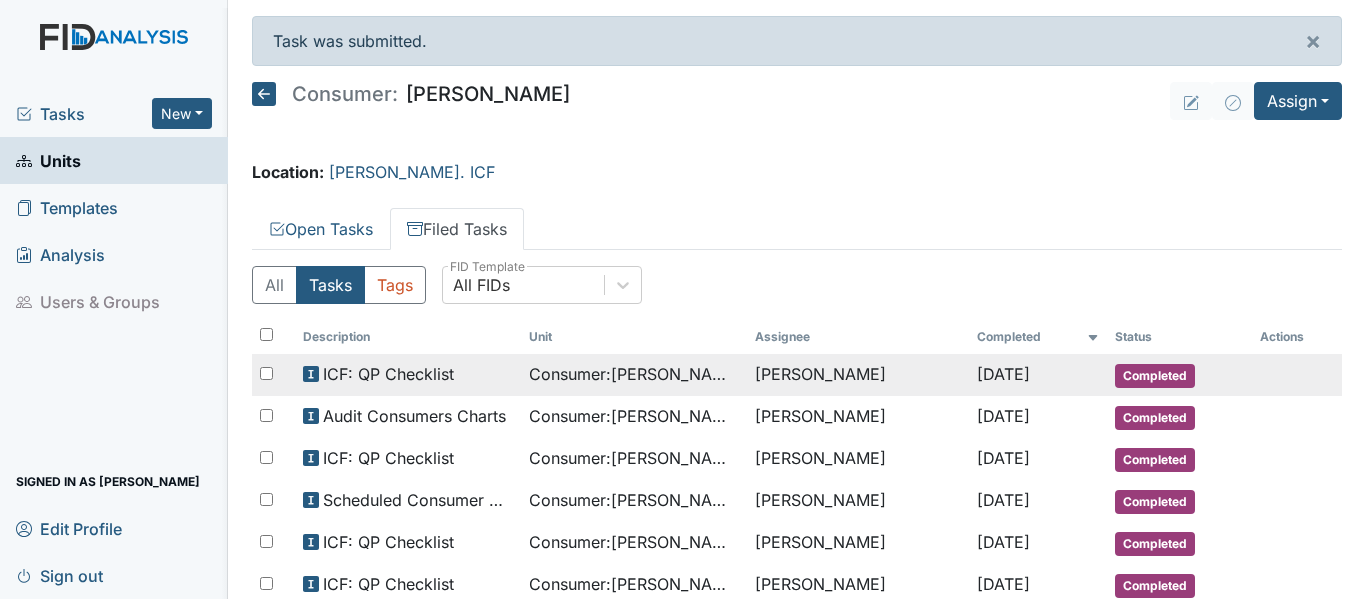 click on "[PERSON_NAME]" at bounding box center [857, 375] 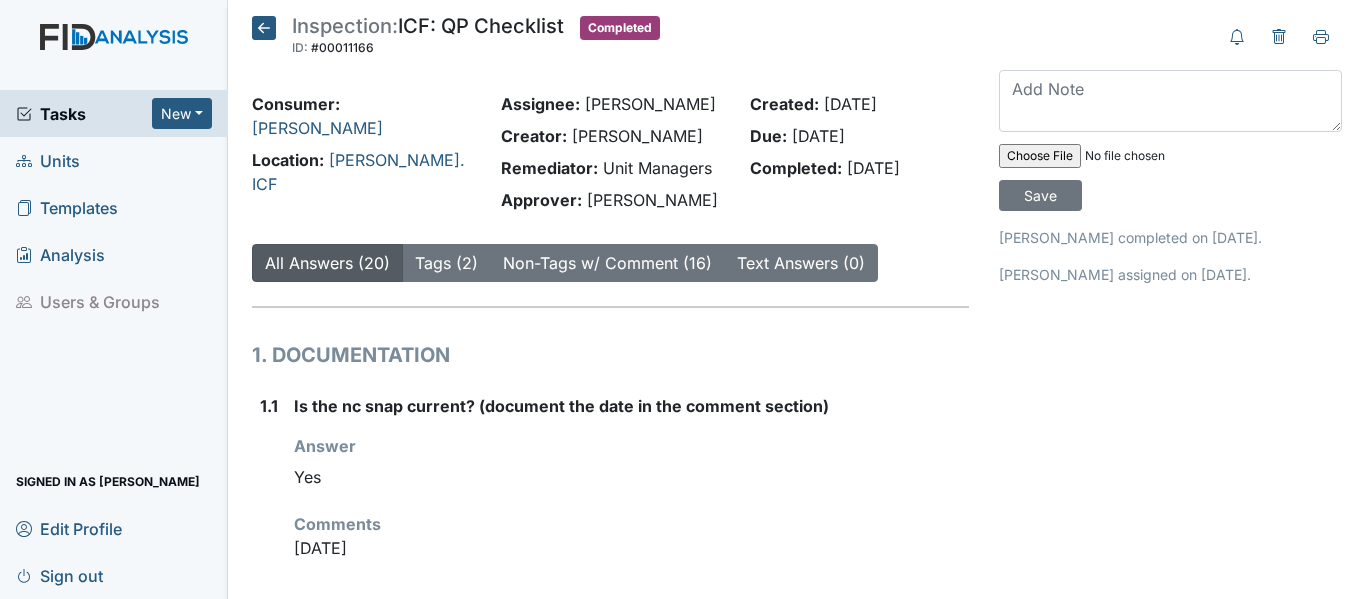 scroll, scrollTop: 0, scrollLeft: 0, axis: both 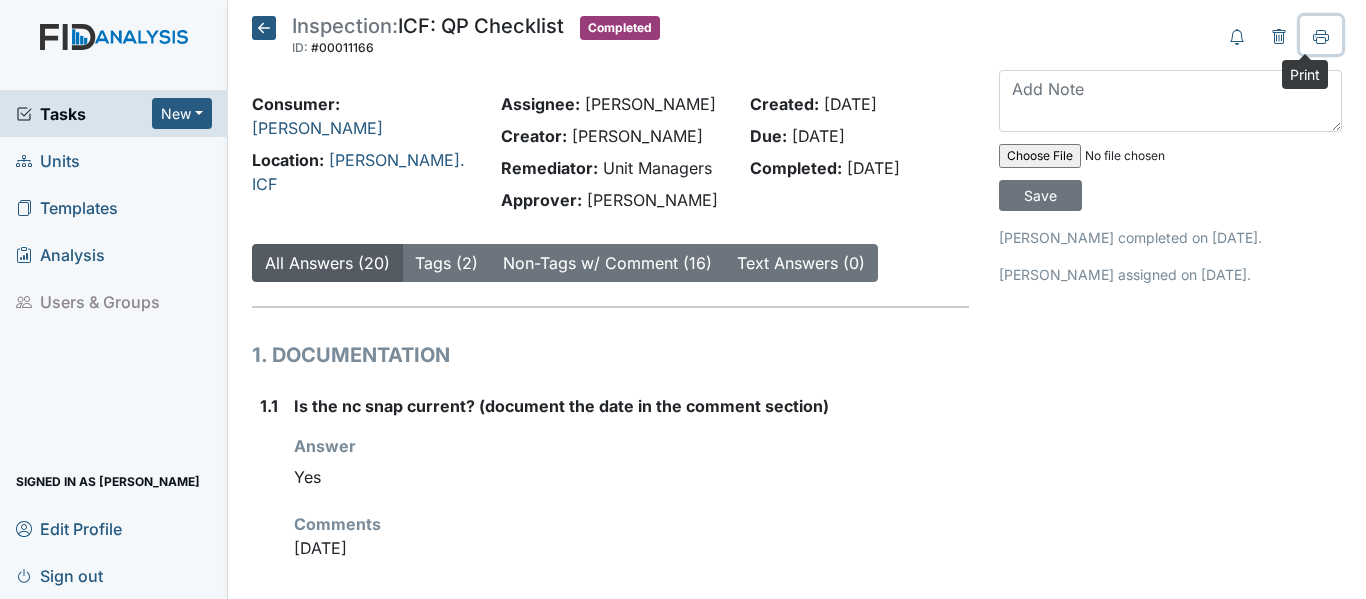 click 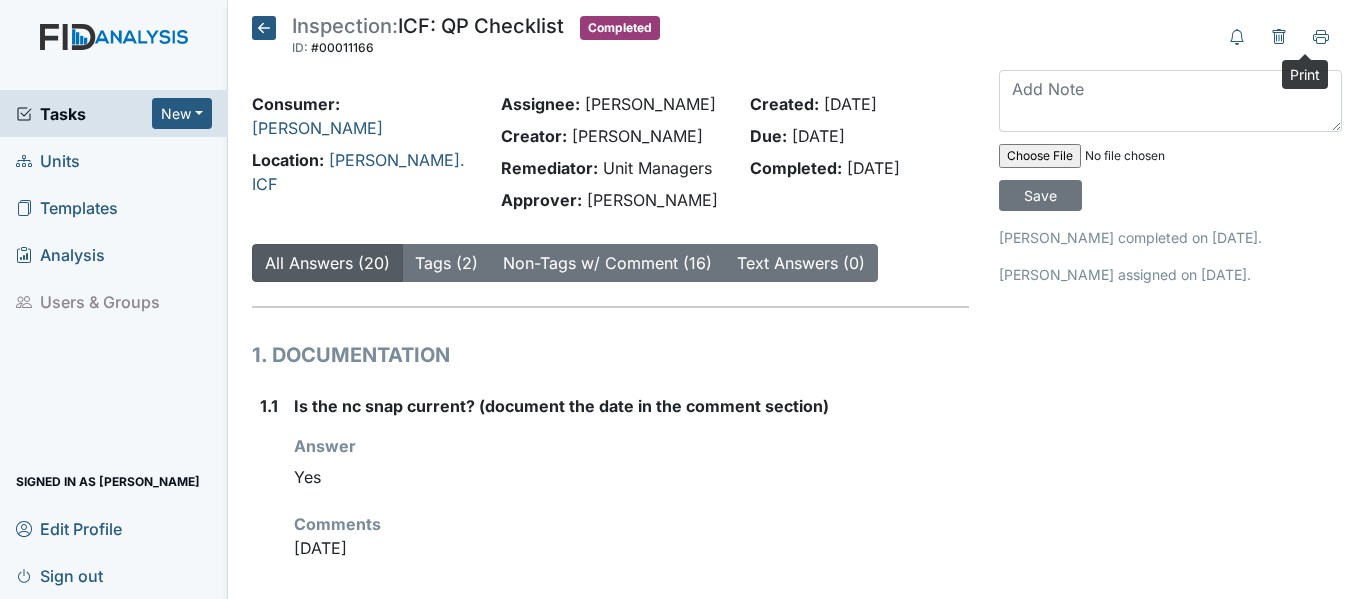 click 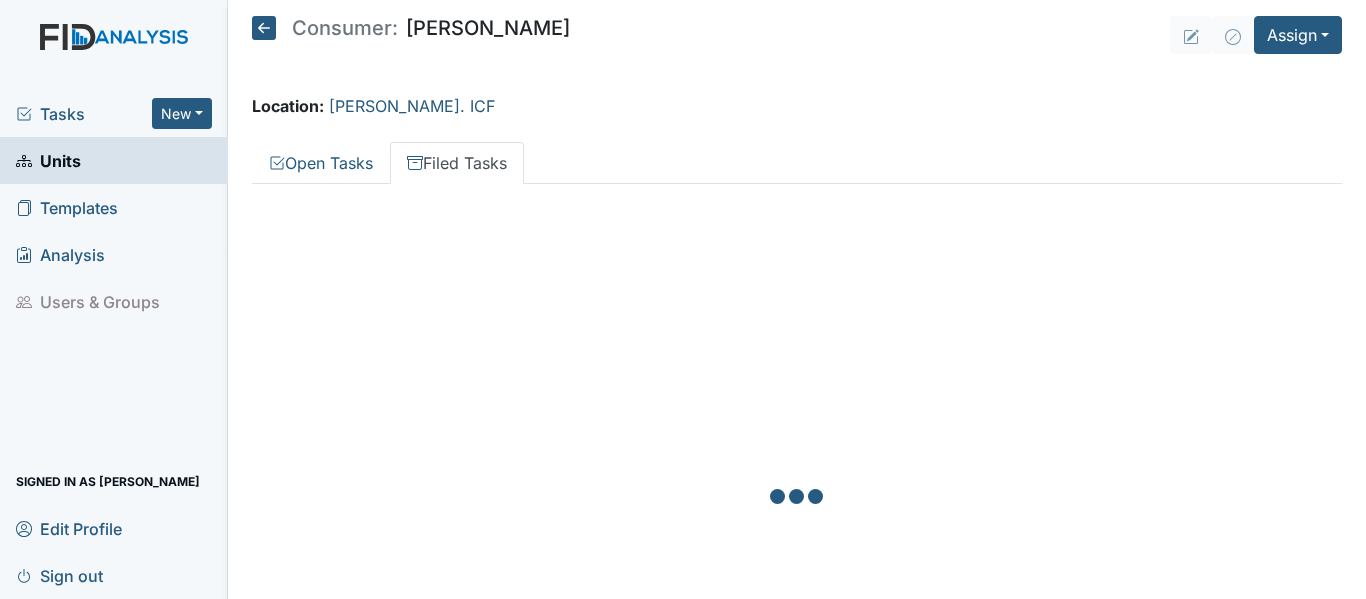scroll, scrollTop: 0, scrollLeft: 0, axis: both 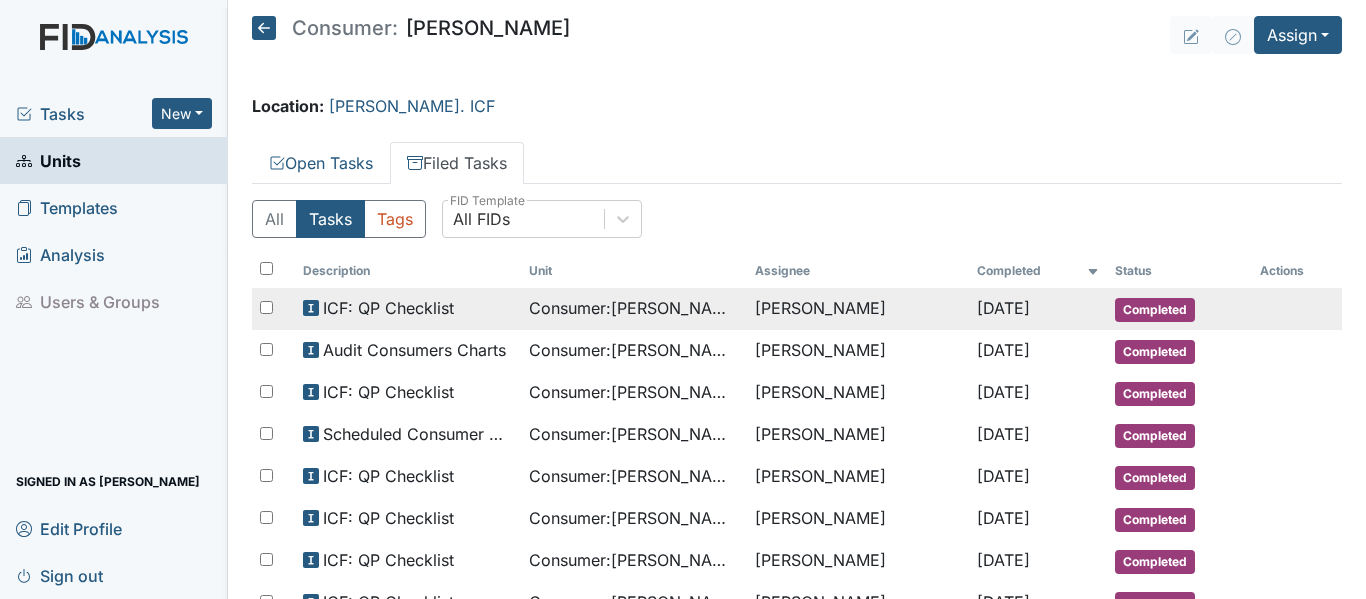 click on "[PERSON_NAME]" at bounding box center [857, 309] 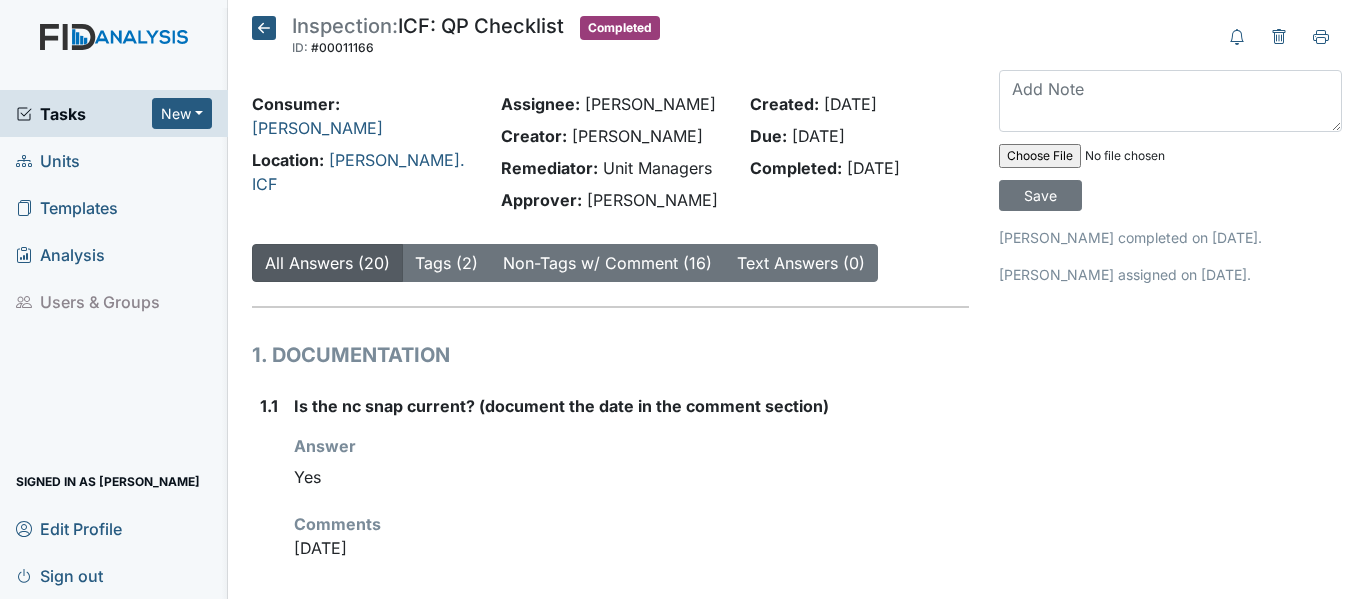 scroll, scrollTop: 0, scrollLeft: 0, axis: both 